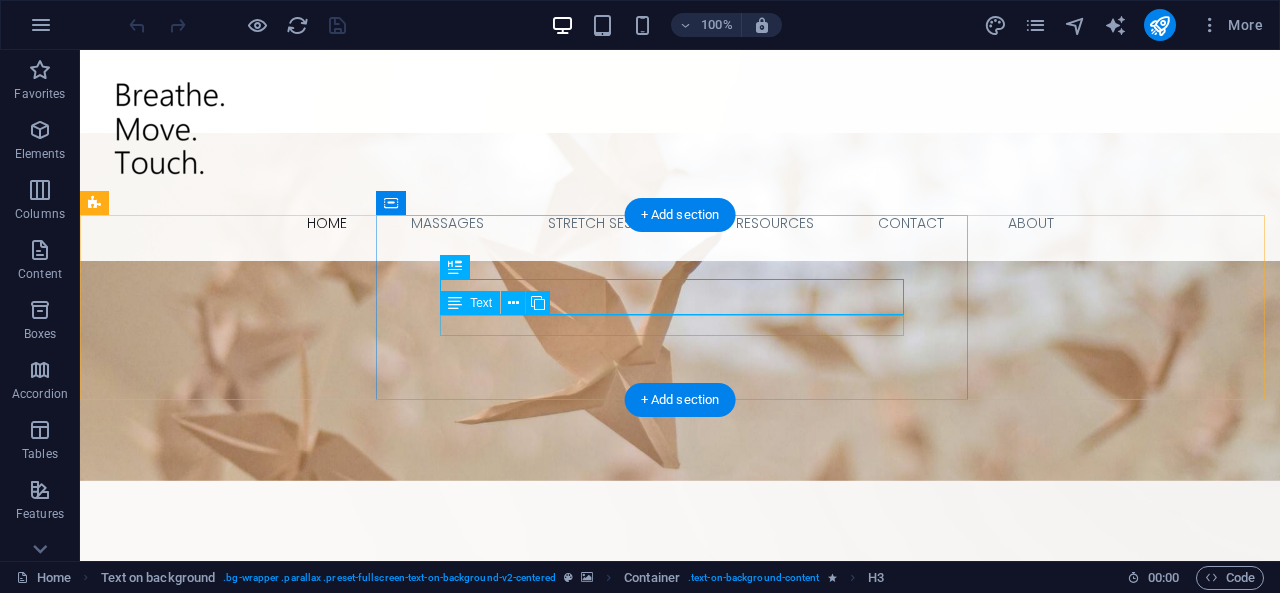 scroll, scrollTop: 0, scrollLeft: 0, axis: both 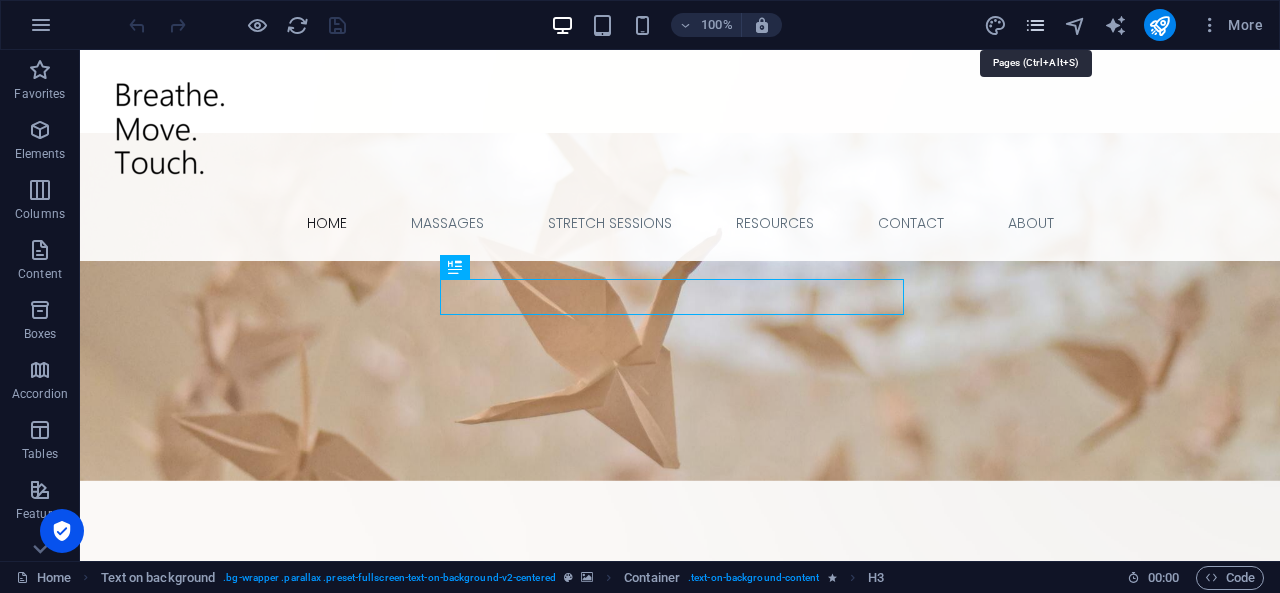 click at bounding box center (1035, 25) 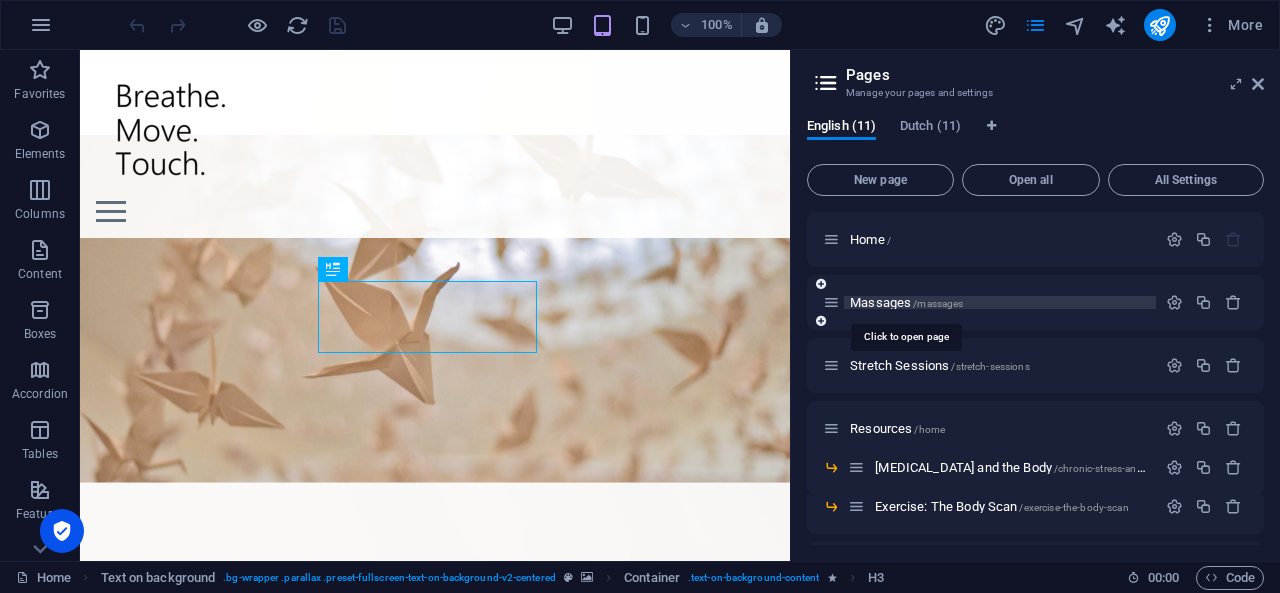 click on "Massages /massages" at bounding box center (906, 302) 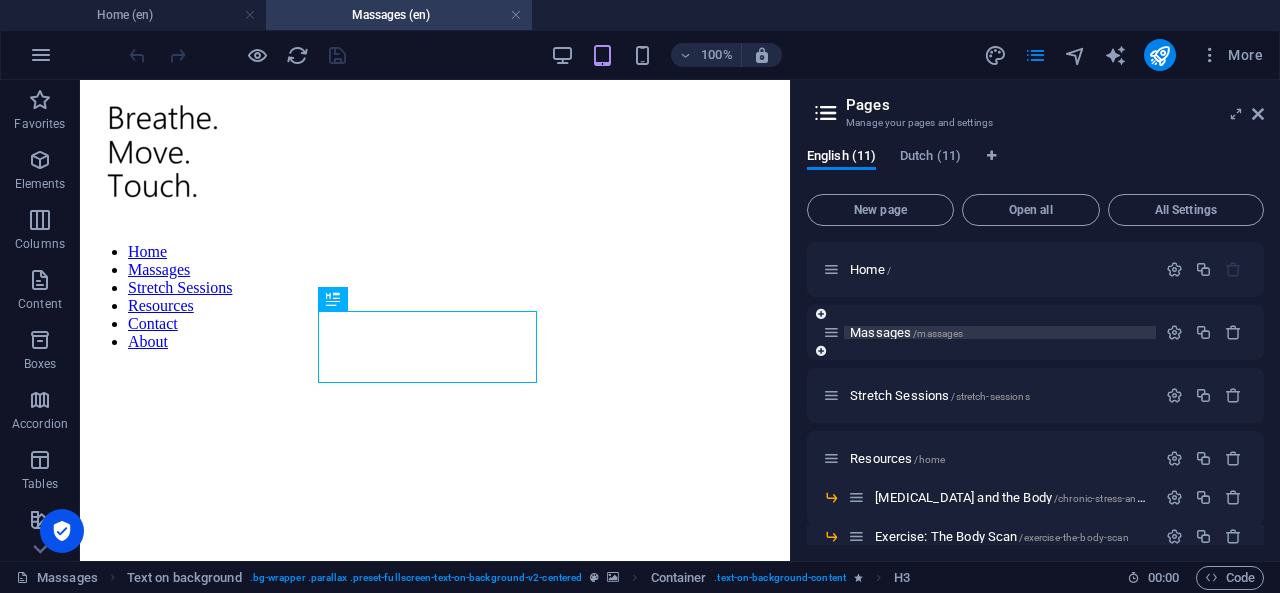 scroll, scrollTop: 0, scrollLeft: 0, axis: both 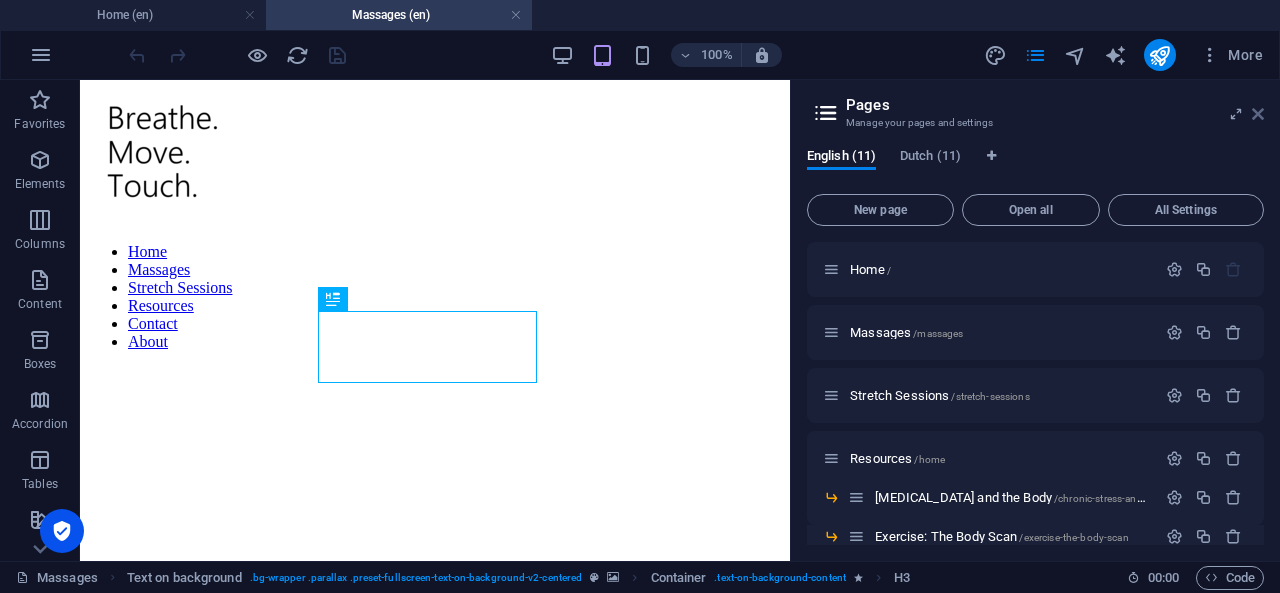 click at bounding box center [1258, 114] 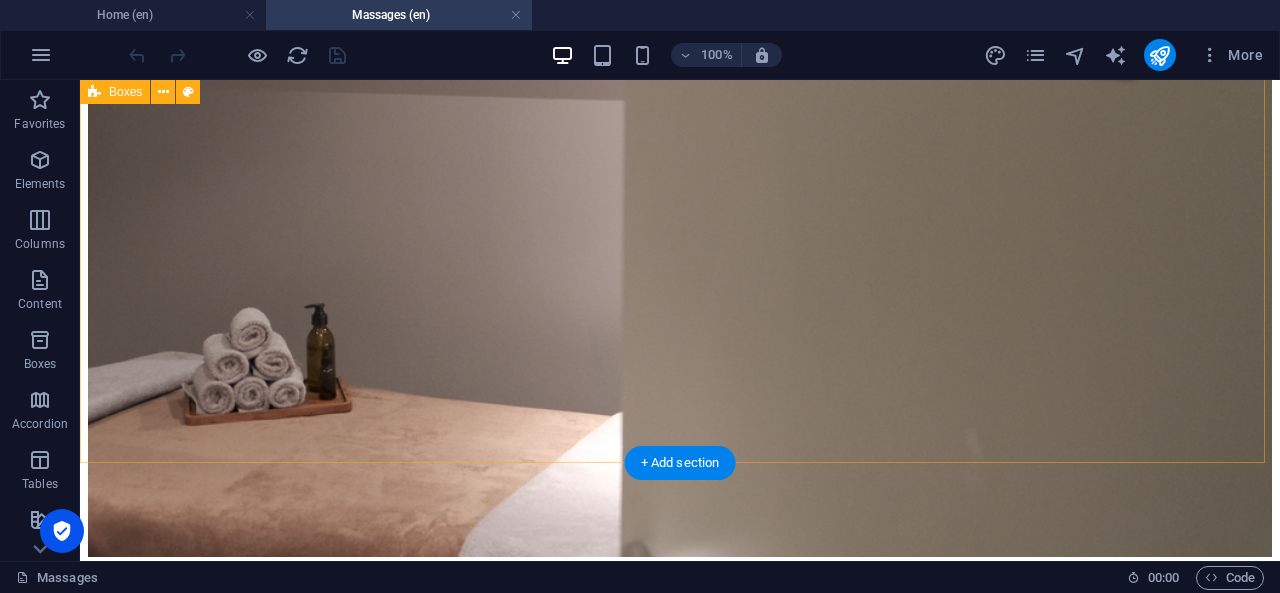 scroll, scrollTop: 1362, scrollLeft: 0, axis: vertical 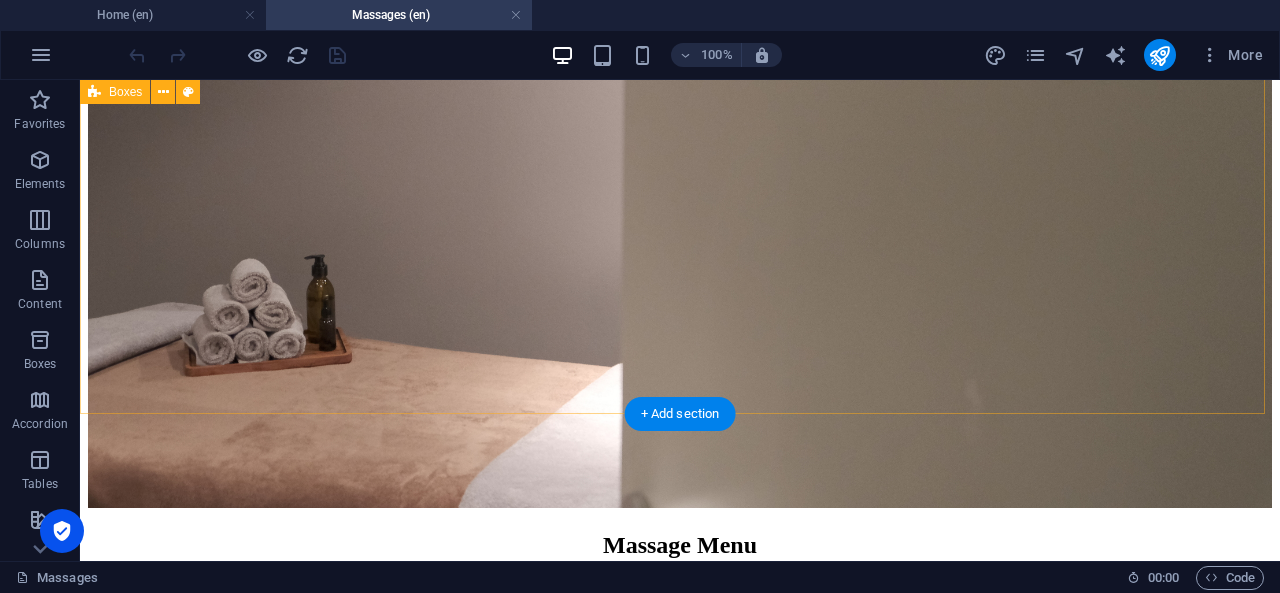click on "Anti-office massage Designed for people experiencing tension in the [MEDICAL_DATA], neck and shoulders. This session targets muscular overload caused by desk posture, repetitive strain, or prolonged sitting. Through slow, firm techniques, fascial [MEDICAL_DATA] are released and muscle reactivity is reduced. 30 minutes €49,- 60 minutes €79,- 90 minutes €119,- Focused Recovery A tailored session for people with specific tension zones or stress-related complaints. Before we begin, we explore your needs together. Whether it's ongoing shoulder tension, difficulty relaxing, or recovering from a period of high stress — this session is adapted to support your process.   30 minutes €49,- 60 minutes €79,- 90 minutes €119,- Lower Back Relief For people with discomfort, tightness or dull pain in the lower back and pelvic region. This session focuses on reducing tension in the lower back, sacroiliac area and hips. Techniques such as [MEDICAL_DATA] release, cupping and stretching are used to improve circulation and mobility." at bounding box center (680, 1070) 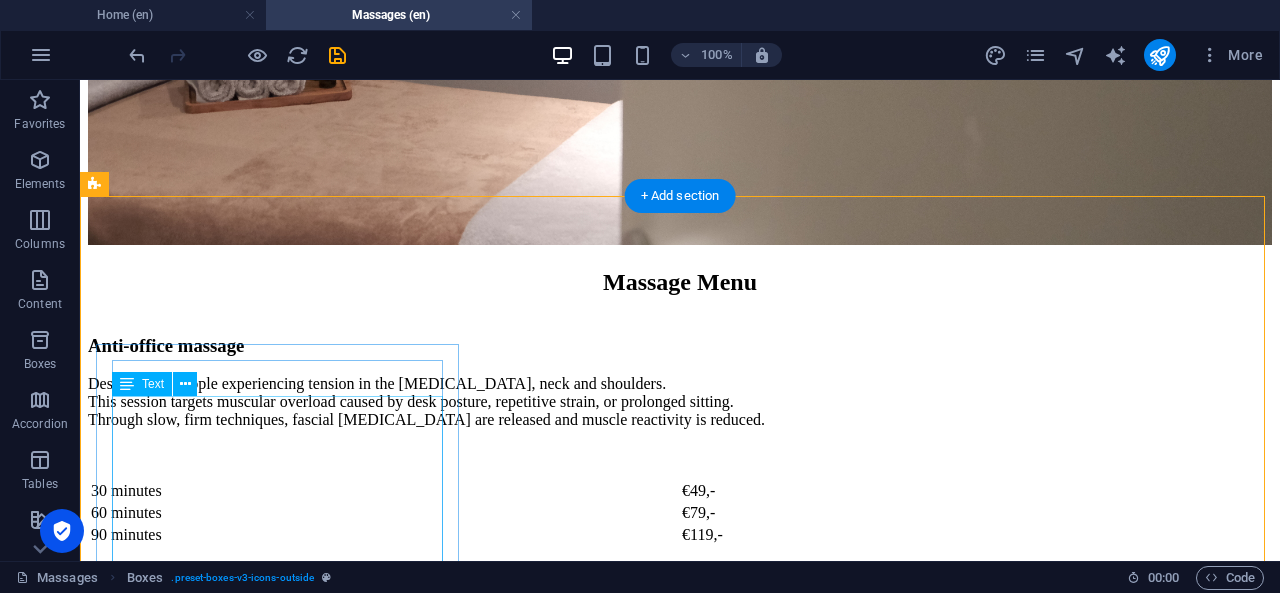 scroll, scrollTop: 1627, scrollLeft: 0, axis: vertical 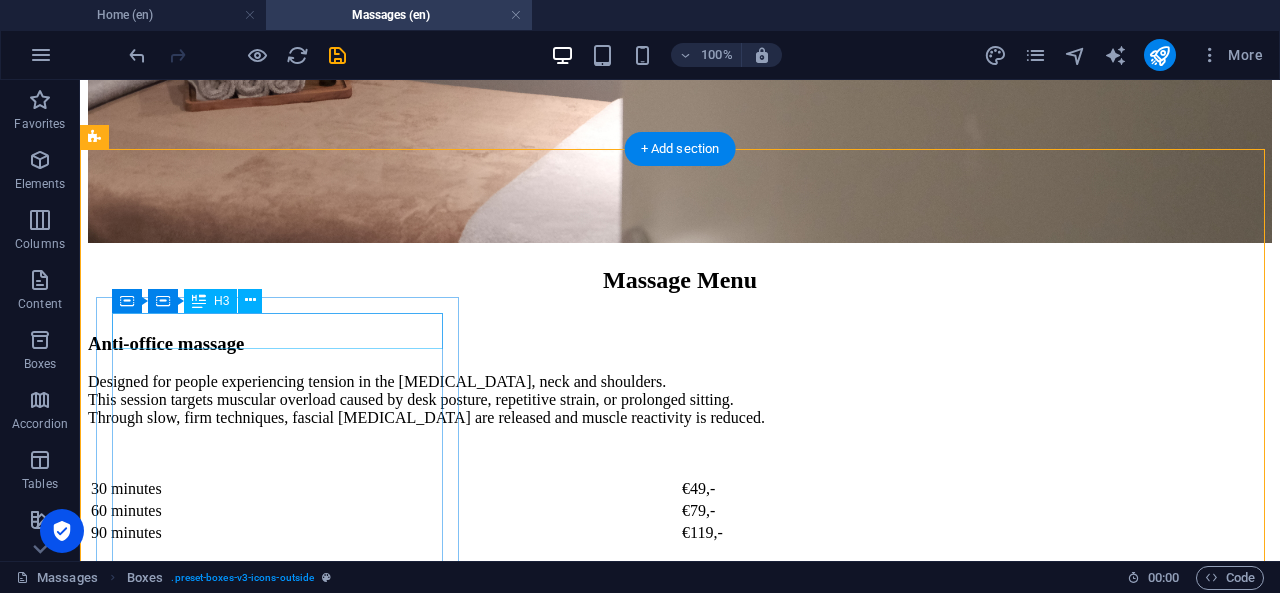 click on "Anti-office massage" at bounding box center [680, 1326] 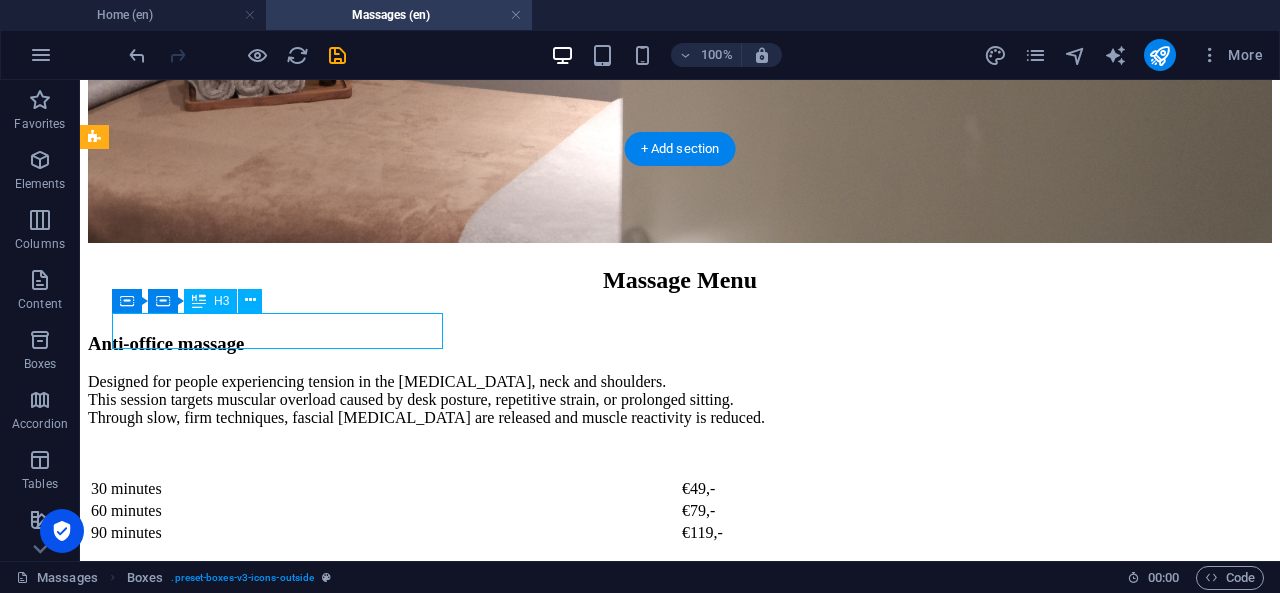 click on "Anti-office massage" at bounding box center [680, 1326] 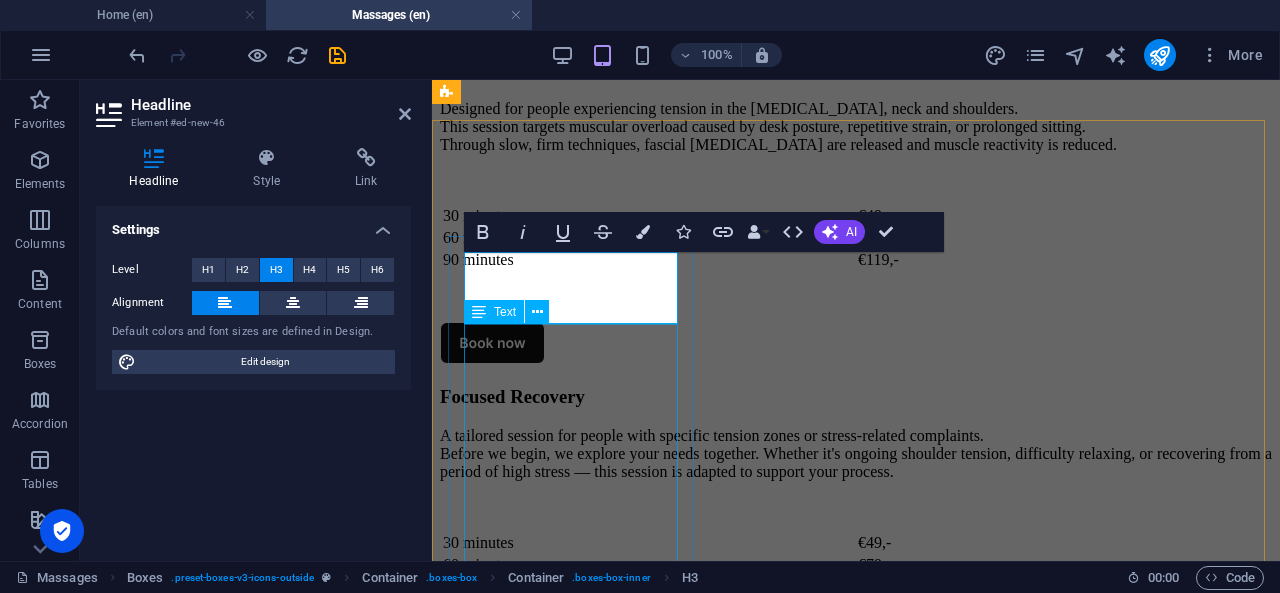 scroll, scrollTop: 1525, scrollLeft: 0, axis: vertical 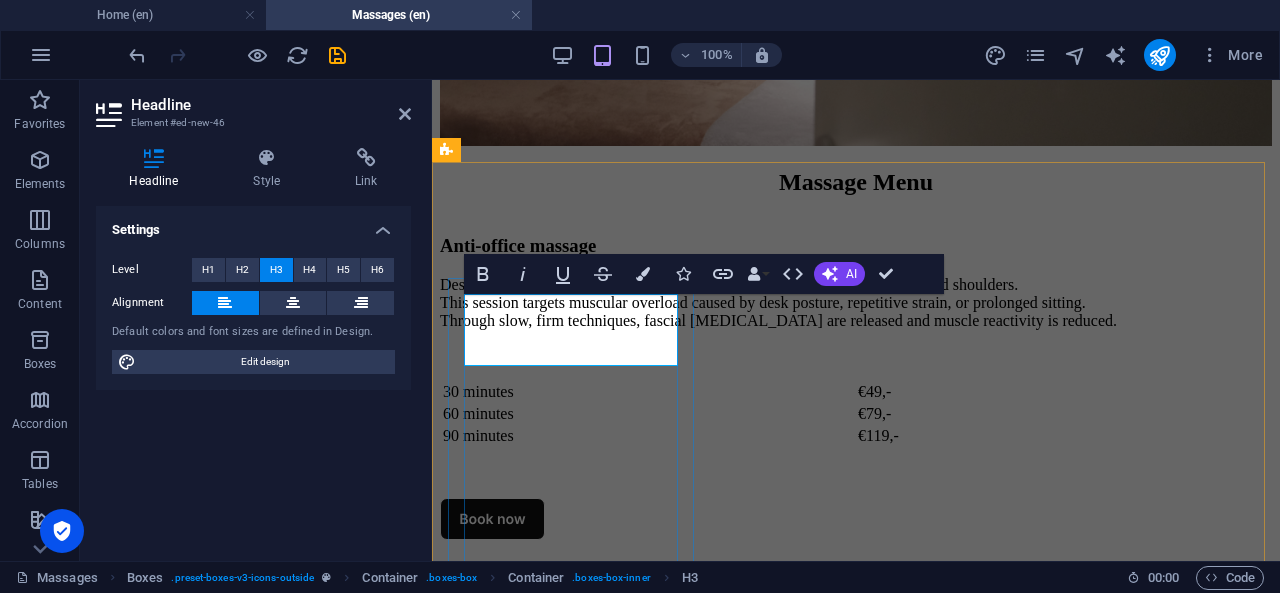 type 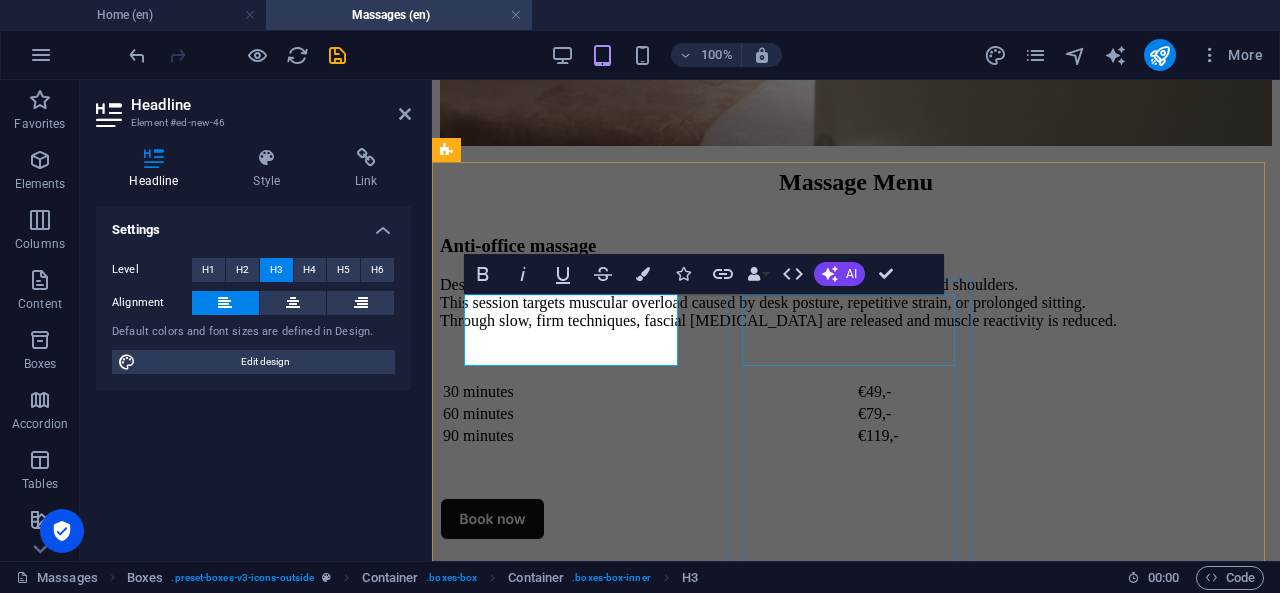 click on "Focused Recovery" at bounding box center [856, 1556] 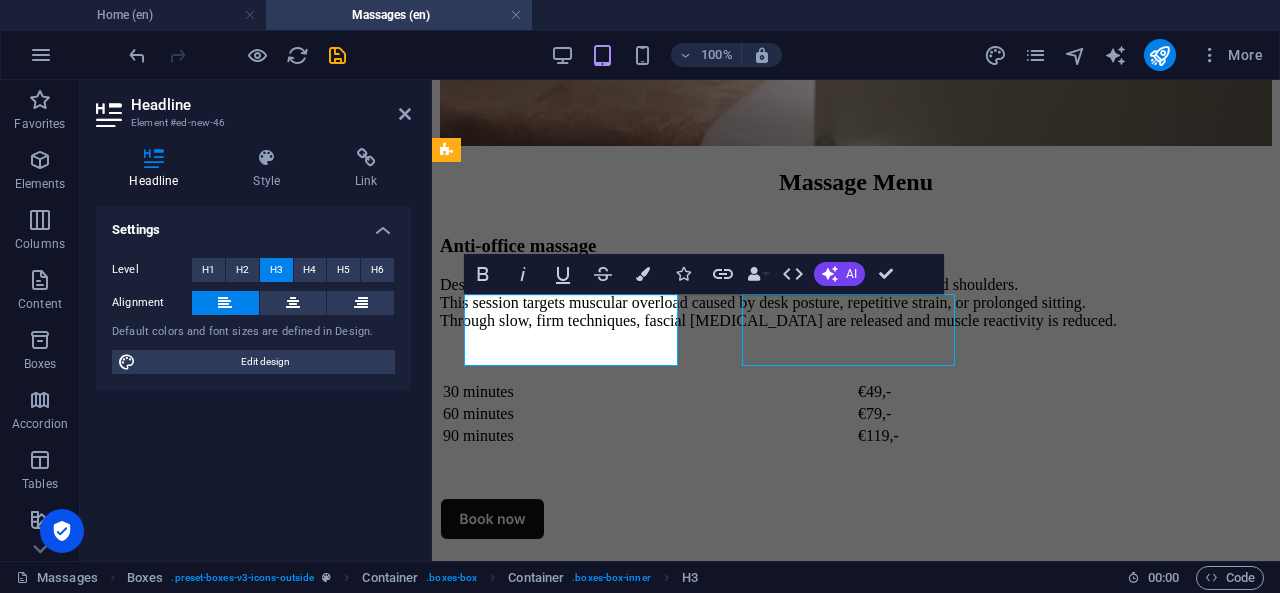 click on "Focused Recovery" at bounding box center (856, 1556) 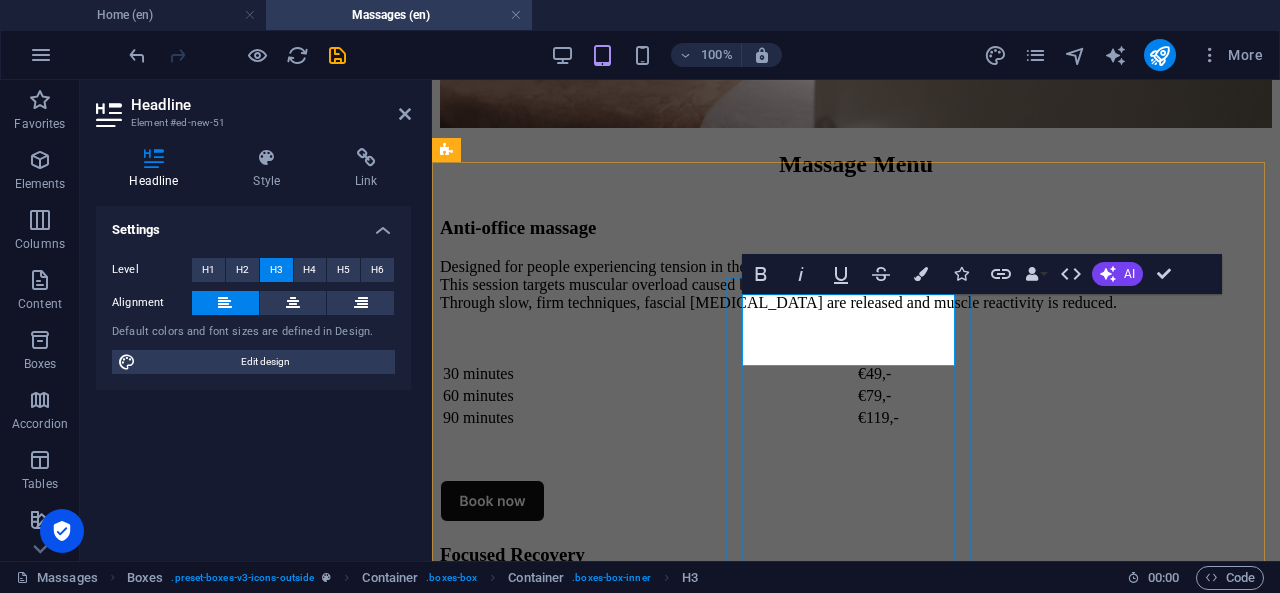 type 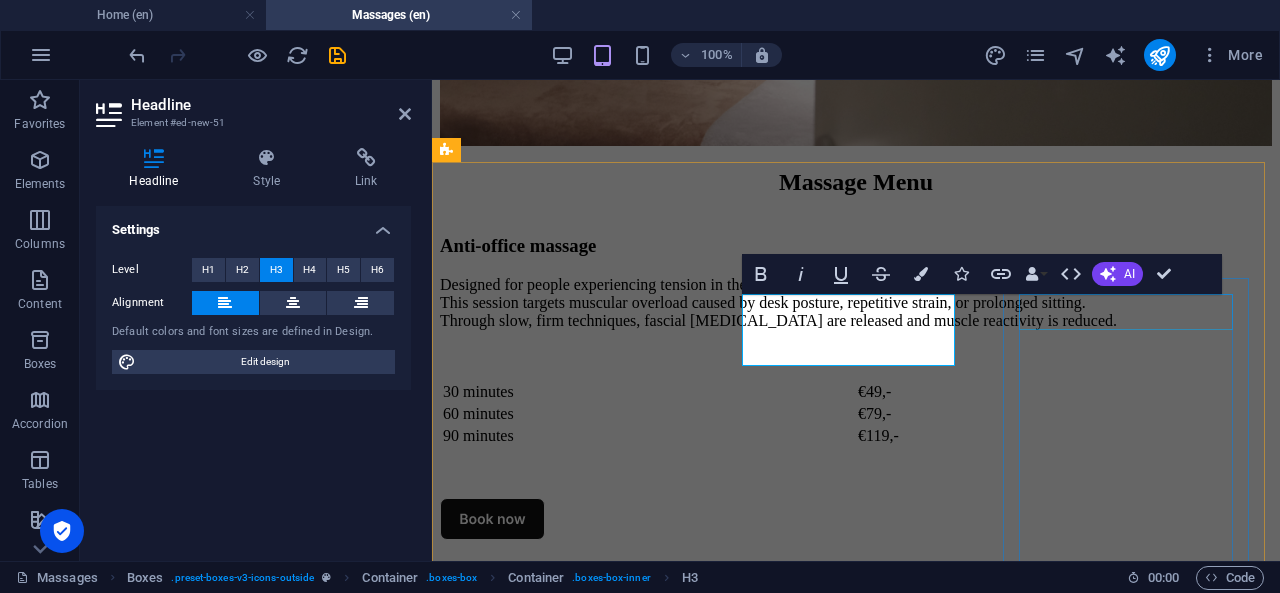 click on "Lower Back Relief" at bounding box center (856, 1883) 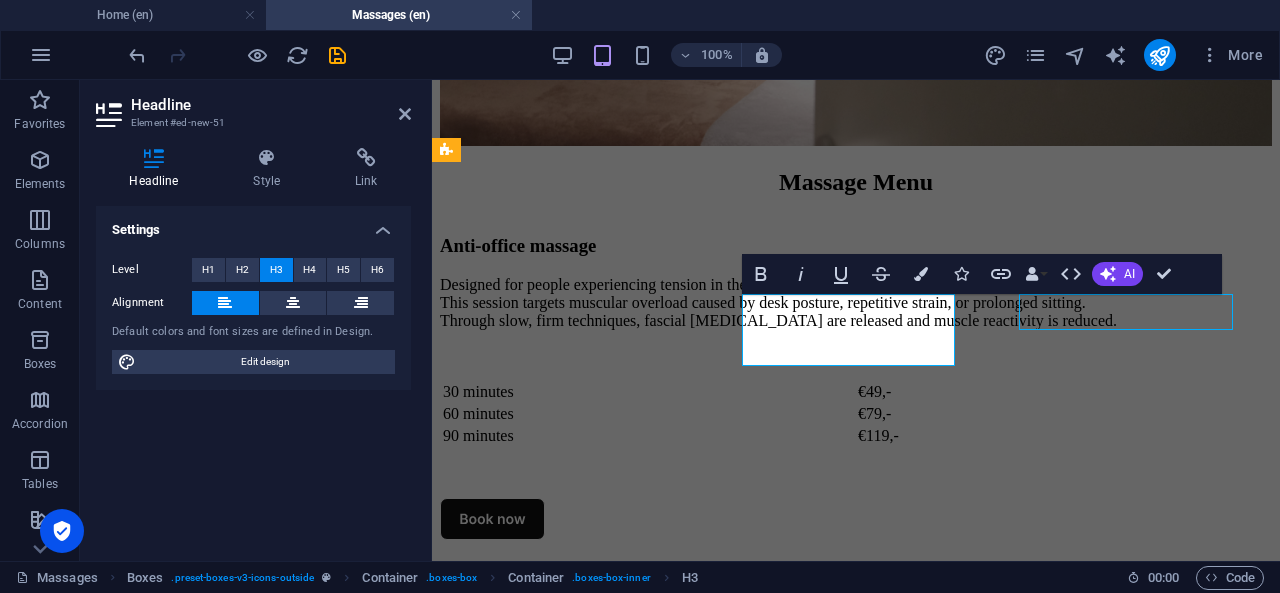 click on "Lower Back Relief" at bounding box center [856, 1883] 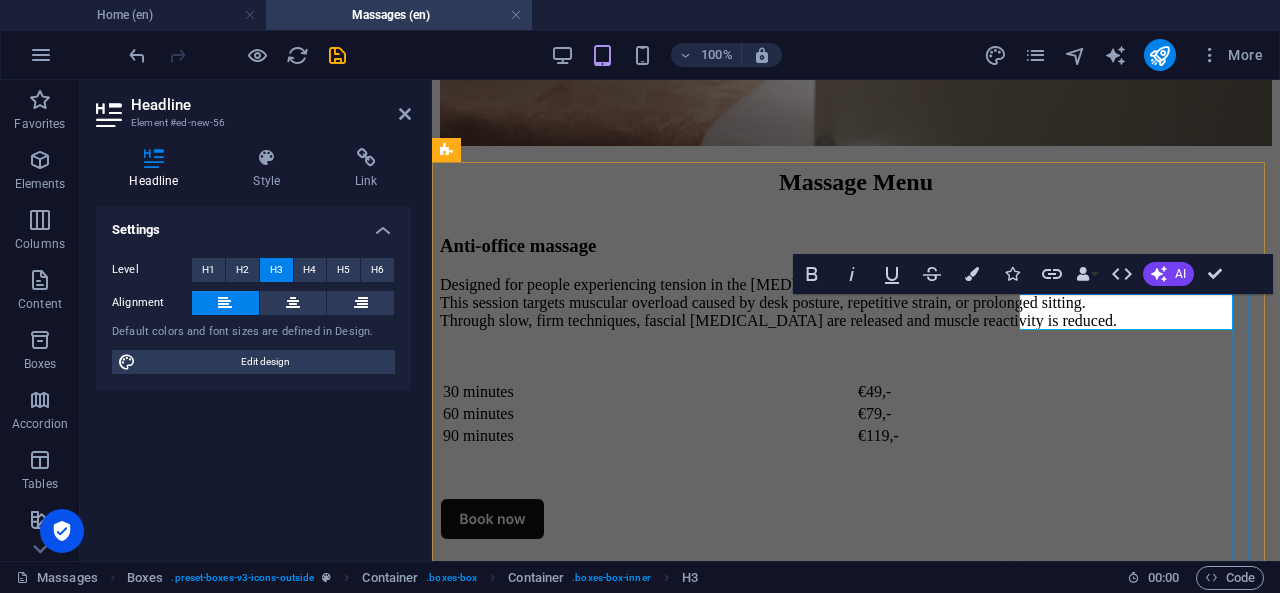 type 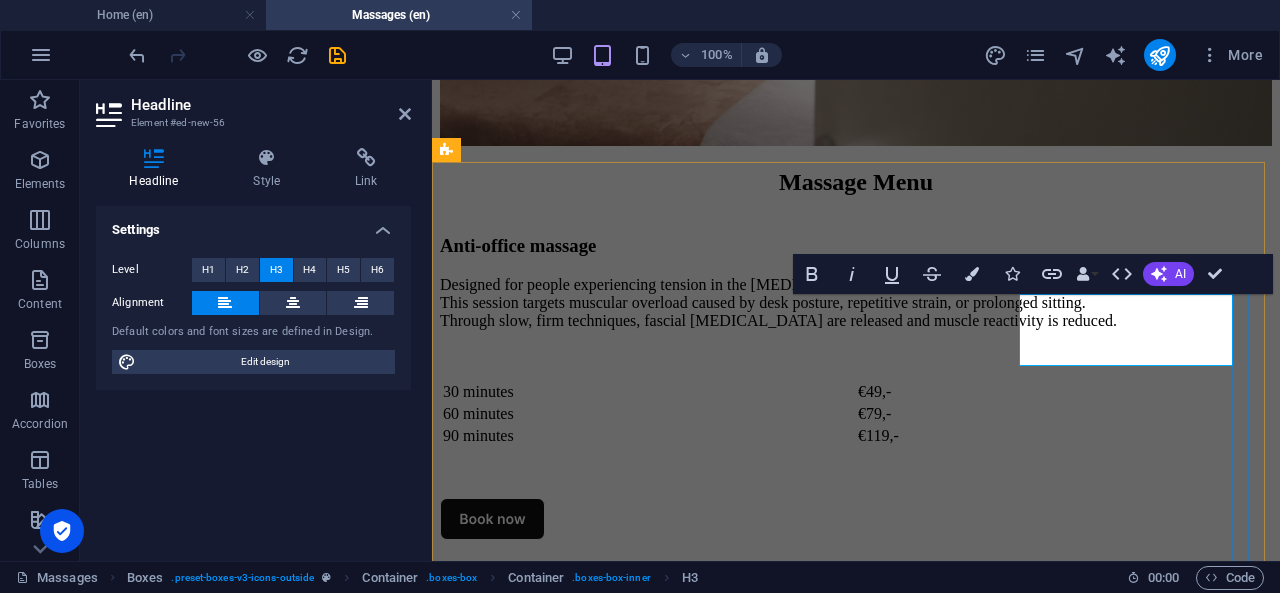 click on "Connective tissue massage" at bounding box center (856, 1883) 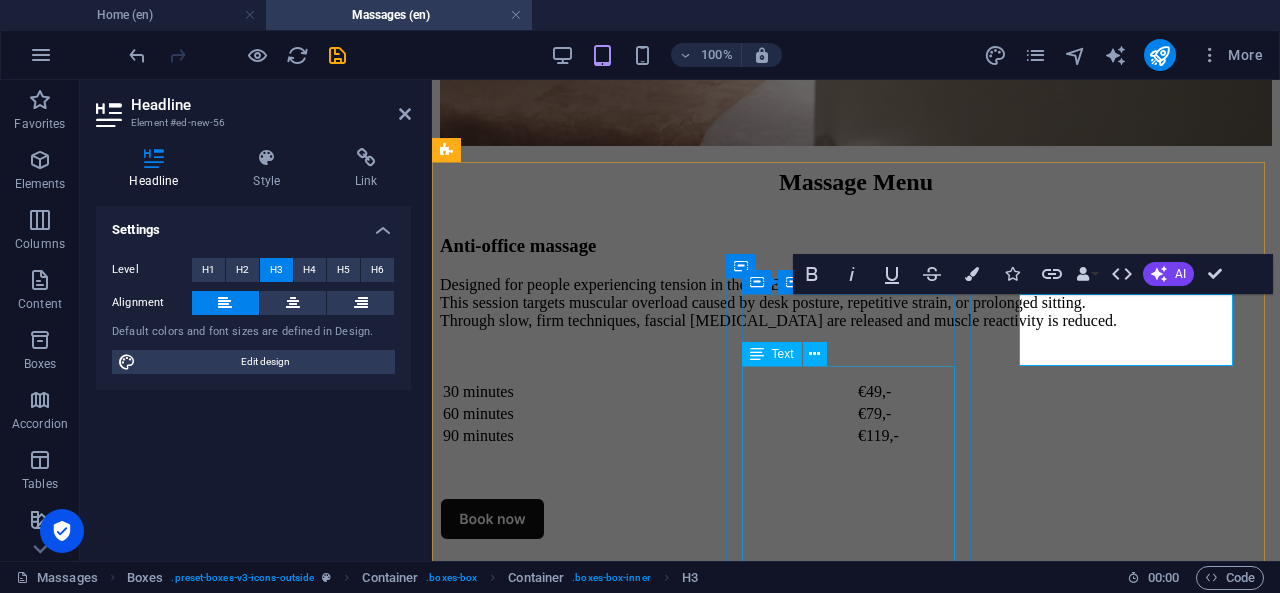 click on "A tailored session for people with specific tension zones or stress-related complaints. Before we begin, we explore your needs together. Whether it's ongoing shoulder tension, difficulty relaxing, or recovering from a period of high stress — this session is adapted to support your process.   30 minutes €49,- 60 minutes €79,- 90 minutes €119,-" at bounding box center (856, 1689) 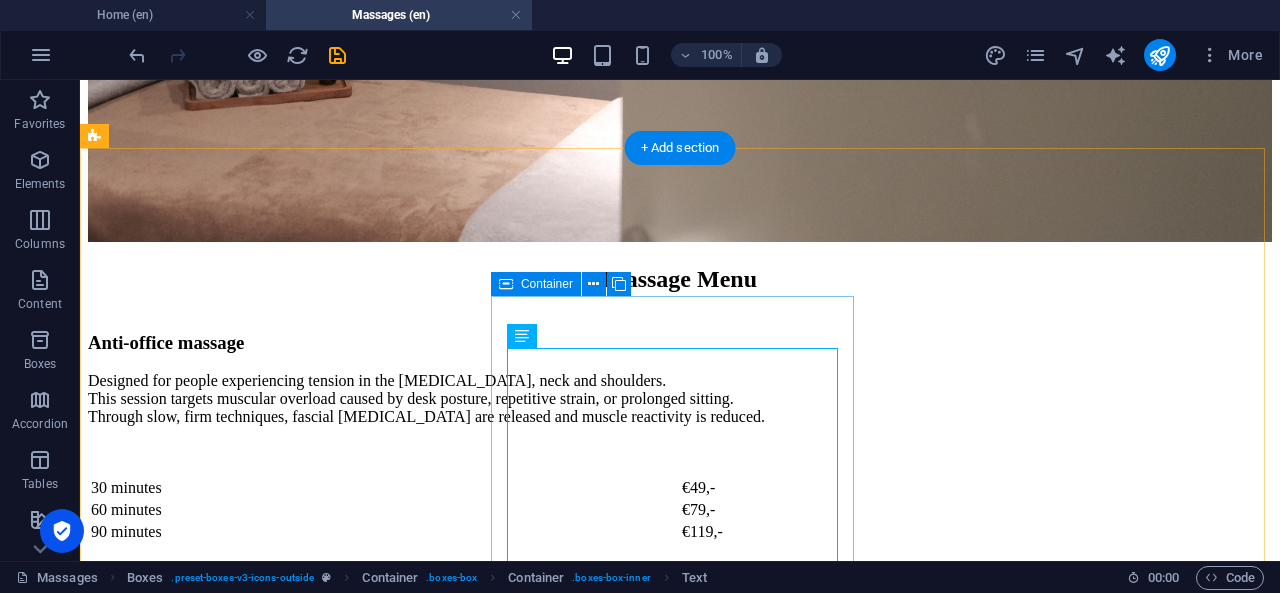 scroll, scrollTop: 1627, scrollLeft: 0, axis: vertical 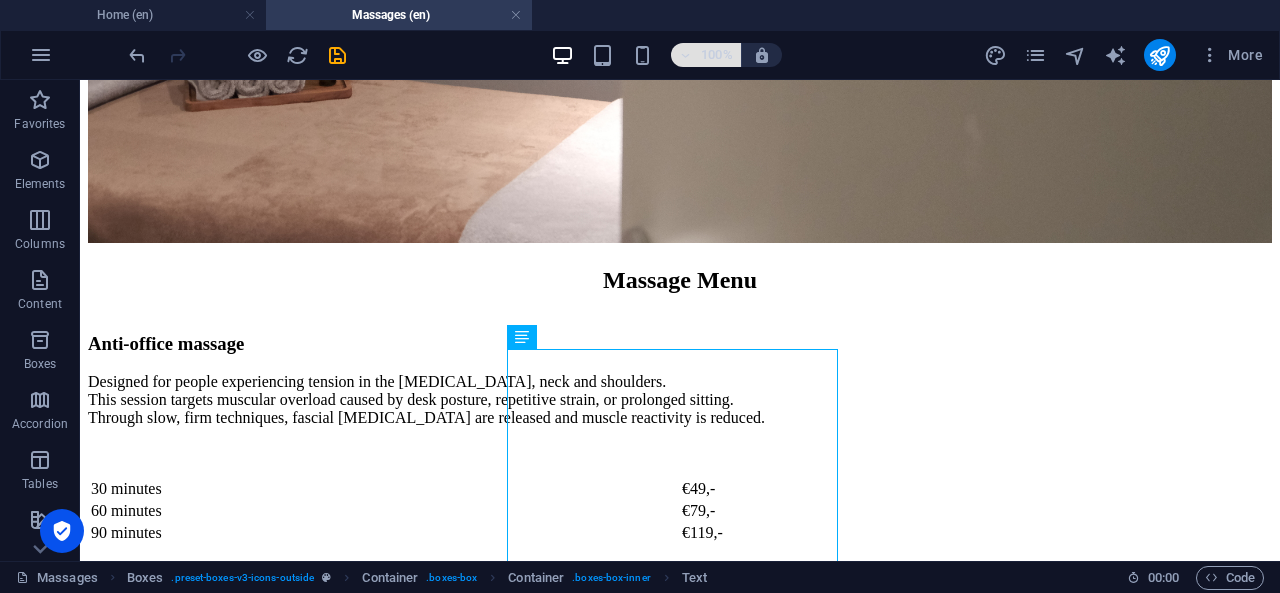 click on "100%" at bounding box center (717, 55) 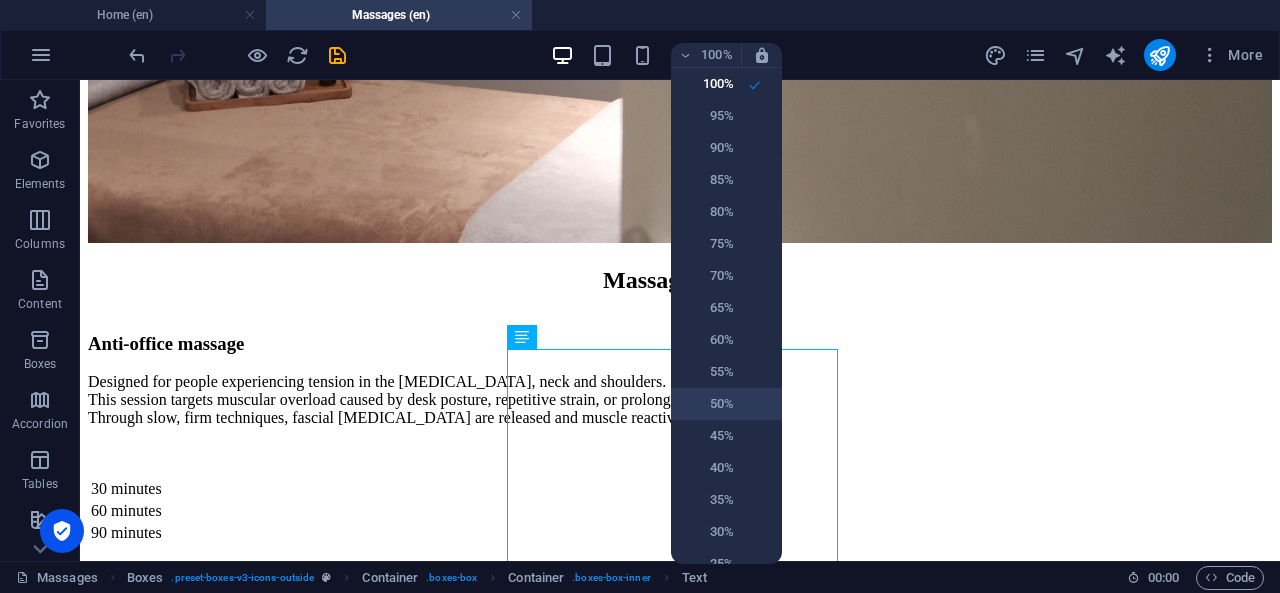 click on "50%" at bounding box center (708, 404) 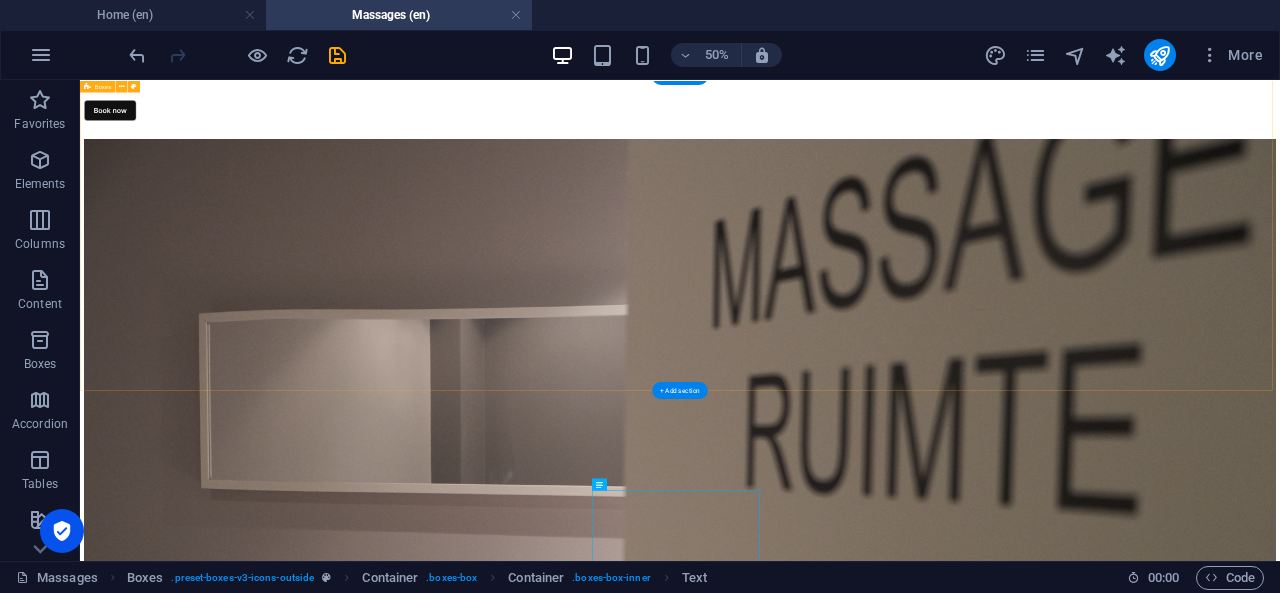 click on "Anti-office massage Designed for people experiencing tension in the [MEDICAL_DATA], neck and shoulders. This session targets muscular overload caused by desk posture, repetitive strain, or prolonged sitting. Through slow, firm techniques, fascial [MEDICAL_DATA] are released and muscle reactivity is reduced. 30 minutes €49,- 60 minutes €79,- 90 minutes €119,- Focused Recovery A tailored session for people with specific tension zones or stress-related complaints. Before we begin, we explore your needs together. Whether it's ongoing shoulder tension, difficulty relaxing, or recovering from a period of high stress — this session is adapted to support your process.   30 minutes €49,- 60 minutes €79,- 90 minutes €119,- Lower Back Relief For people with discomfort, tightness or dull pain in the lower back and pelvic region. This session focuses on reducing tension in the lower back, sacroiliac area and hips. Techniques such as [MEDICAL_DATA] release, cupping and stretching are used to improve circulation and mobility." at bounding box center [1280, 2460] 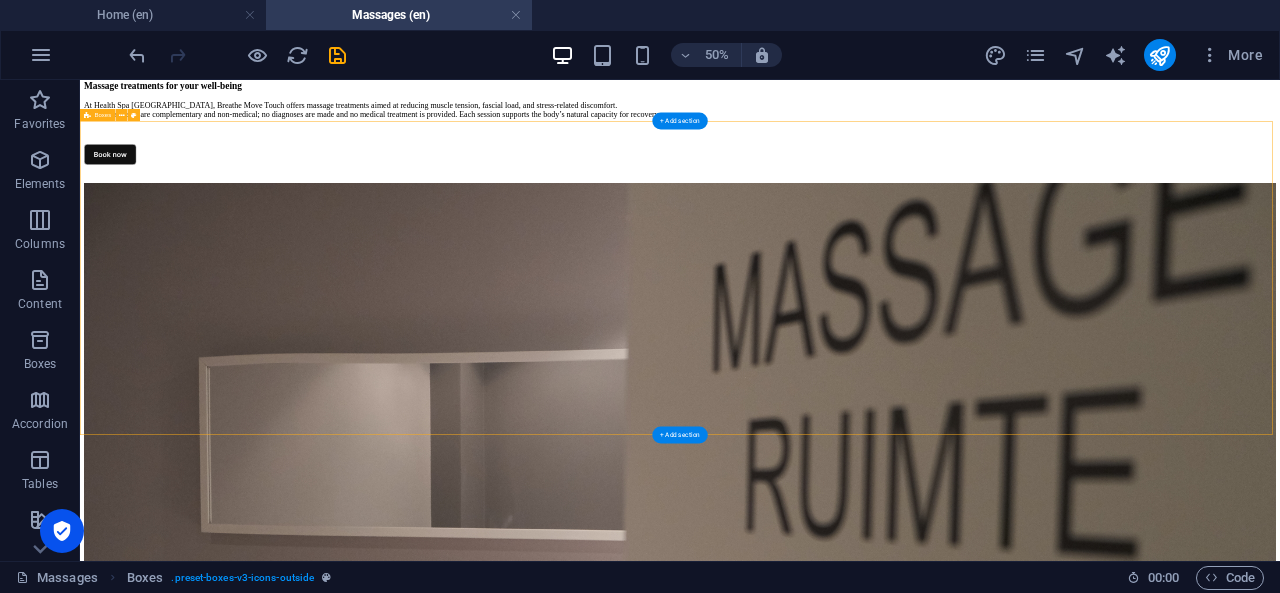 scroll, scrollTop: 971, scrollLeft: 0, axis: vertical 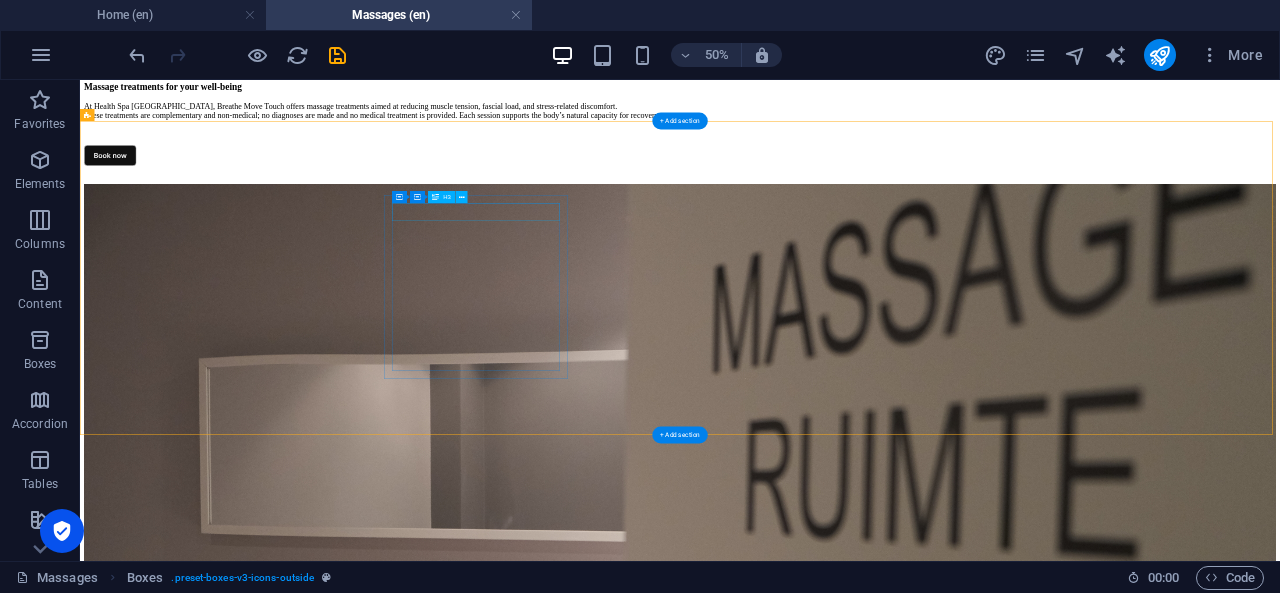 click on "Anti-office massage" at bounding box center [1280, 2106] 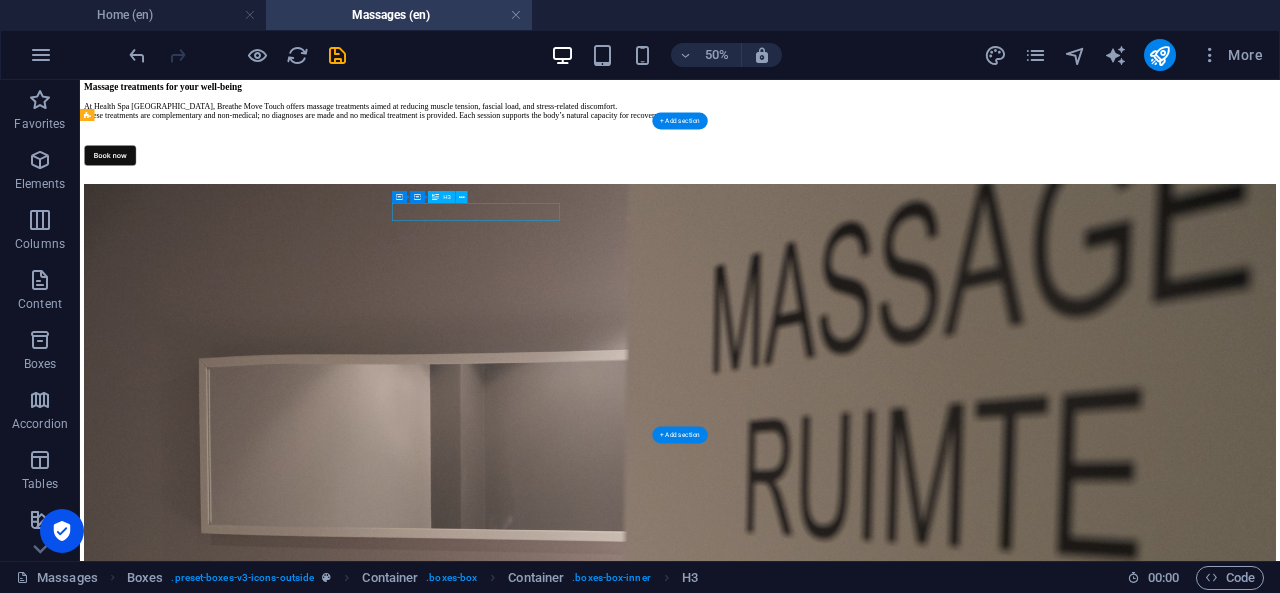 click on "Anti-office massage" at bounding box center (1280, 2106) 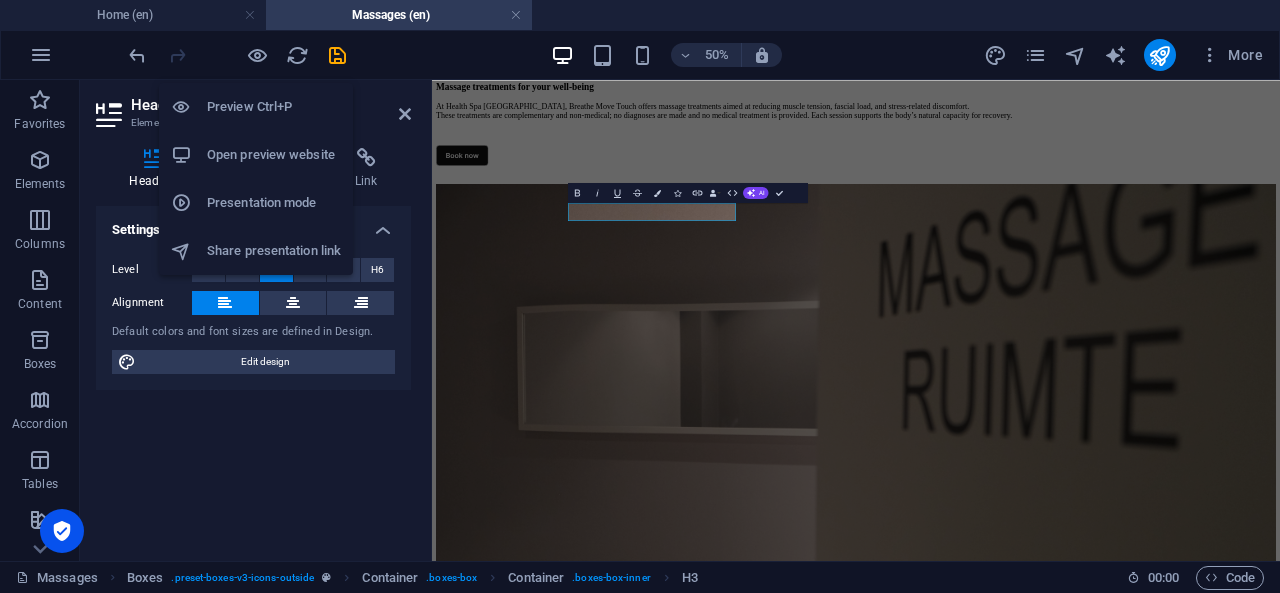 click on "Open preview website" at bounding box center (274, 155) 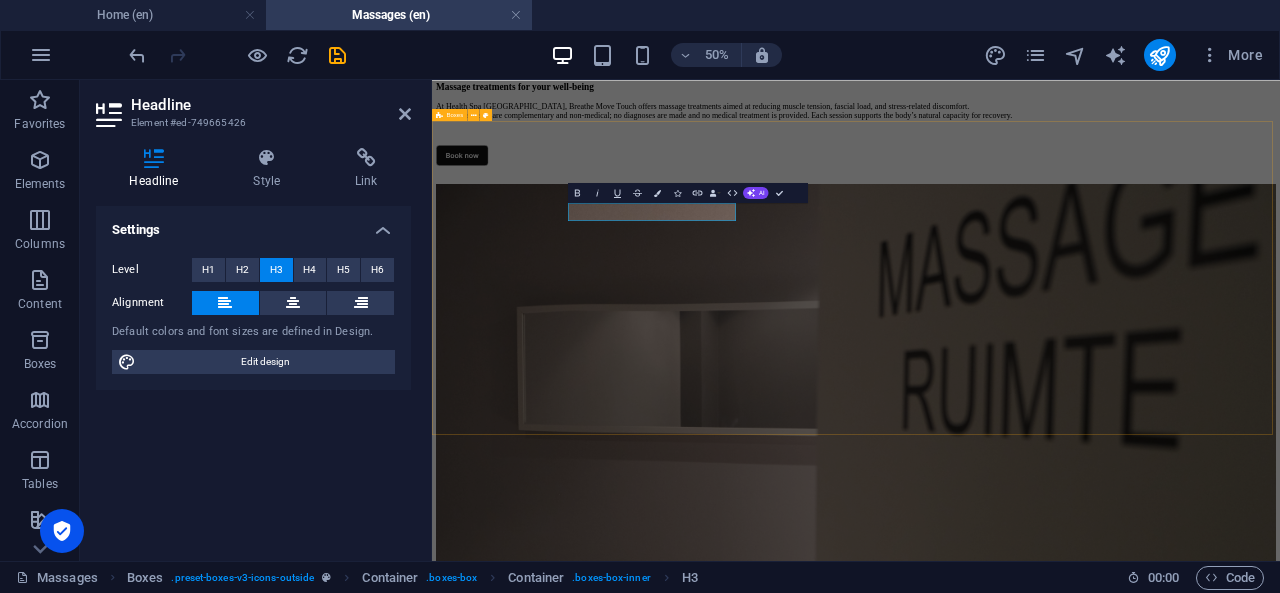 click on "Anti-office massage Designed for people experiencing tension in the [MEDICAL_DATA], neck and shoulders. This session targets muscular overload caused by desk posture, repetitive strain, or prolonged sitting. Through slow, firm techniques, fascial [MEDICAL_DATA] are released and muscle reactivity is reduced. 30 minutes €49,- 60 minutes €79,- 90 minutes €119,- Focused Recovery A tailored session for people with specific tension zones or stress-related complaints. Before we begin, we explore your needs together. Whether it's ongoing shoulder tension, difficulty relaxing, or recovering from a period of high stress — this session is adapted to support your process.   30 minutes €49,- 60 minutes €79,- 90 minutes €119,- Lower Back Relief For people with discomfort, tightness or dull pain in the lower back and pelvic region. This session focuses on reducing tension in the lower back, sacroiliac area and hips. Techniques such as [MEDICAL_DATA] release, cupping and stretching are used to improve circulation and mobility." at bounding box center (1280, 2041) 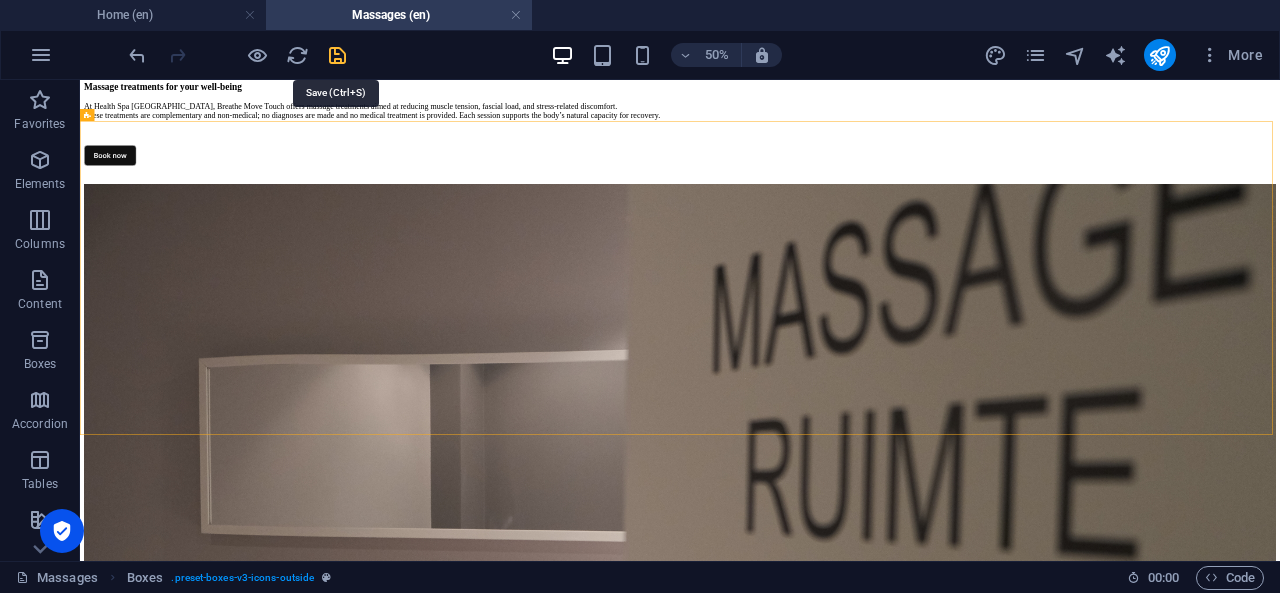 click at bounding box center [337, 55] 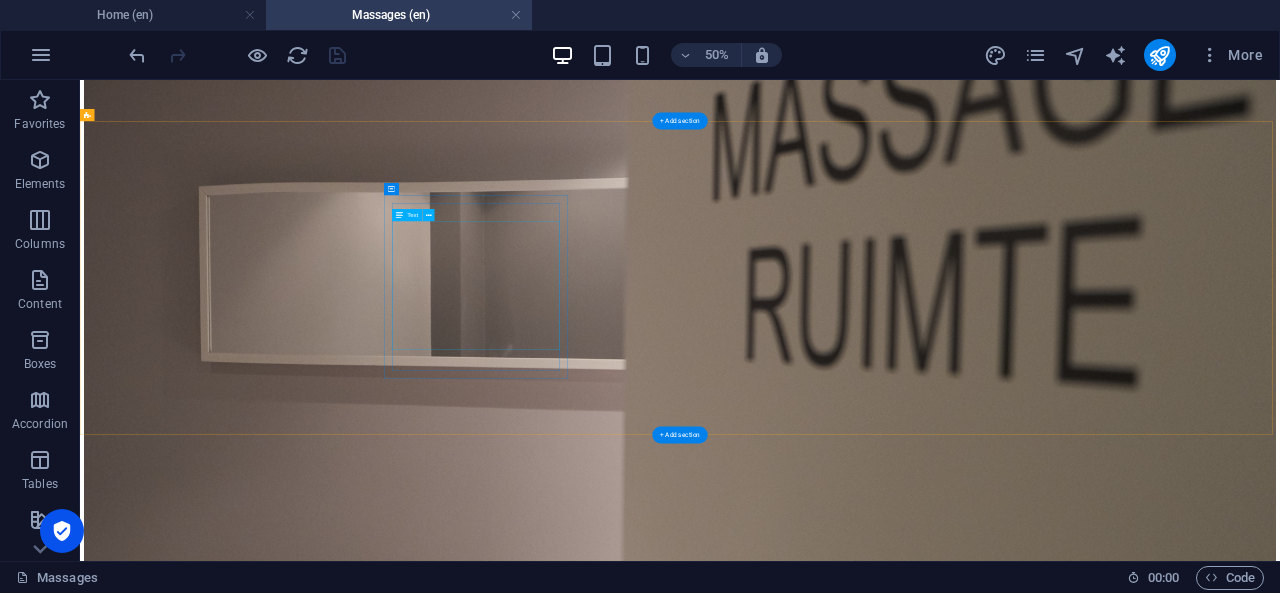 scroll, scrollTop: 1321, scrollLeft: 0, axis: vertical 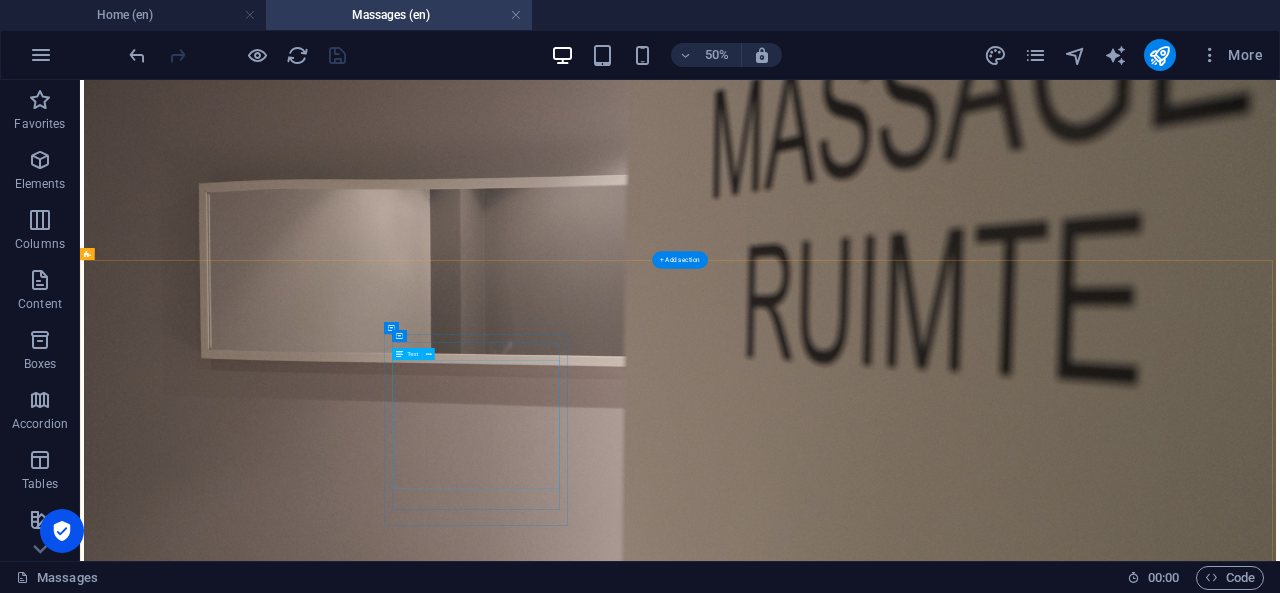 click on "Designed for people experiencing tension in the [MEDICAL_DATA], neck and shoulders. This session targets muscular overload caused by desk posture, repetitive strain, or prolonged sitting. Through slow, firm techniques, fascial [MEDICAL_DATA] are released and muscle reactivity is reduced. 30 minutes €49,- 60 minutes €79,- 90 minutes €119,-" at bounding box center (1280, 2835) 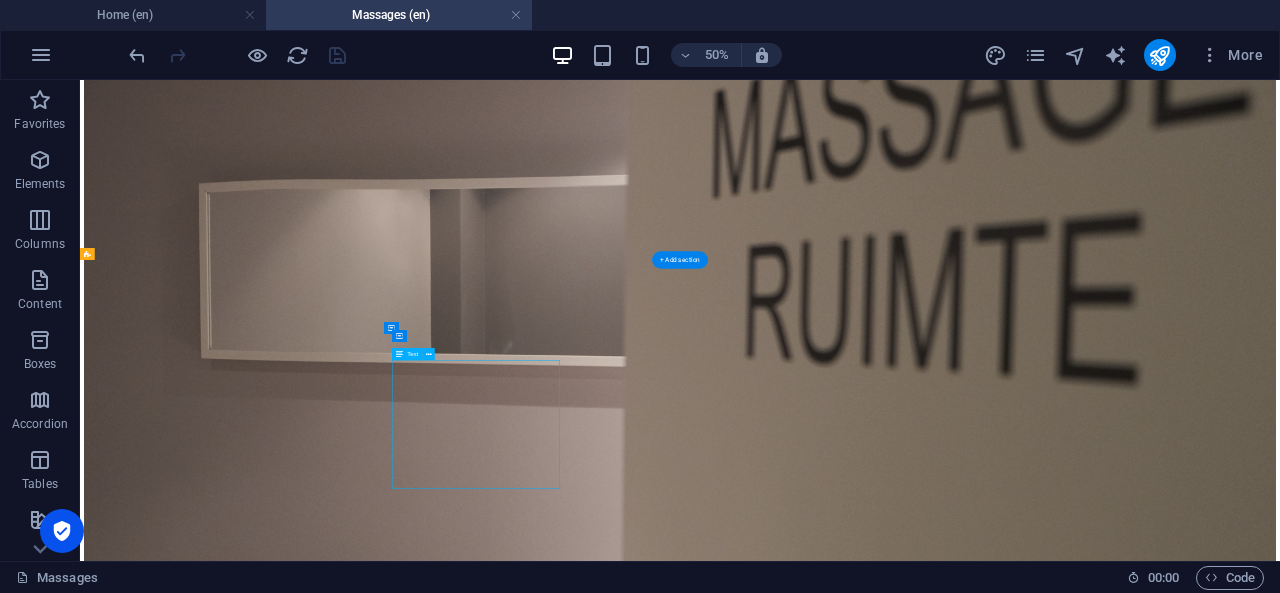 click on "Designed for people experiencing tension in the [MEDICAL_DATA], neck and shoulders. This session targets muscular overload caused by desk posture, repetitive strain, or prolonged sitting. Through slow, firm techniques, fascial [MEDICAL_DATA] are released and muscle reactivity is reduced. 30 minutes €49,- 60 minutes €79,- 90 minutes €119,-" at bounding box center [1280, 2835] 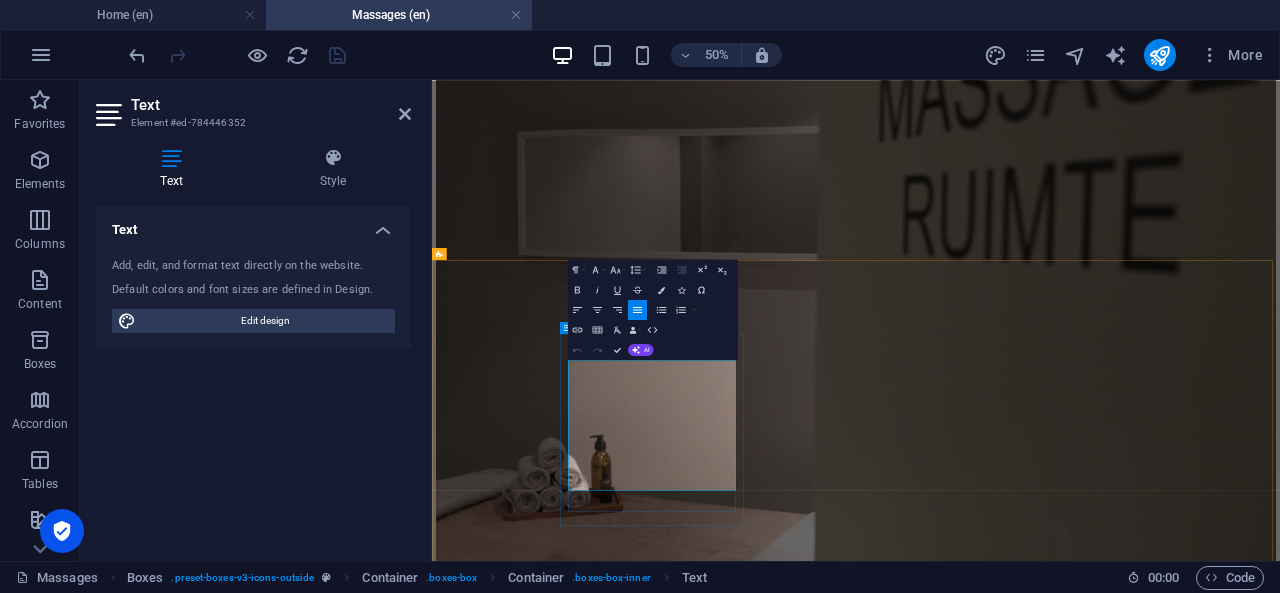 drag, startPoint x: 1024, startPoint y: 780, endPoint x: 718, endPoint y: 646, distance: 334.0539 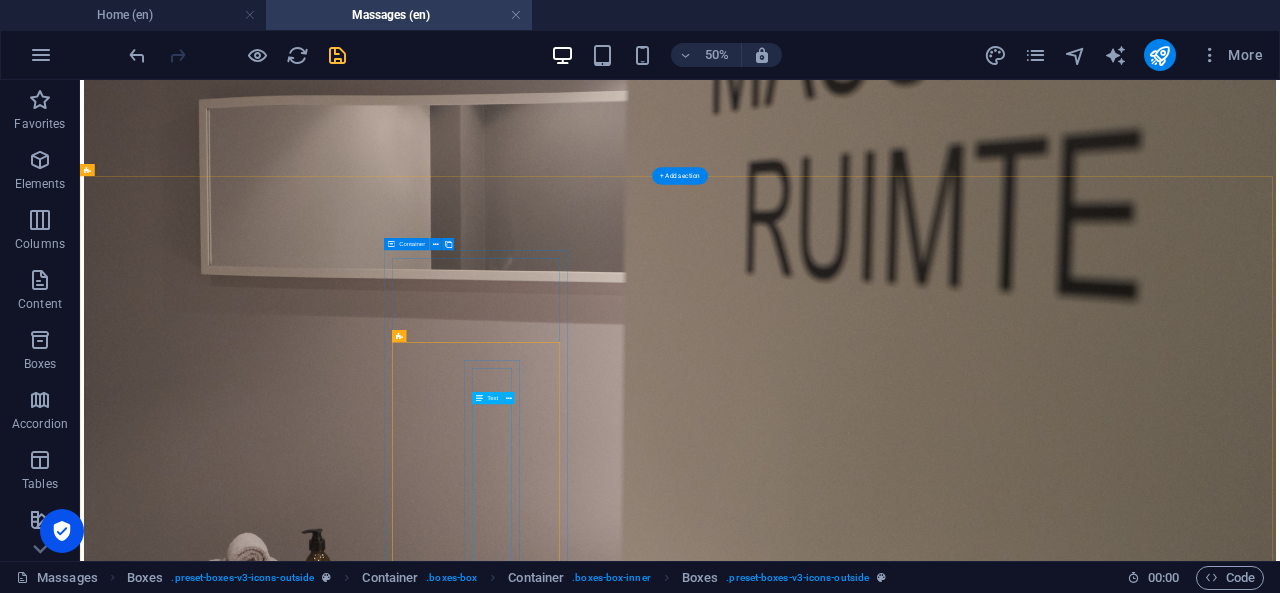scroll, scrollTop: 1490, scrollLeft: 0, axis: vertical 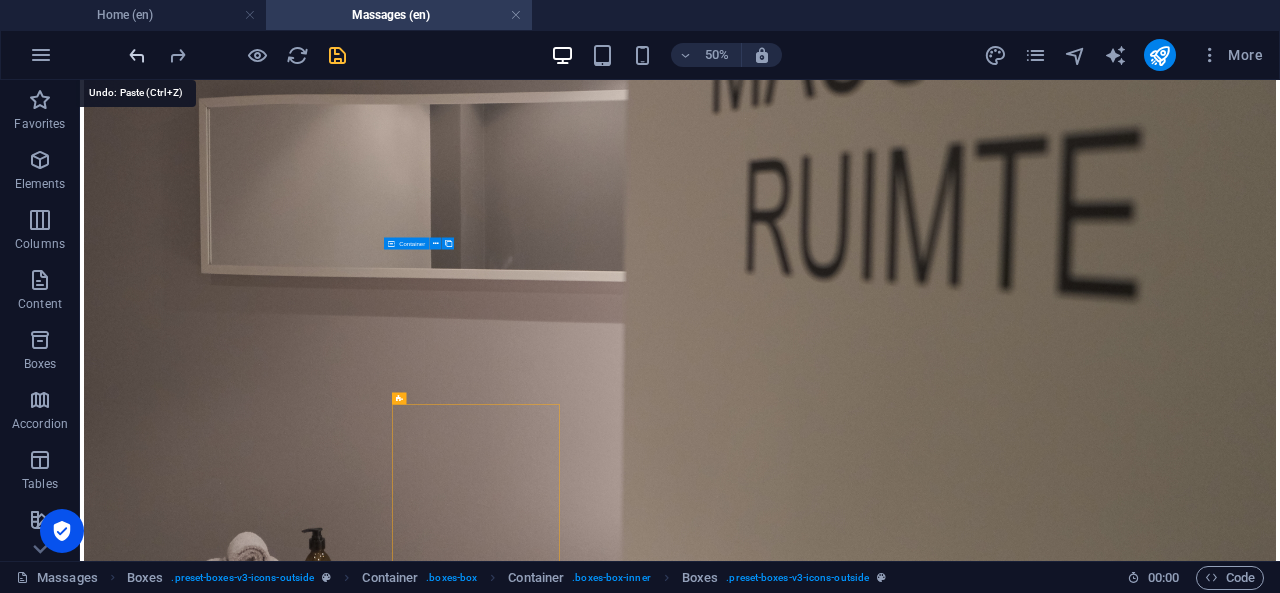 click at bounding box center [137, 55] 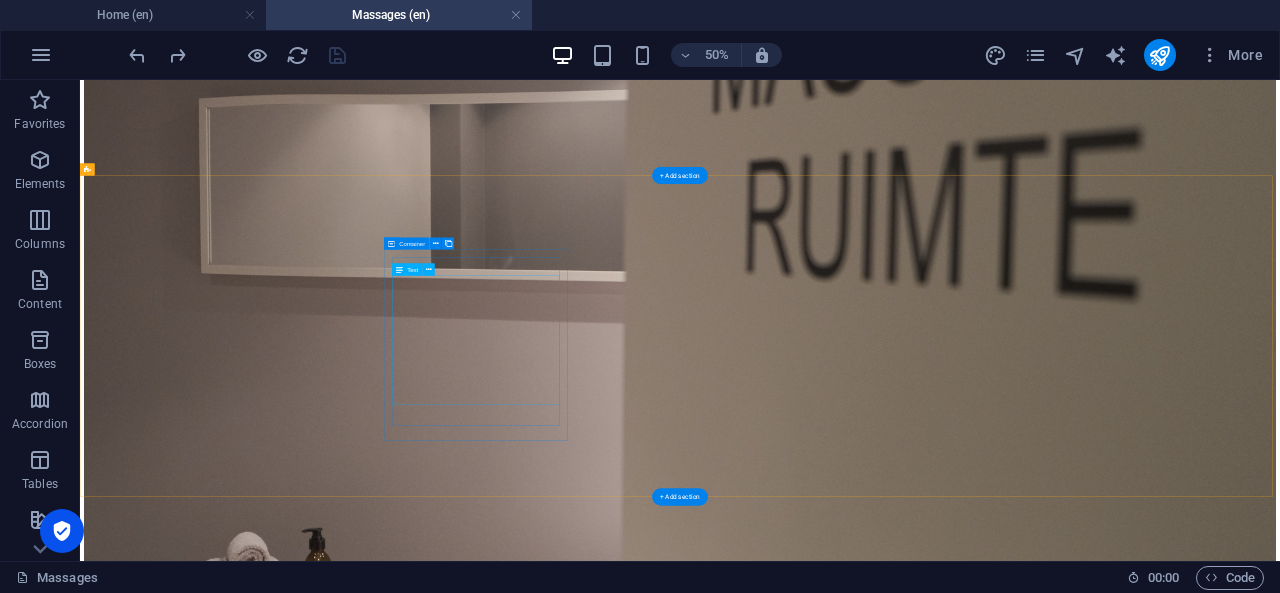 click on "Designed for people experiencing tension in the [MEDICAL_DATA], neck and shoulders. This session targets muscular overload caused by desk posture, repetitive strain, or prolonged sitting. Through slow, firm techniques, fascial [MEDICAL_DATA] are released and muscle reactivity is reduced. 30 minutes €49,- 60 minutes €79,- 90 minutes €119,-" at bounding box center (1280, 2666) 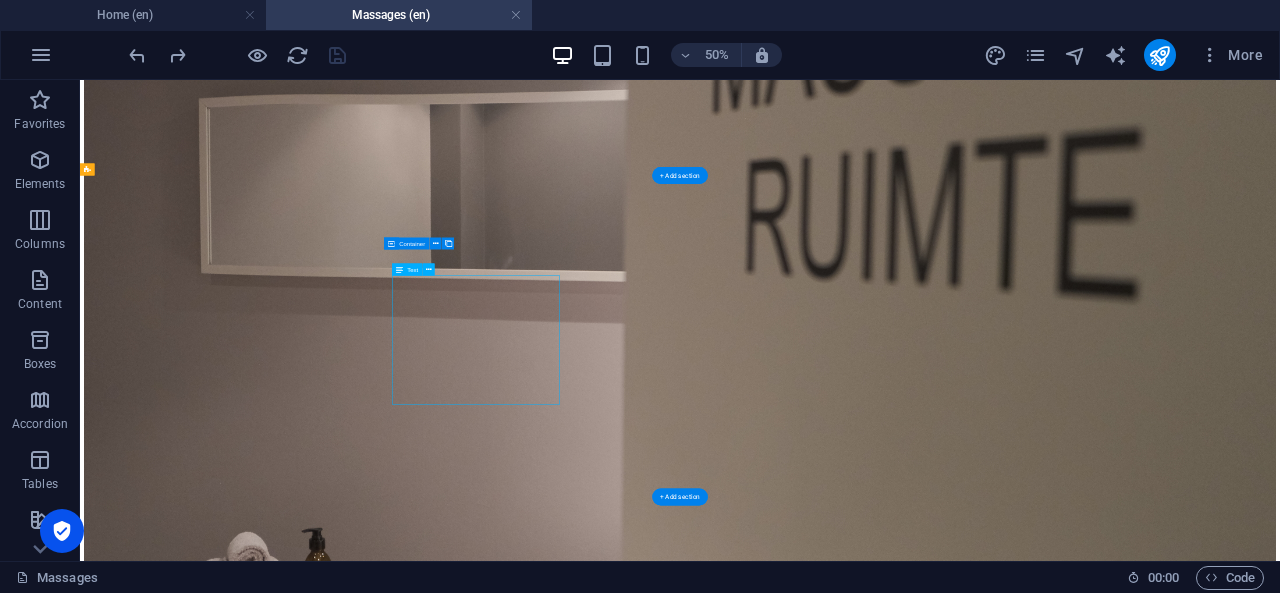 click on "Designed for people experiencing tension in the [MEDICAL_DATA], neck and shoulders. This session targets muscular overload caused by desk posture, repetitive strain, or prolonged sitting. Through slow, firm techniques, fascial [MEDICAL_DATA] are released and muscle reactivity is reduced. 30 minutes €49,- 60 minutes €79,- 90 minutes €119,-" at bounding box center (1280, 2666) 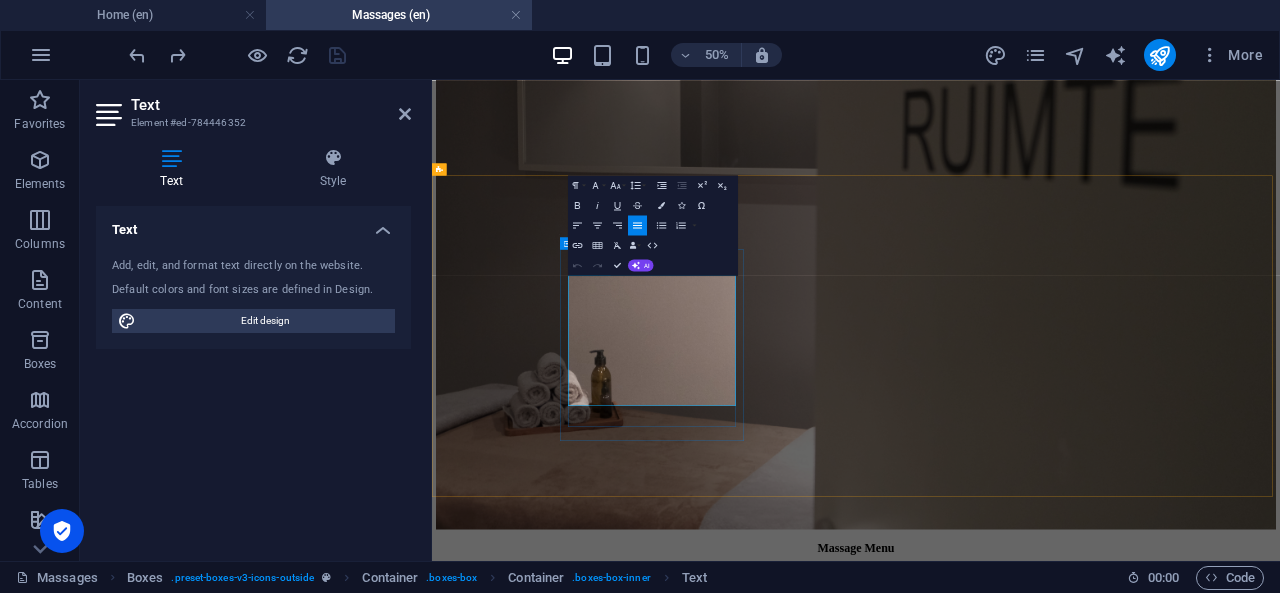 click on "Designed for people experiencing tension in the [MEDICAL_DATA], neck and shoulders. This session targets muscular overload caused by desk posture, repetitive strain, or prolonged sitting. Through slow, firm techniques, fascial [MEDICAL_DATA] are released and muscle reactivity is reduced." at bounding box center (1280, 2082) 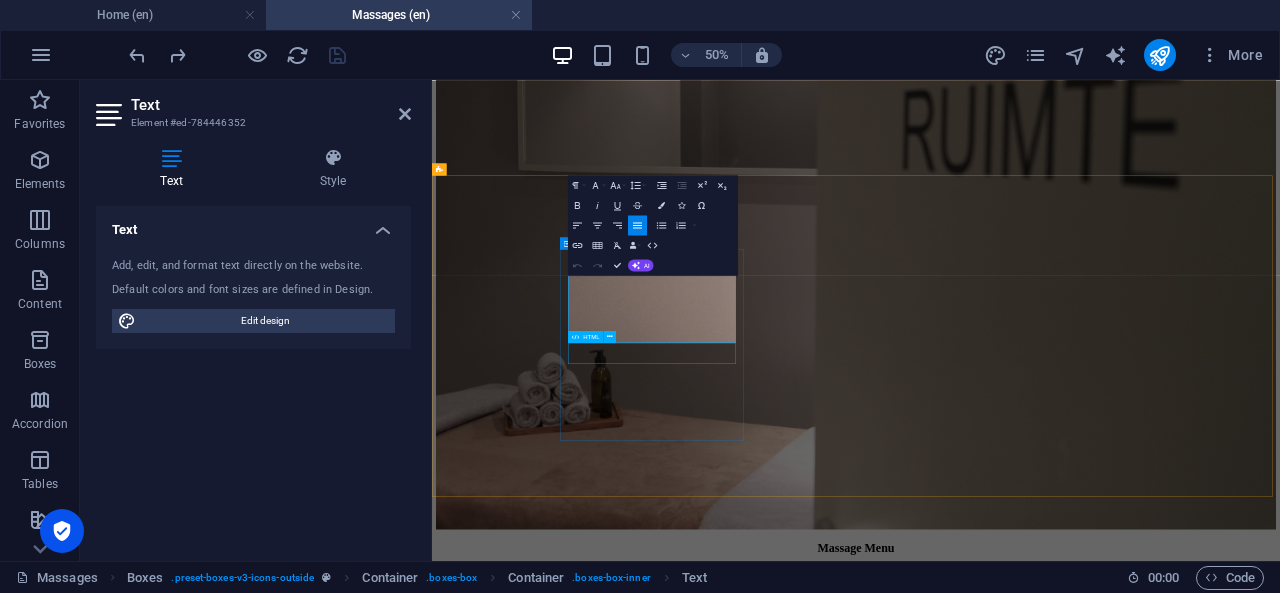 click at bounding box center [1280, 2270] 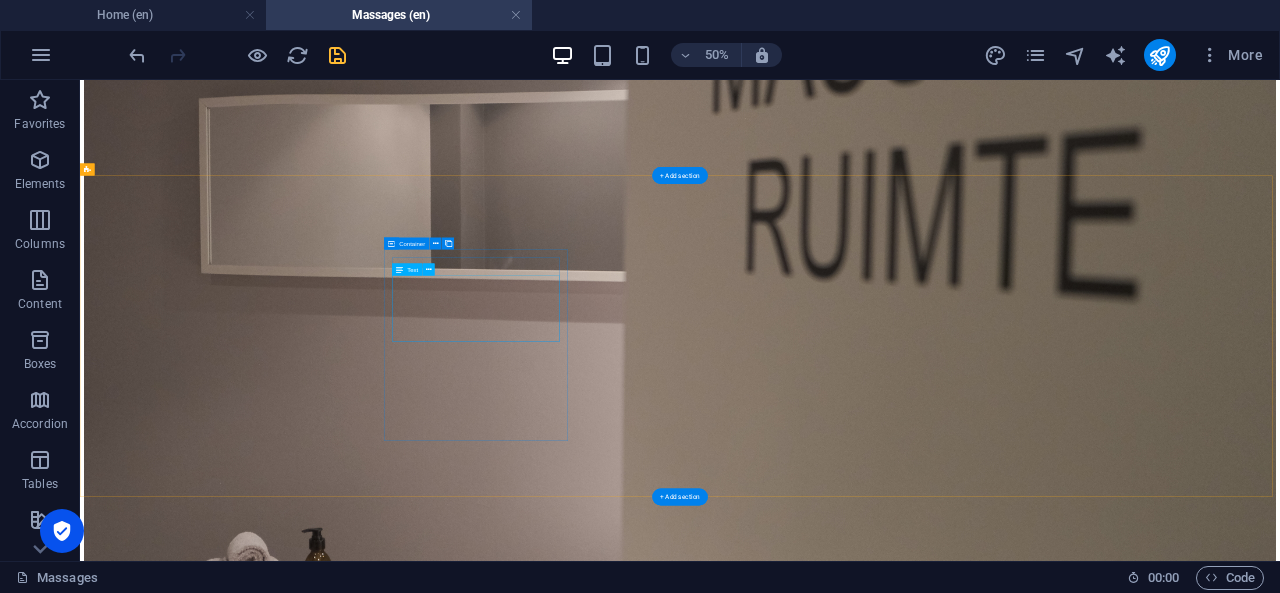 click on "De 30 minutes €49,- 60 minutes €79,- 90 minutes €119,-" at bounding box center [1280, 2648] 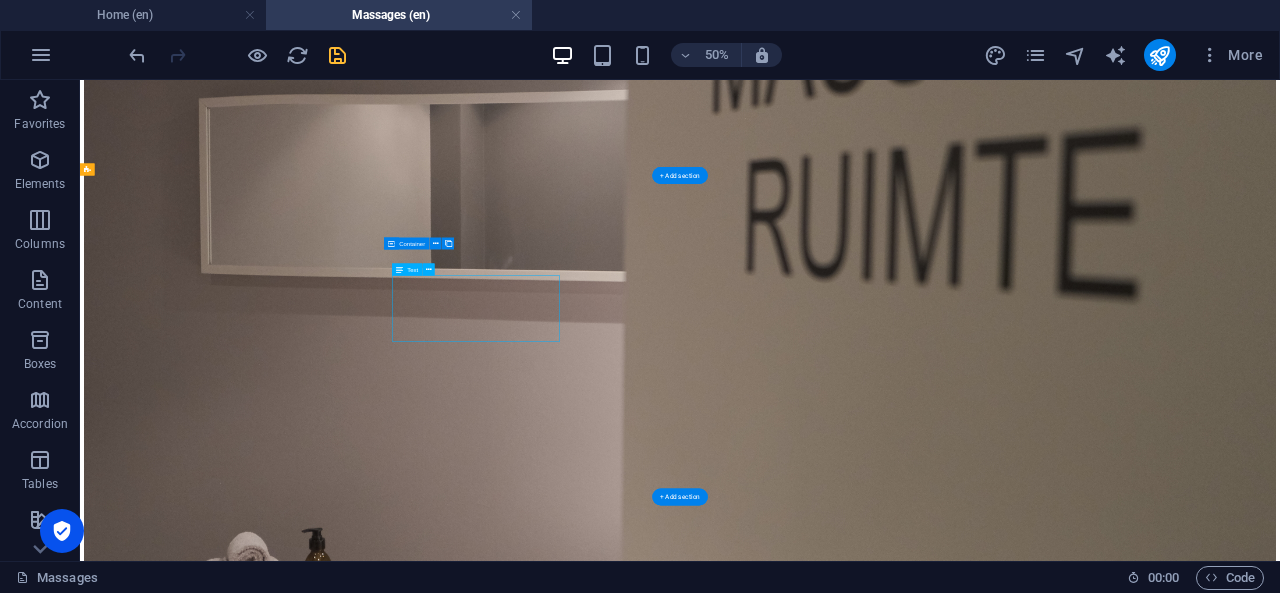 click on "De 30 minutes €49,- 60 minutes €79,- 90 minutes €119,-" at bounding box center (1280, 2648) 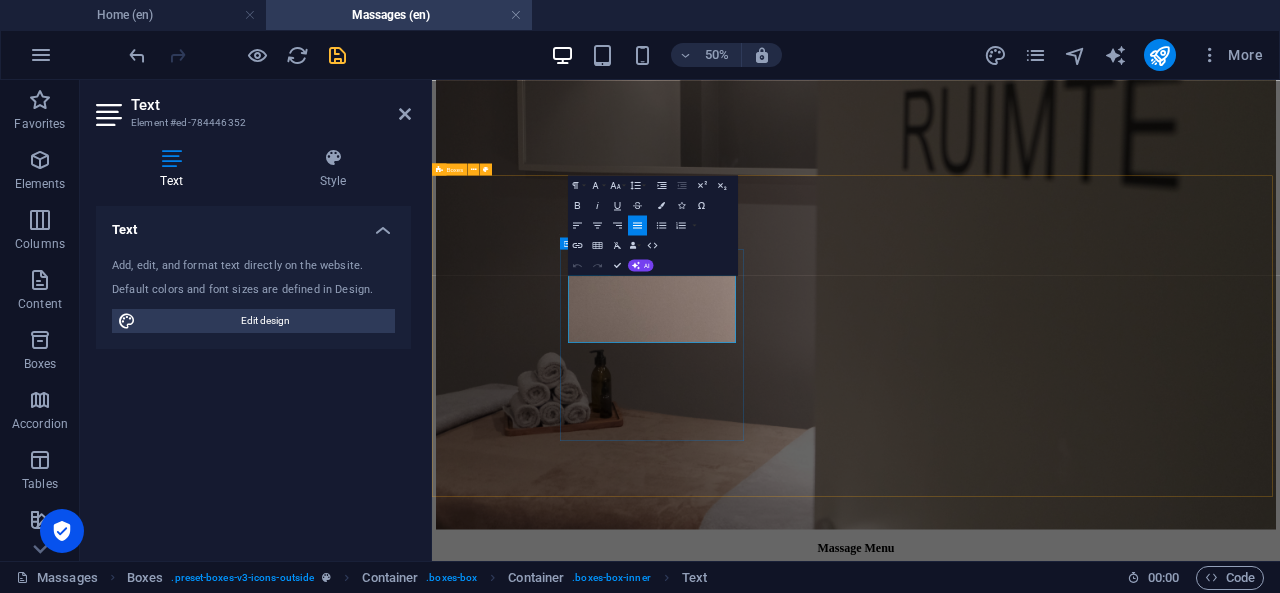 click on "De" at bounding box center [1280, 2064] 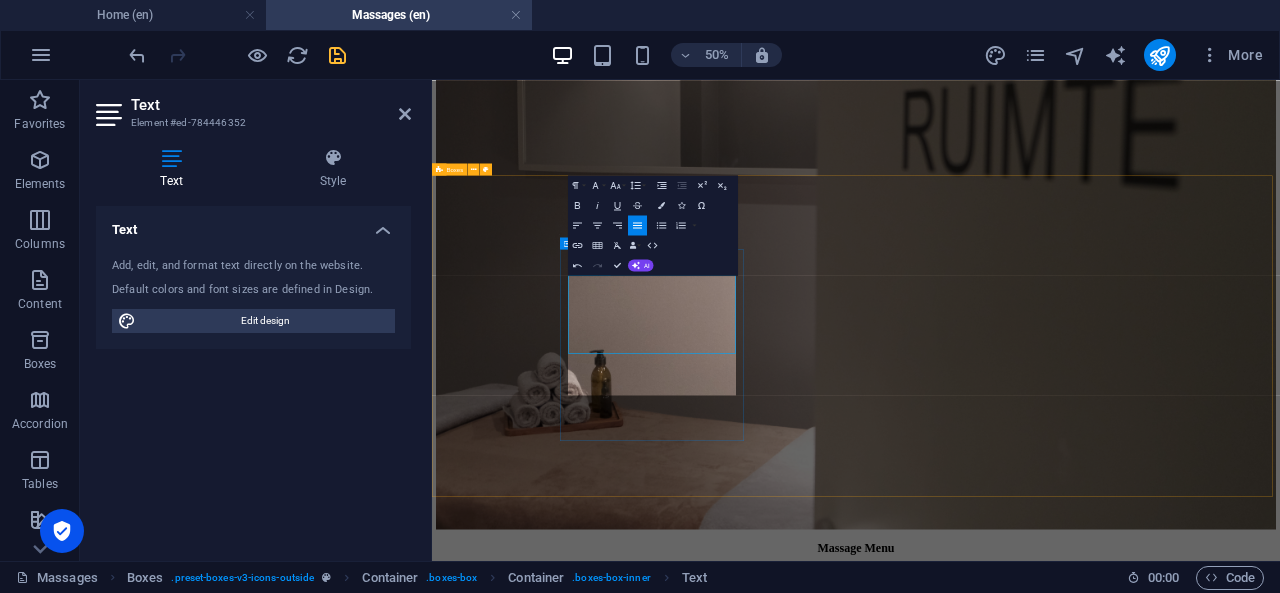 scroll, scrollTop: 2507, scrollLeft: 2, axis: both 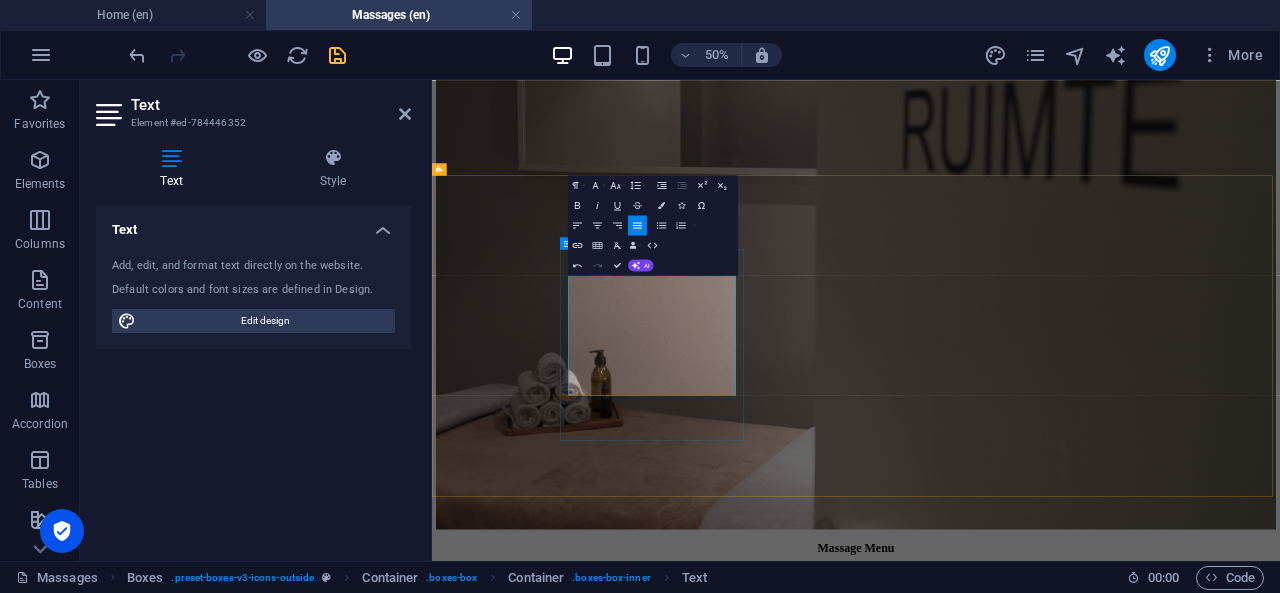 click on "A calming full-body massage that supports relaxation and nervous system recovery. Gentle, flowing strokes invite the body into a restful state, making it ideal for those seeking peace, grounding or emotional" at bounding box center [1280, 2098] 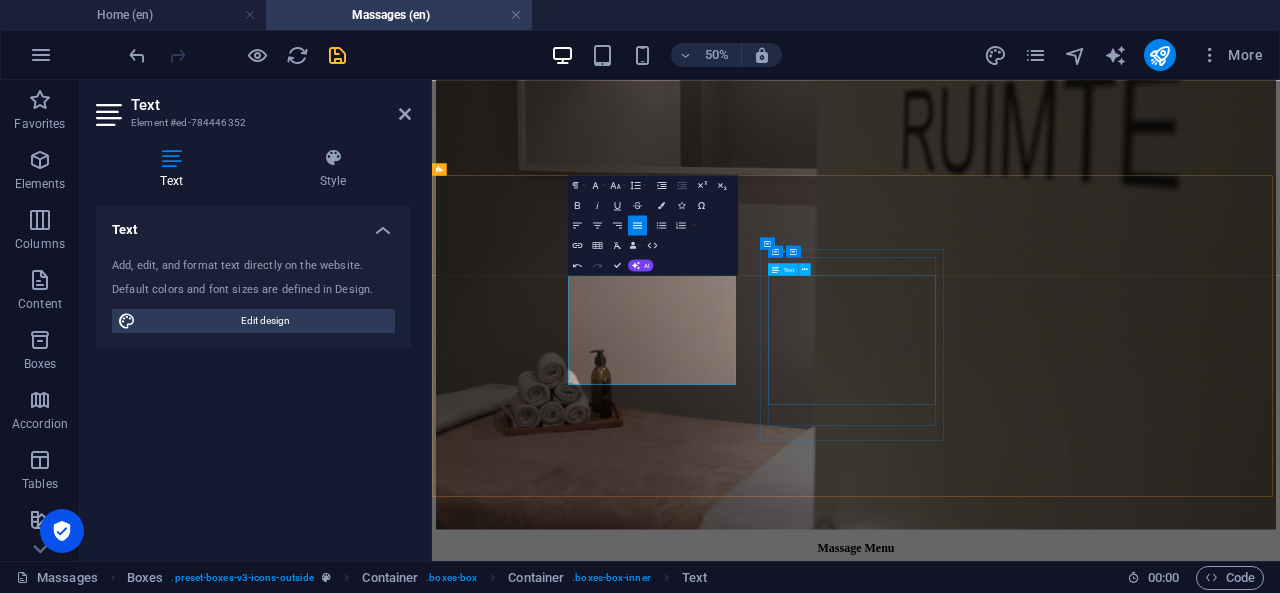 click on "A tailored session for people with specific tension zones or stress-related complaints. Before we begin, we explore your needs together. Whether it's ongoing shoulder tension, difficulty relaxing, or recovering from a period of high stress — this session is adapted to support your process.   30 minutes €49,- 60 minutes €79,- 90 minutes €119,-" at bounding box center (1280, 2401) 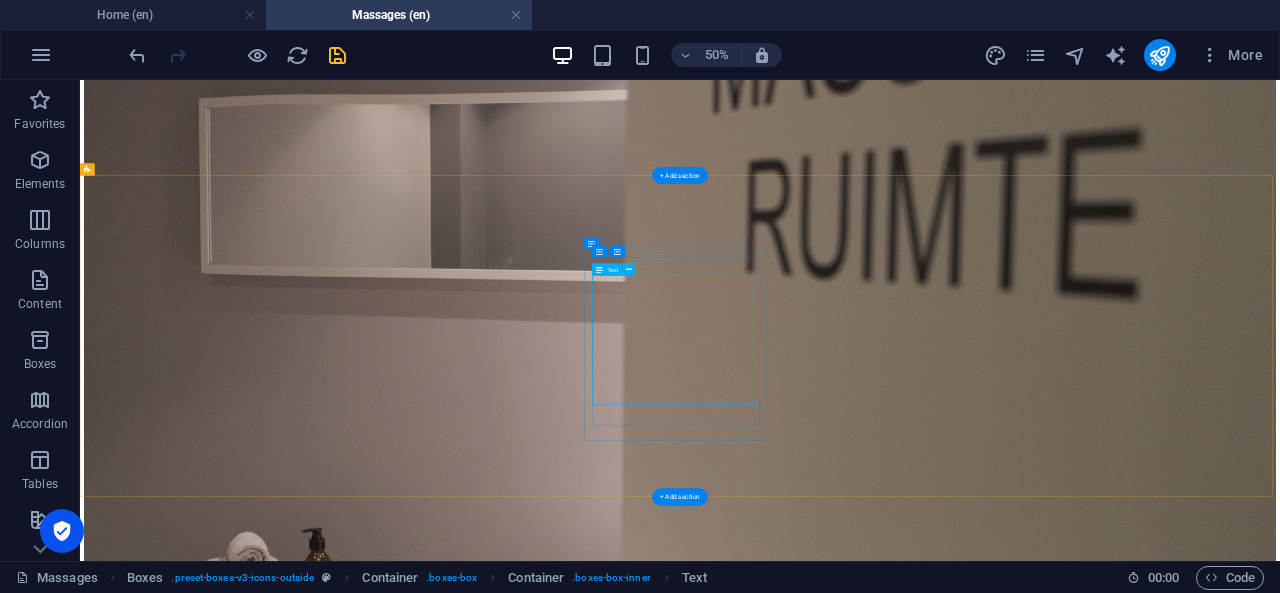 click on "A tailored session for people with specific tension zones or stress-related complaints. Before we begin, we explore your needs together. Whether it's ongoing shoulder tension, difficulty relaxing, or recovering from a period of high stress — this session is adapted to support your process.   30 minutes €49,- 60 minutes €79,- 90 minutes €119,-" at bounding box center (1280, 2902) 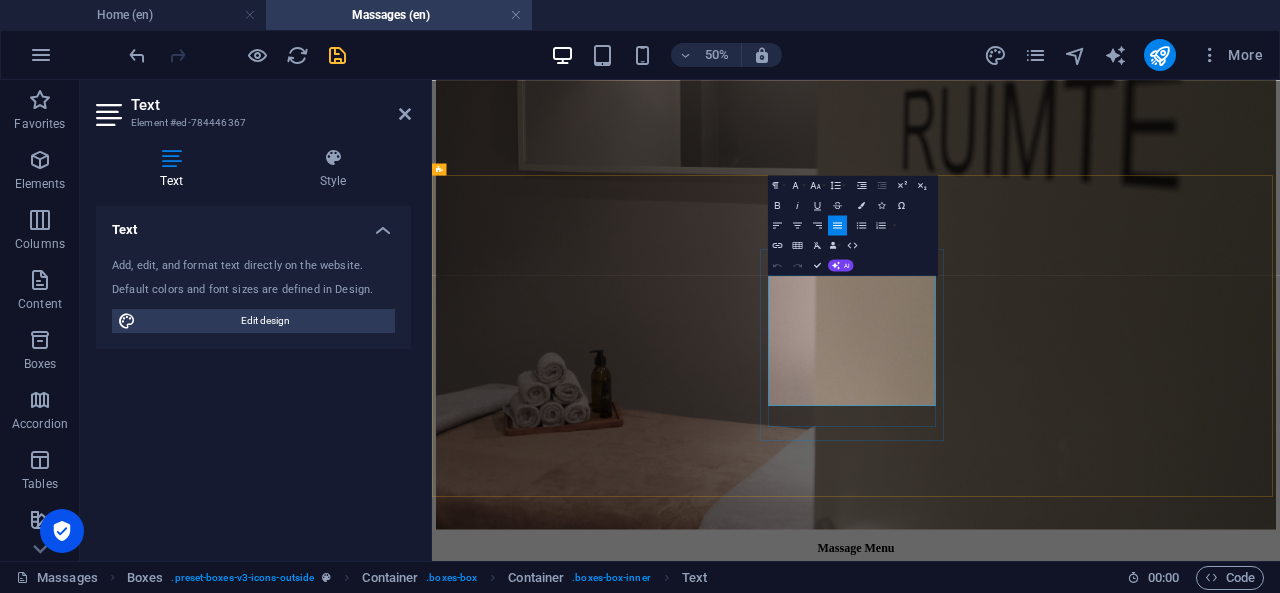 click at bounding box center [1280, 2362] 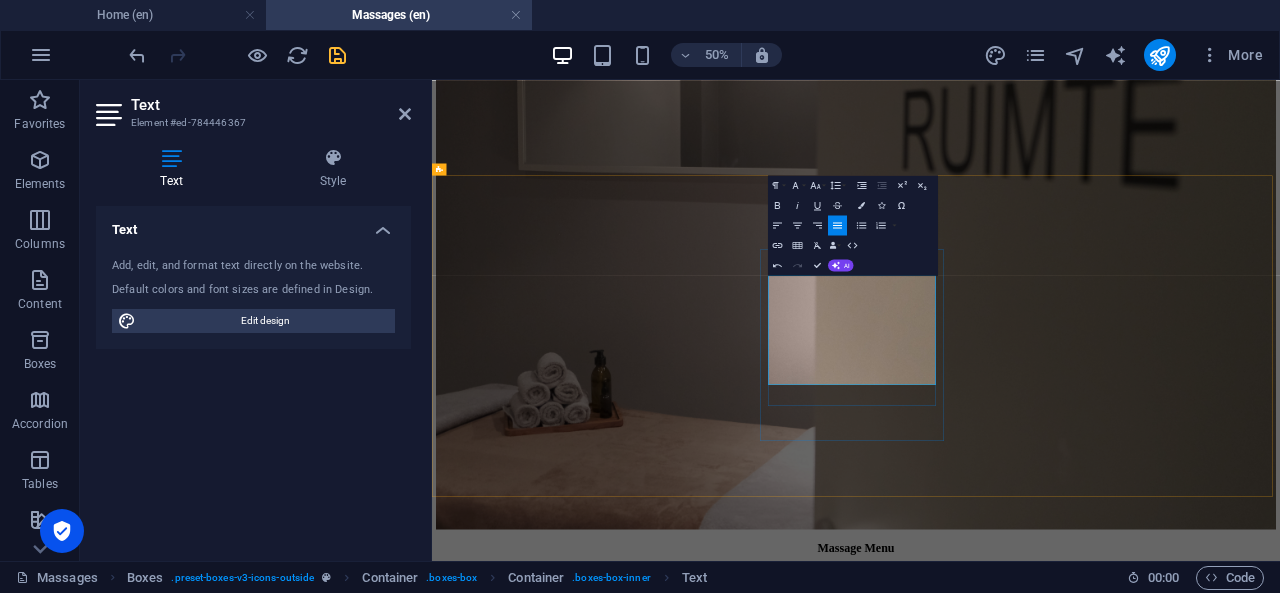 scroll, scrollTop: 2350, scrollLeft: 1, axis: both 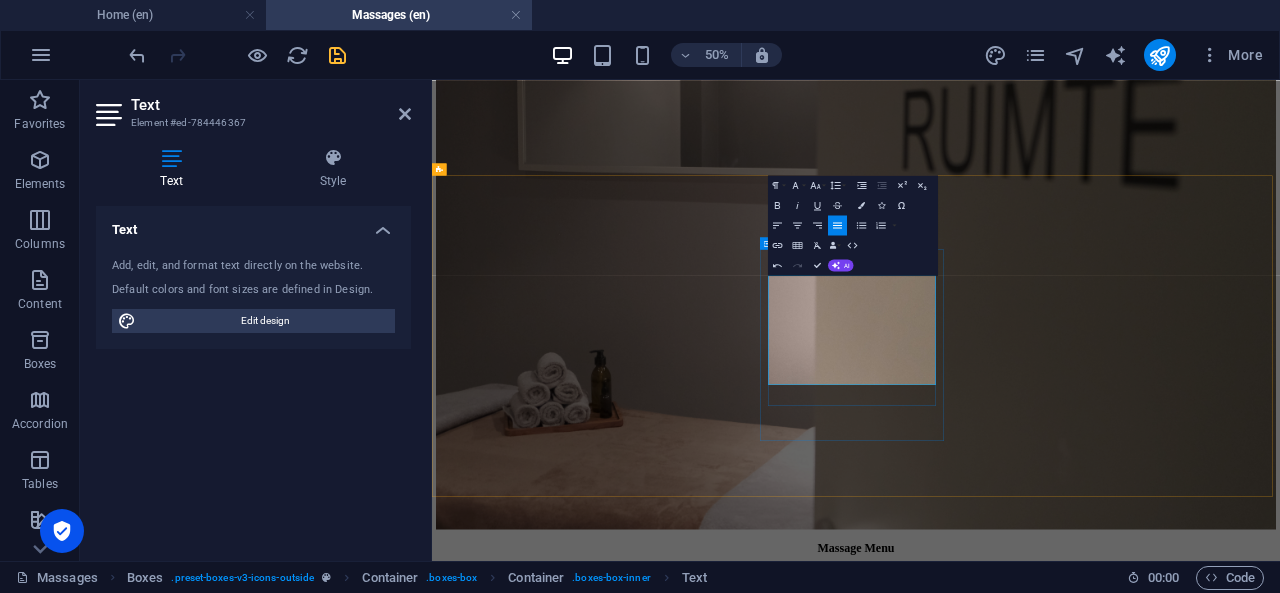 click on "A A firm, deep massage that targets chronic muscle tension. By addressing deeper layers of [MEDICAL_DATA] and musculature, this session helps restore range of motion and reduce pain in long-held tension zones." at bounding box center [1280, 2310] 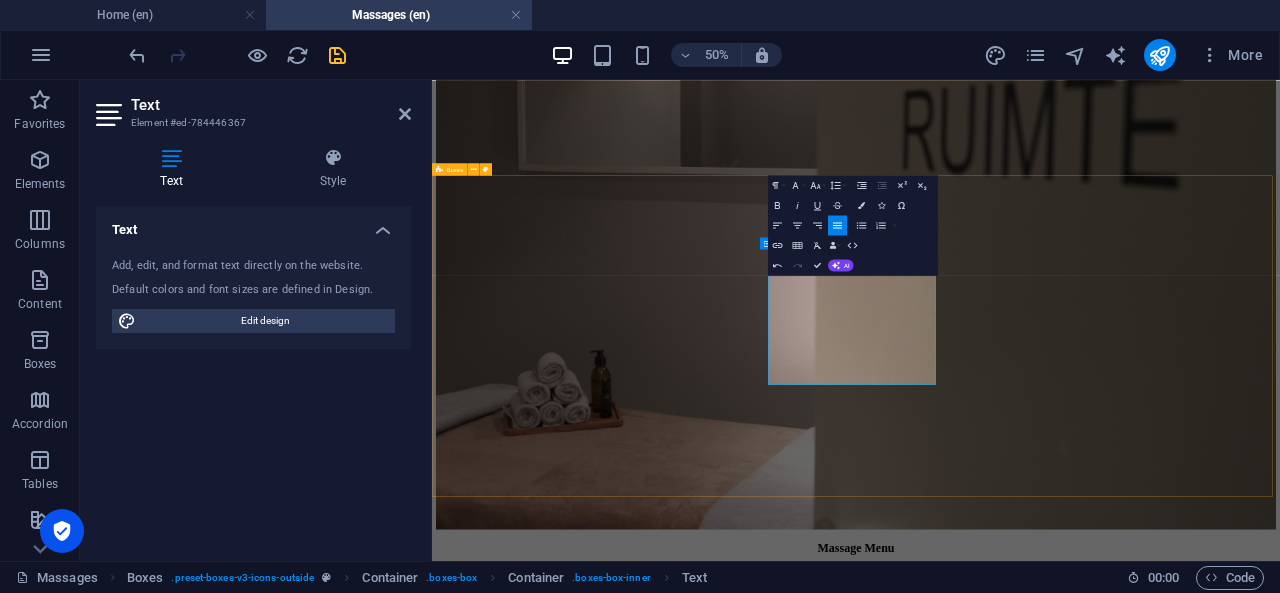 click on "Relax and Restore A calming full-body massage that supports relaxation and nervous system recovery. Gentle, flowing strokes invite the body into a restful state, making it ideal for those seeking peace, grounding or emotional 30 minutes €49,- 60 minutes €79,- 90 minutes €119,- Deep Tissue Massage A firm, deep massage that targets chronic muscle tension. By addressing deeper layers of [MEDICAL_DATA] and musculature, this session helps restore range of motion and reduce pain in long-held tension zones. 30 minutes €49,- 60 minutes €79,- 90 minutes €119,- A firm, deep massage that targets chronic muscle tension. By addressing deeper layers of [MEDICAL_DATA] and musculature, this session helps restore range of motion and reduce pain in long-held tension zones. Connective Tissue massage For people with discomfort, tightness or dull pain in the lower back and pelvic region. 30 minutes €49,- 60 minutes €79,- 90 minutes €119,-" at bounding box center [1280, 2422] 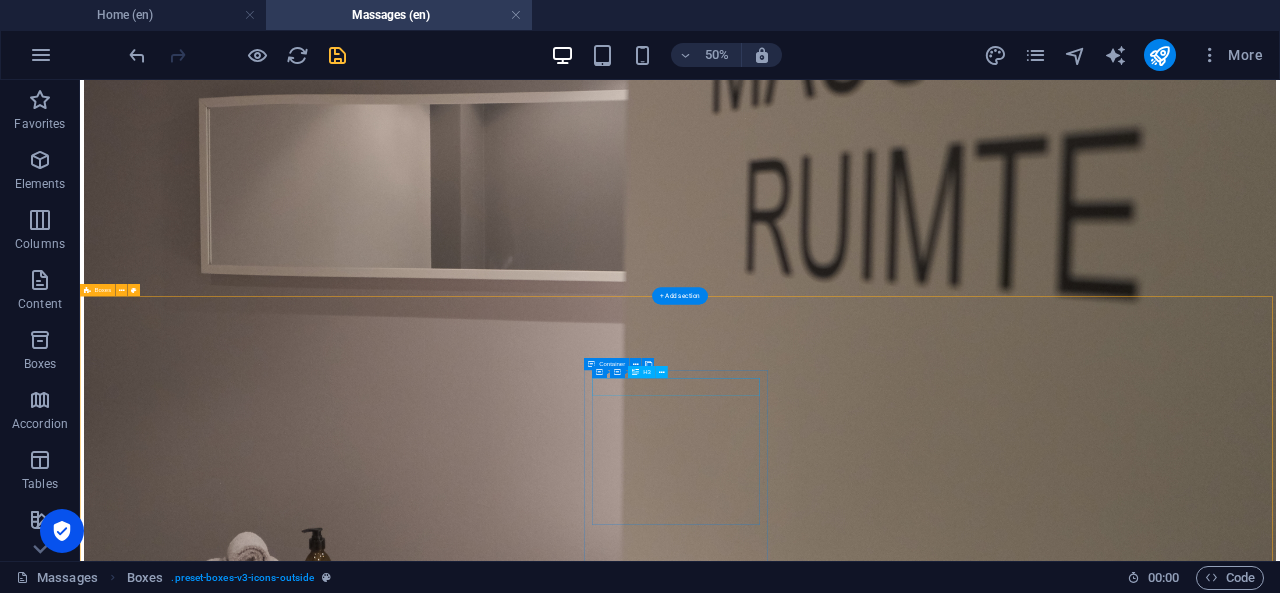 scroll, scrollTop: 882, scrollLeft: 0, axis: vertical 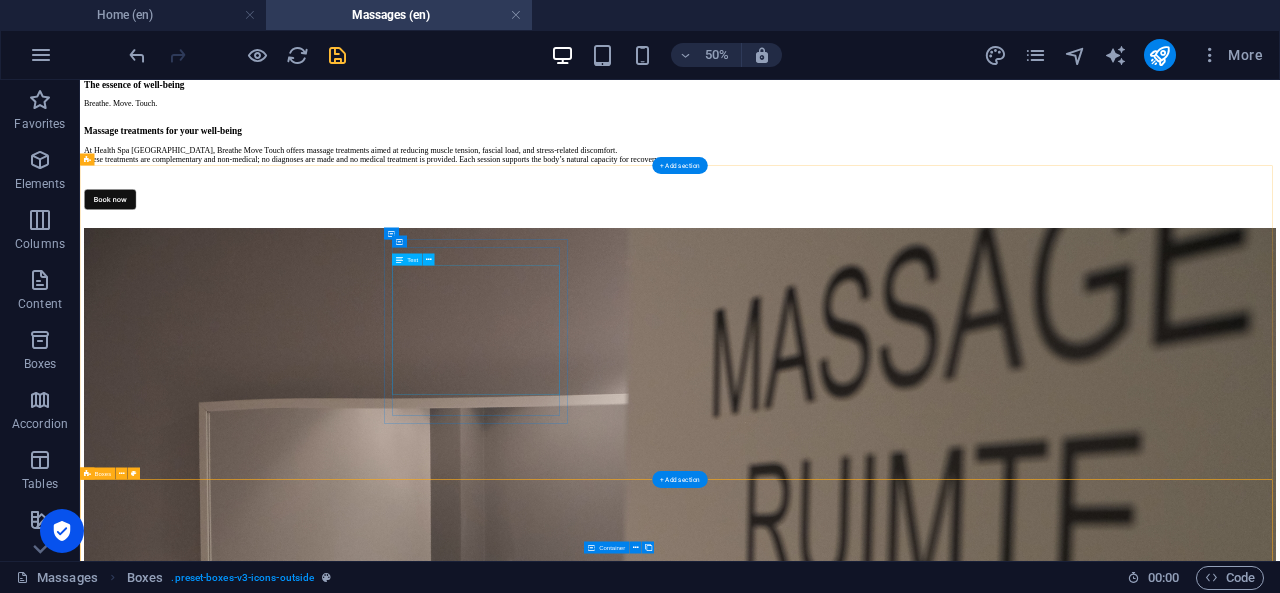 click on "Designed for people experiencing tension in the [MEDICAL_DATA], neck and shoulders. This session targets muscular overload caused by desk posture, repetitive strain, or prolonged sitting. Through slow, firm techniques, fascial [MEDICAL_DATA] are released and muscle reactivity is reduced. 30 minutes €49,- 60 minutes €79,- 90 minutes €119,-" at bounding box center (1280, 2327) 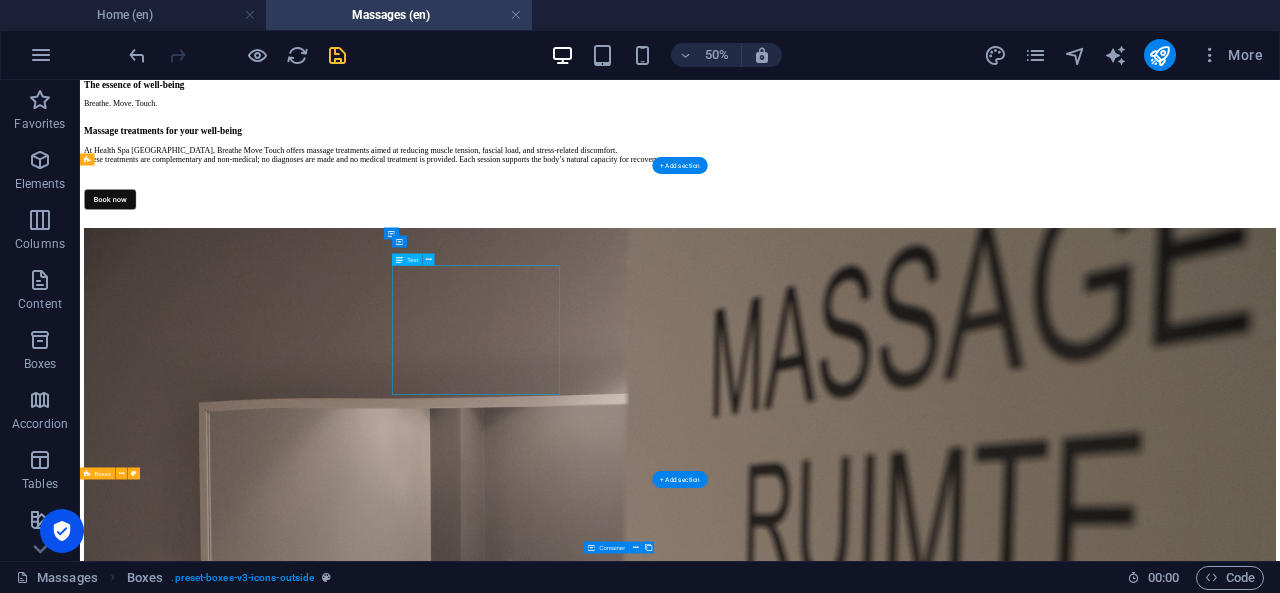 click on "Designed for people experiencing tension in the [MEDICAL_DATA], neck and shoulders. This session targets muscular overload caused by desk posture, repetitive strain, or prolonged sitting. Through slow, firm techniques, fascial [MEDICAL_DATA] are released and muscle reactivity is reduced. 30 minutes €49,- 60 minutes €79,- 90 minutes €119,-" at bounding box center (1280, 2327) 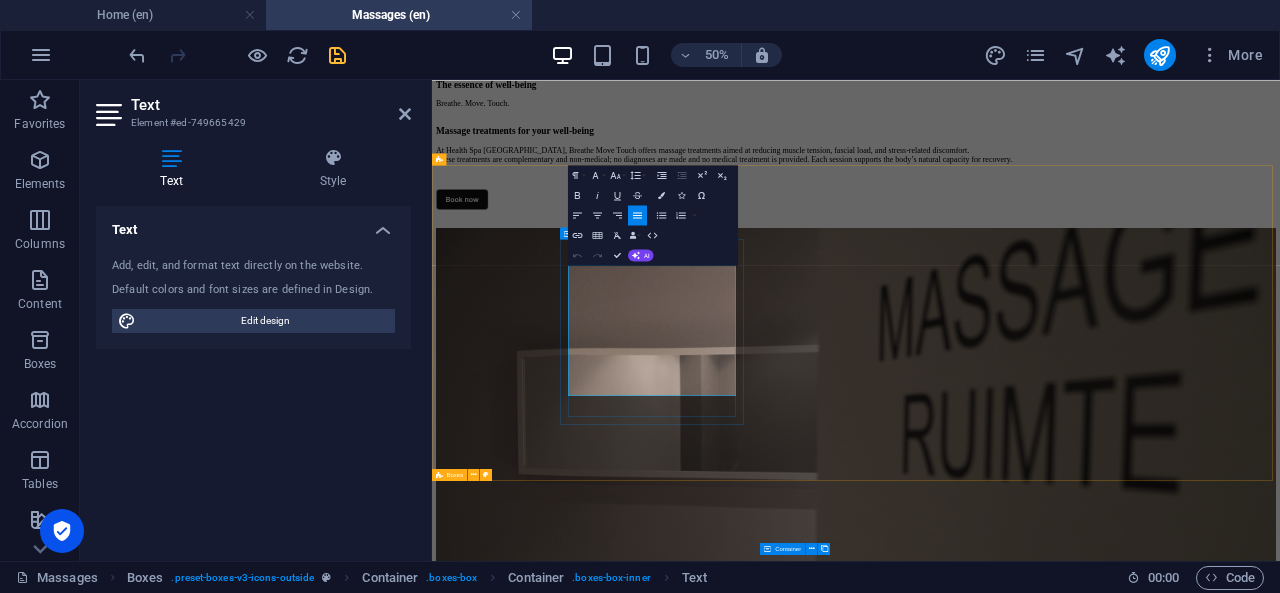 click on "Designed for people experiencing tension in the [MEDICAL_DATA], neck and shoulders. This session targets muscular overload caused by desk posture, repetitive strain, or prolonged sitting. Through slow, firm techniques, fascial [MEDICAL_DATA] are released and muscle reactivity is reduced." at bounding box center [1280, 1744] 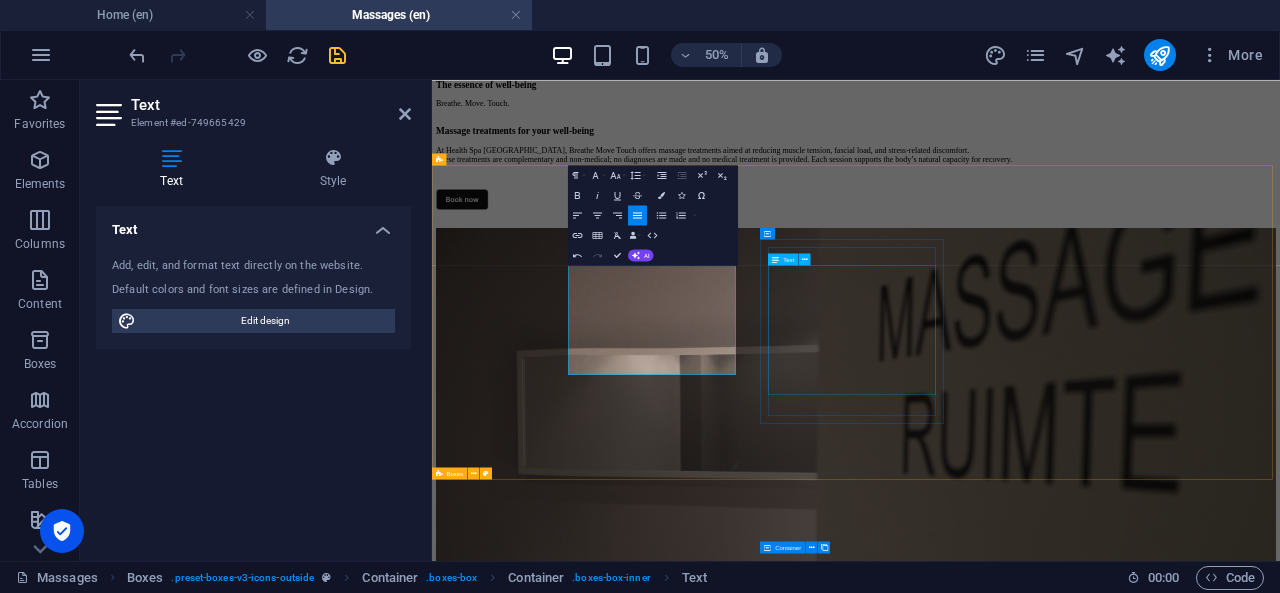 click on "A tailored session for people with specific tension zones or stress-related complaints. Before we begin, we explore your needs together. Whether it's ongoing shoulder tension, difficulty relaxing, or recovering from a period of high stress — this session is adapted to support your process.   30 minutes €49,- 60 minutes €79,- 90 minutes €119,-" at bounding box center [1280, 2126] 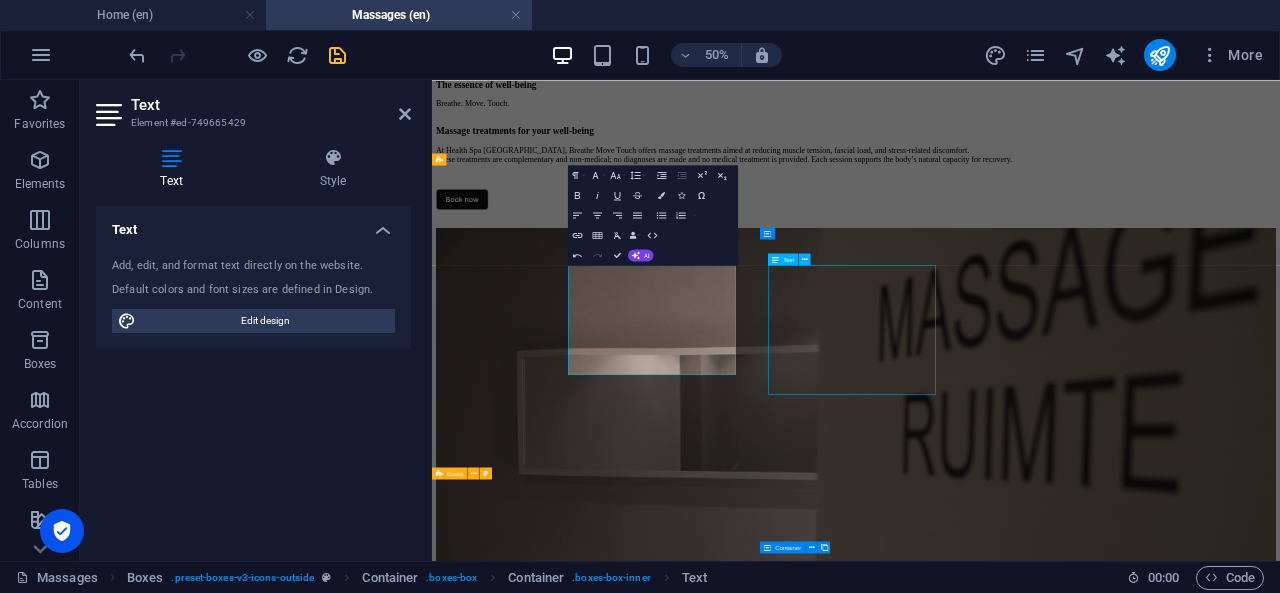 click on "A tailored session for people with specific tension zones or stress-related complaints. Before we begin, we explore your needs together. Whether it's ongoing shoulder tension, difficulty relaxing, or recovering from a period of high stress — this session is adapted to support your process.   30 minutes €49,- 60 minutes €79,- 90 minutes €119,-" at bounding box center [1280, 2126] 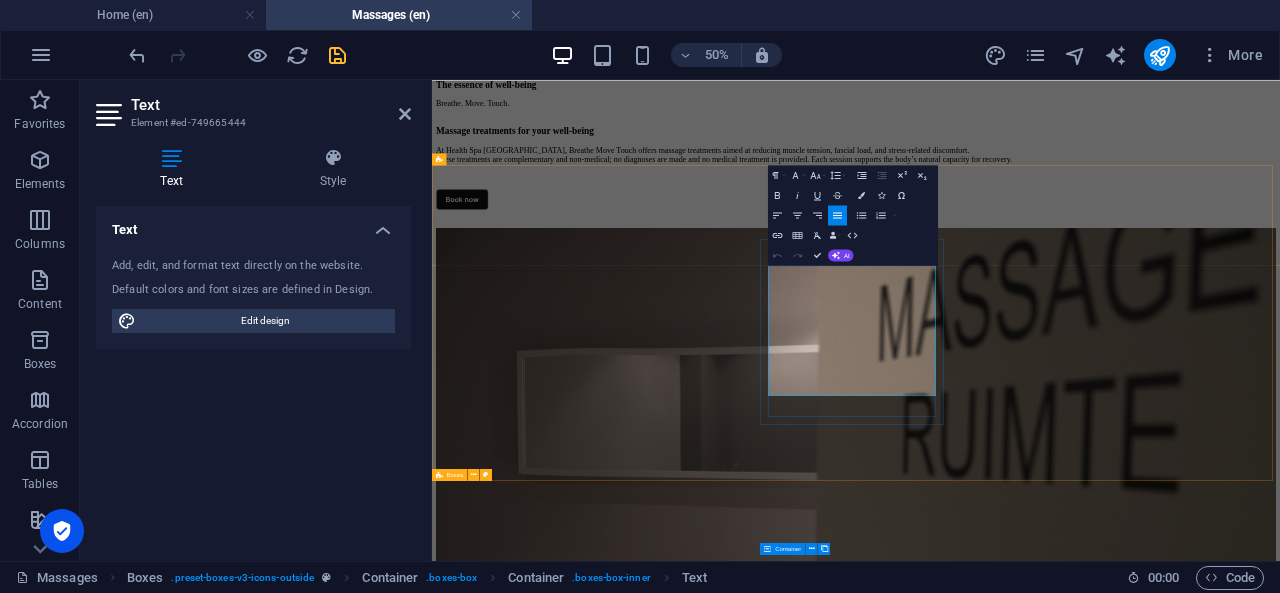 click on "A tailored session for people with specific tension zones or stress-related complaints. Before we begin, we explore your needs together. Whether it's ongoing shoulder tension, difficulty relaxing, or recovering from a period of high stress — this session is adapted to support your process." at bounding box center [1280, 2044] 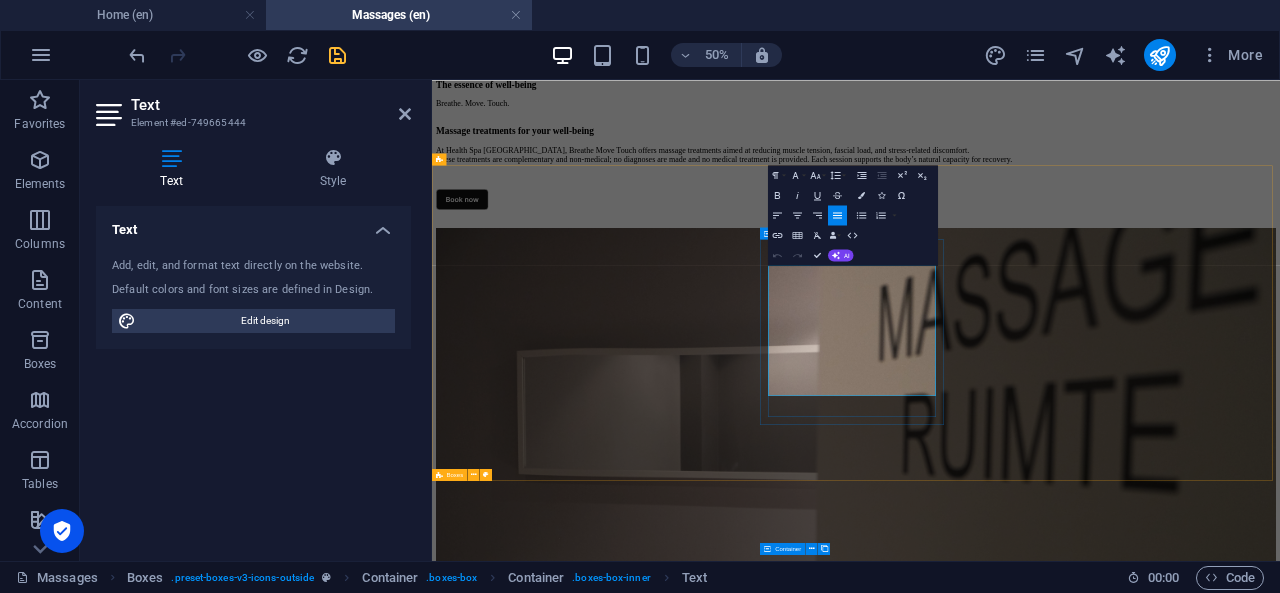 click on "A tailored session for people with specific tension zones or stress-related complaints. Before we begin, we explore your needs together. Whether it's ongoing shoulder tension, difficulty relaxing, or recovering from a period of high stress — this session is adapted to support your process." at bounding box center [1280, 2044] 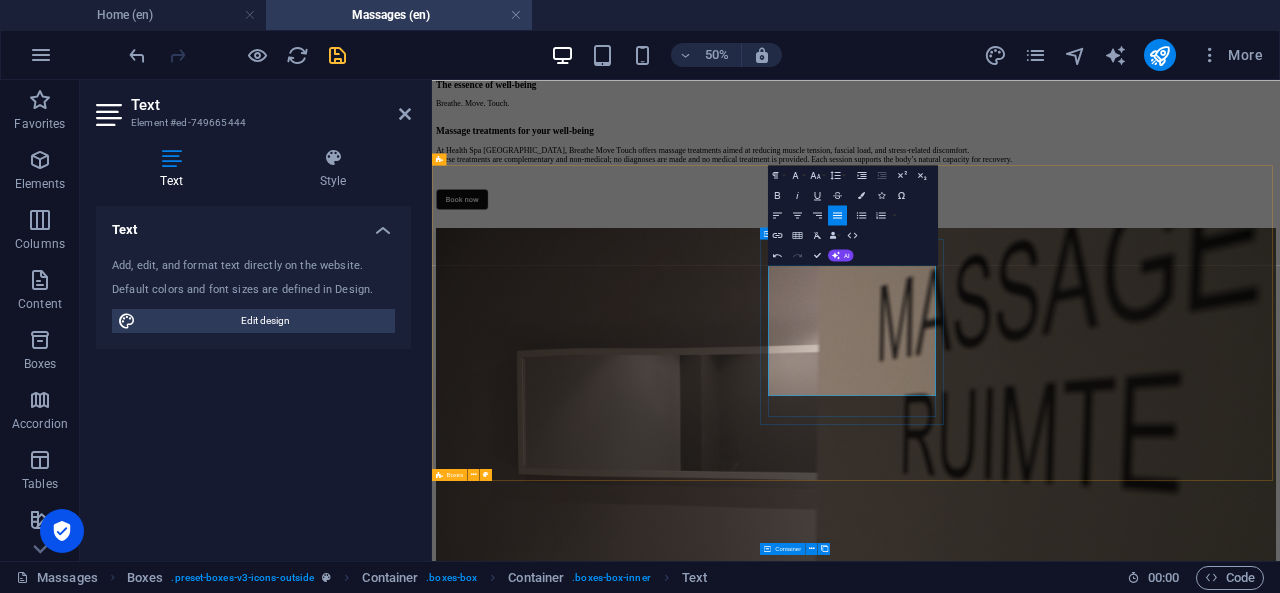 click on "A tailored session for people with specific questions. Before we begin, we explore your needs together. Whether it's ongoing shoulder tension, difficulty relaxing, or recovering from a period of high stress — this session is adapted to support your process." at bounding box center (1280, 2044) 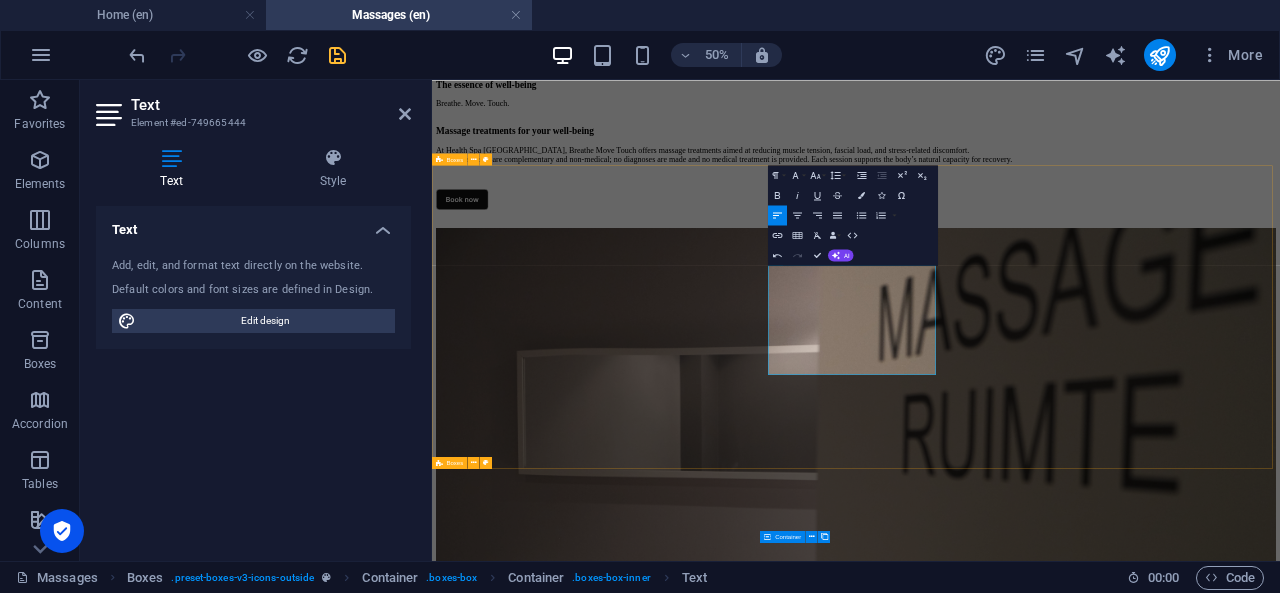click on "Anti-office massage Designed for people experiencing tension in the [MEDICAL_DATA], neck and shoulders. This session targets muscular overload caused by desk posture, repetitive strain, or prolonged sitting. 30 minutes €49,- 60 minutes €79,- 90 minutes €119,- Focused Recovery A tailored session for people with specific questions. Before we begin, we explore your needs together. 30 minutes €49,- 60 minutes €79,- 90 minutes €119,- Lower Back Relief For people with discomfort, tightness or dull pain in the lower back and pelvic region. This session focuses on reducing tension in the lower back, sacroiliac area and hips. Techniques such as [MEDICAL_DATA] release, cupping and stretching are used to improve circulation and mobility. 30 minutes €49,- 60 minutes €79,- 90 minutes €119,-" at bounding box center [1280, 2141] 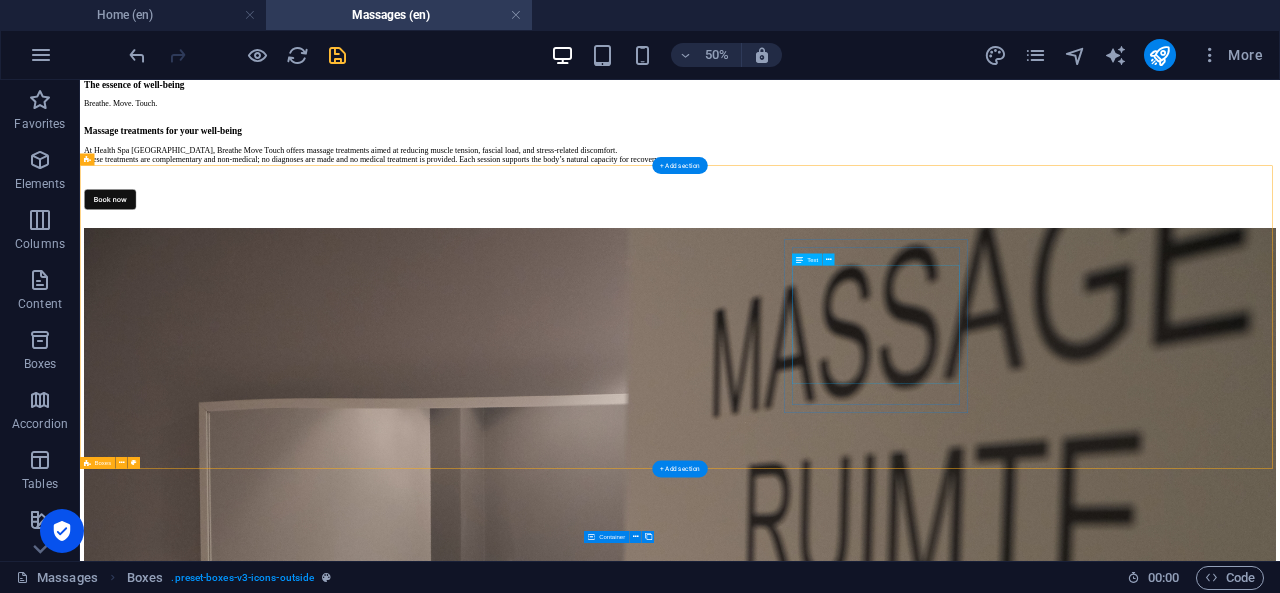 click on "For people with discomfort, tightness or dull pain in the lower back and pelvic region. This session focuses on reducing tension in the lower back, sacroiliac area and hips. Techniques such as [MEDICAL_DATA] release, cupping and stretching are used to improve circulation and mobility. 30 minutes €49,- 60 minutes €79,- 90 minutes €119,-" at bounding box center (1280, 2971) 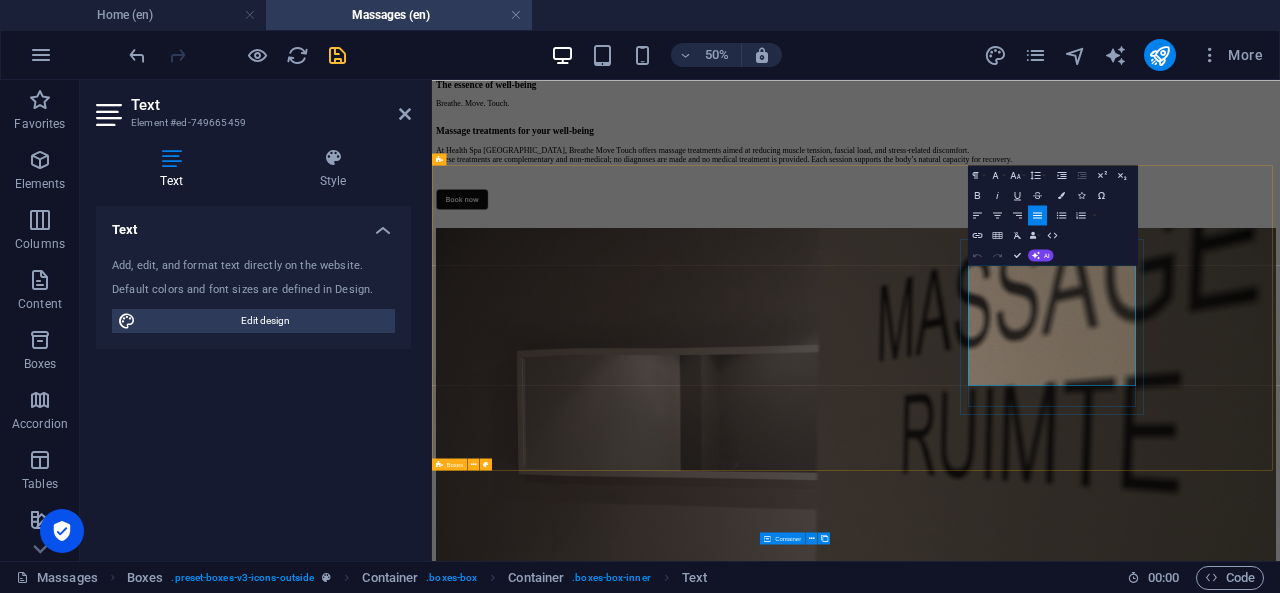 drag, startPoint x: 1824, startPoint y: 563, endPoint x: 1762, endPoint y: 528, distance: 71.19691 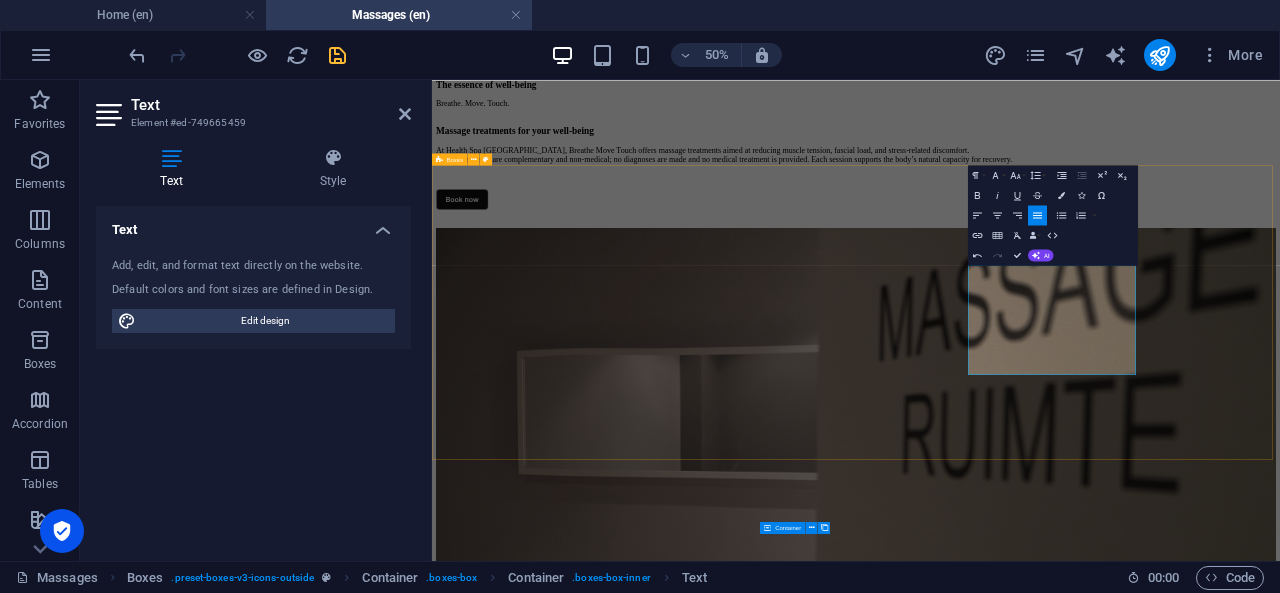 click on "Anti-office massage Designed for people experiencing tension in the [MEDICAL_DATA], neck and shoulders. This session targets muscular overload caused by desk posture, repetitive strain, or prolonged sitting. 30 minutes €49,- 60 minutes €79,- 90 minutes €119,- Focused Recovery A tailored session for people with specific questions. Before we begin, we explore your needs together. 30 minutes €49,- 60 minutes €79,- 90 minutes €119,- Lower Back Relief For people with discomfort, tightness or dull pain in the lower back and pelvic region. This session focuses on reducing tension in the lower back, sacroiliac area and hips.  30 minutes €49,- 60 minutes €79,- 90 minutes €119,-" at bounding box center [1280, 2158] 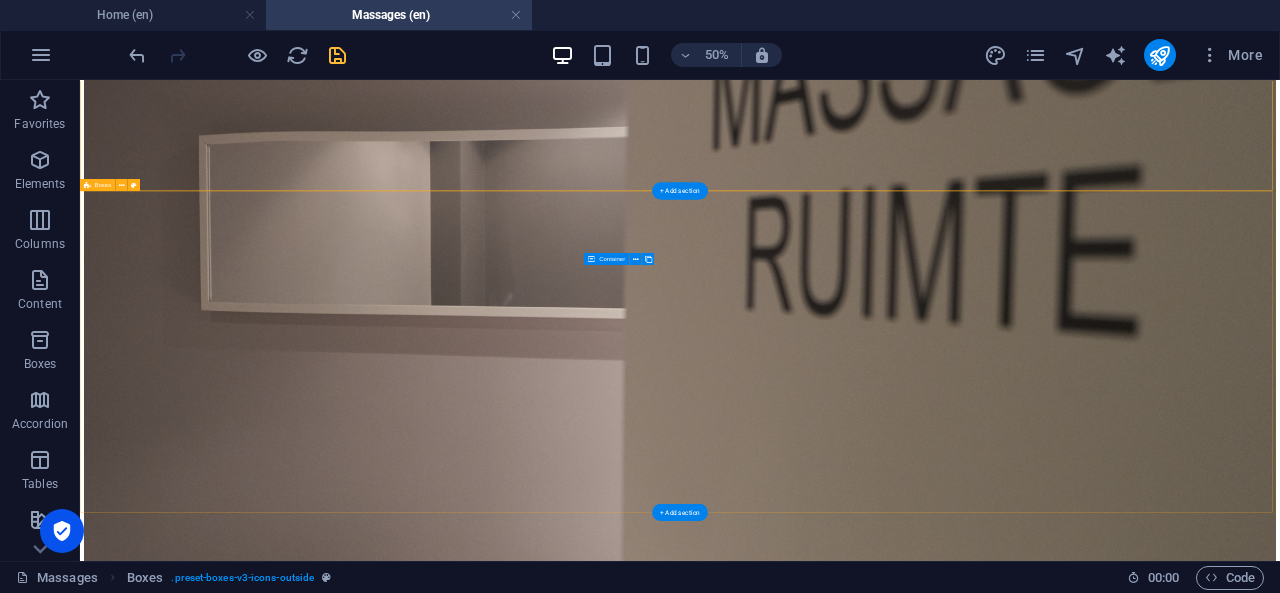 scroll, scrollTop: 1418, scrollLeft: 0, axis: vertical 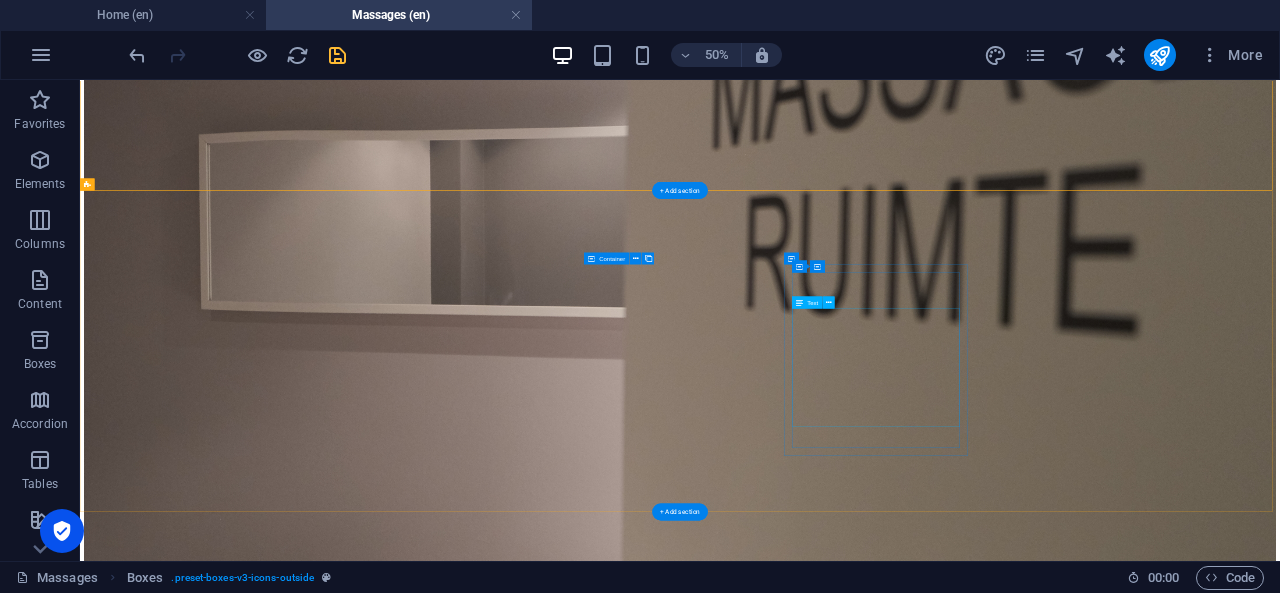 click on "For people with discomfort, tightness or dull pain in the lower back and pelvic region. This session focuses on reducing tension in the lower back, sacroiliac area and hips. Techniques such as [MEDICAL_DATA] release, cupping and stretching are used to improve circulation and mobility. 30 minutes €49,- 60 minutes €79,- 90 minutes €119,-" at bounding box center [1280, 3315] 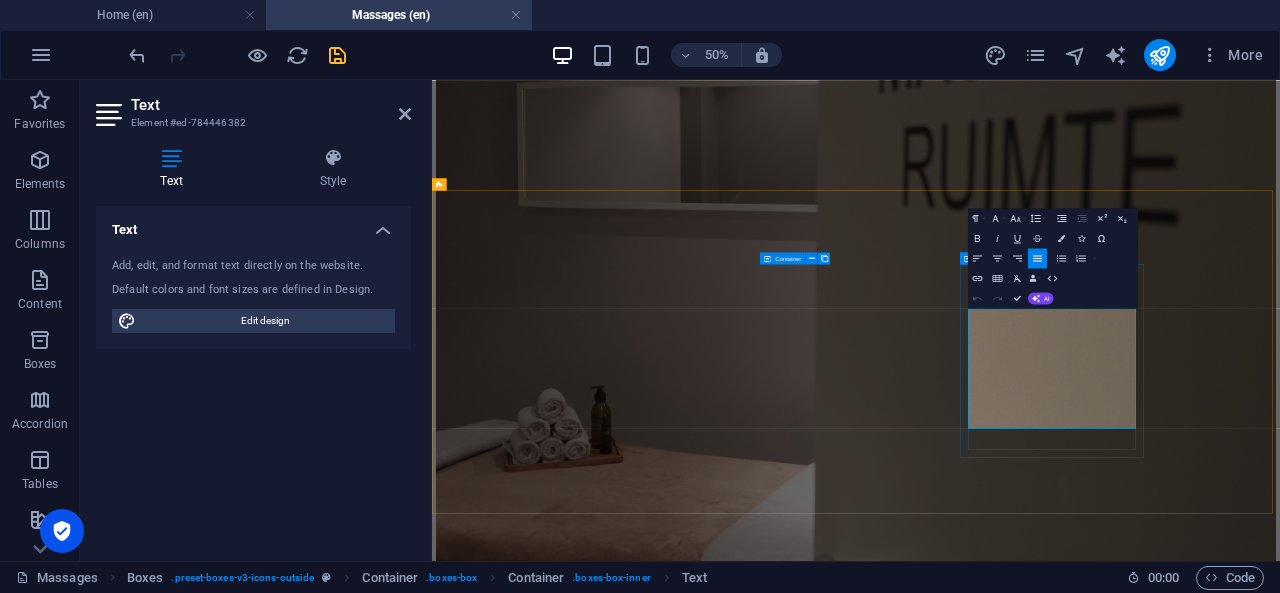 click on "For people with discomfort, tightness or dull pain in the lower back and pelvic region. This session focuses on reducing tension in the lower back, sacroiliac area and hips. Techniques such as [MEDICAL_DATA] release, cupping and stretching are used to improve circulation and mobility." at bounding box center [1280, 2732] 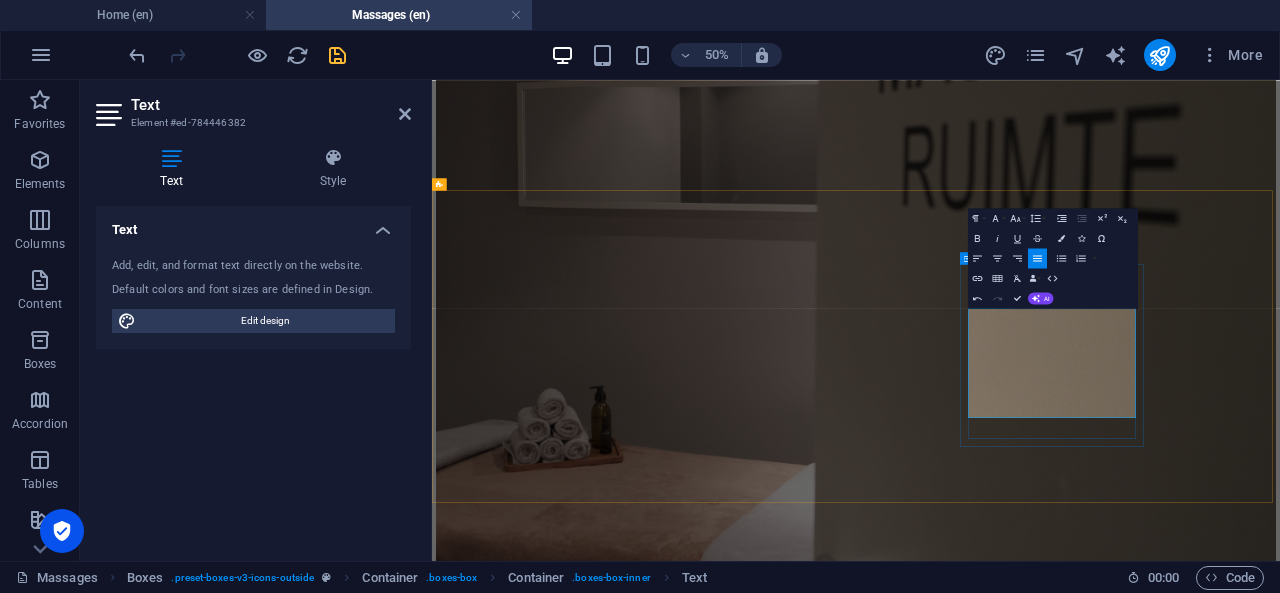 click on "FFocused on [MEDICAL_DATA] and scar tissue, this treatment helps to reduce [MEDICAL_DATA], improve circulation, and restore mobility. Particularly helpful for old injuries, post-surgery recovery, and skin or tissue restrictions." at bounding box center (1280, 2723) 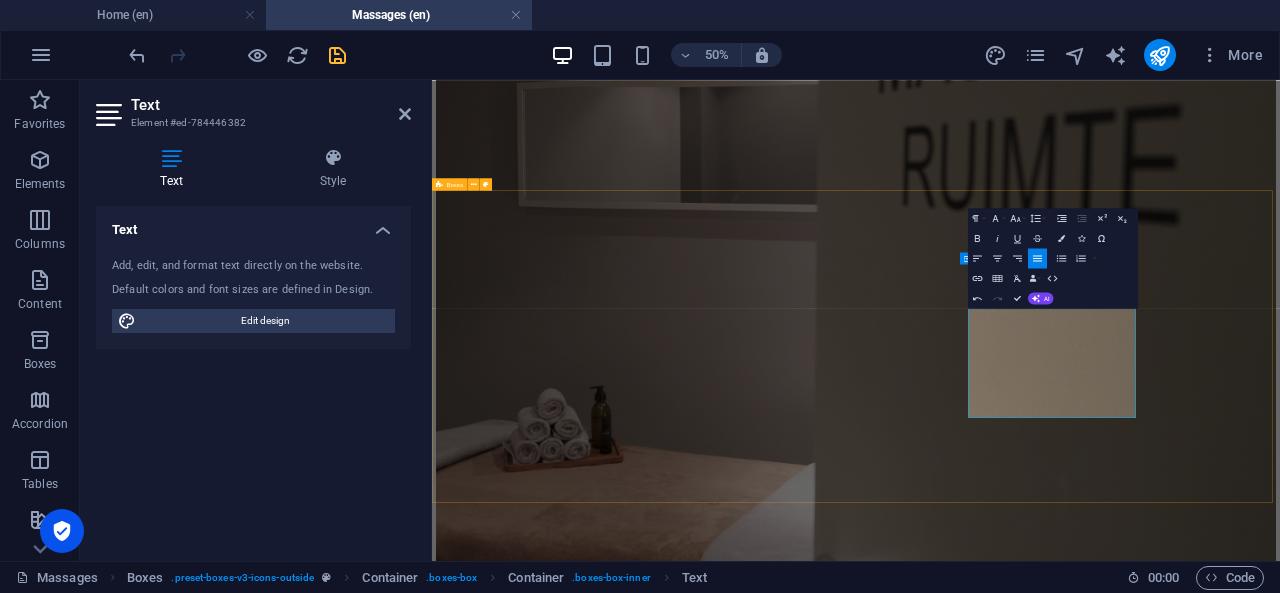 click on "Relax and Restore A calming full-body massage that supports relaxation and nervous system recovery. Gentle, flowing strokes invite the body into a restful state, making it ideal for those seeking peace, grounding or emotional 30 minutes €49,- 60 minutes €79,- 90 minutes €119,- Deep Tissue Massage A firm, deep massage that targets chronic muscle tension. By addressing deeper layers of [MEDICAL_DATA] and musculature, this session helps restore range of motion and reduce pain in long-held tension zones. 30 minutes €49,- 60 minutes €79,- 90 minutes €119,- Connective Tissue massage Focused on [MEDICAL_DATA] and scar tissue, this treatment helps to reduce [MEDICAL_DATA], improve circulation, and restore mobility. Particularly helpful for old injuries, post-surgery recovery, and skin or tissue restrictions. 30 minutes €49,- 60 minutes €79,- 90 minutes €119,-" at bounding box center [1280, 2535] 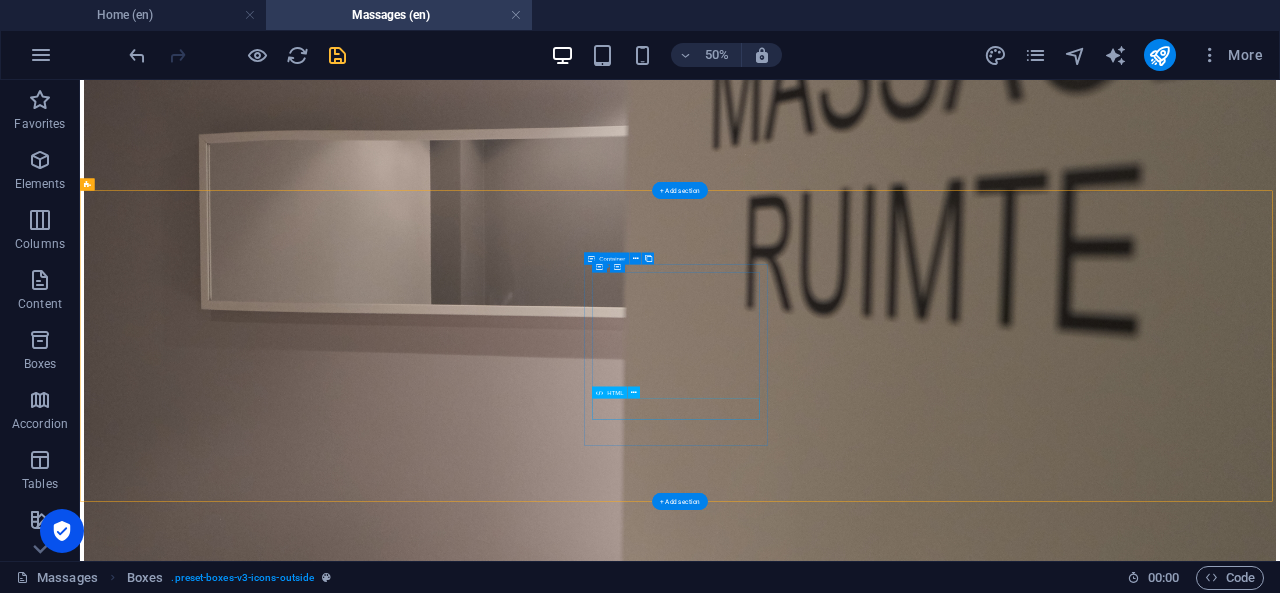 click at bounding box center [1280, 3139] 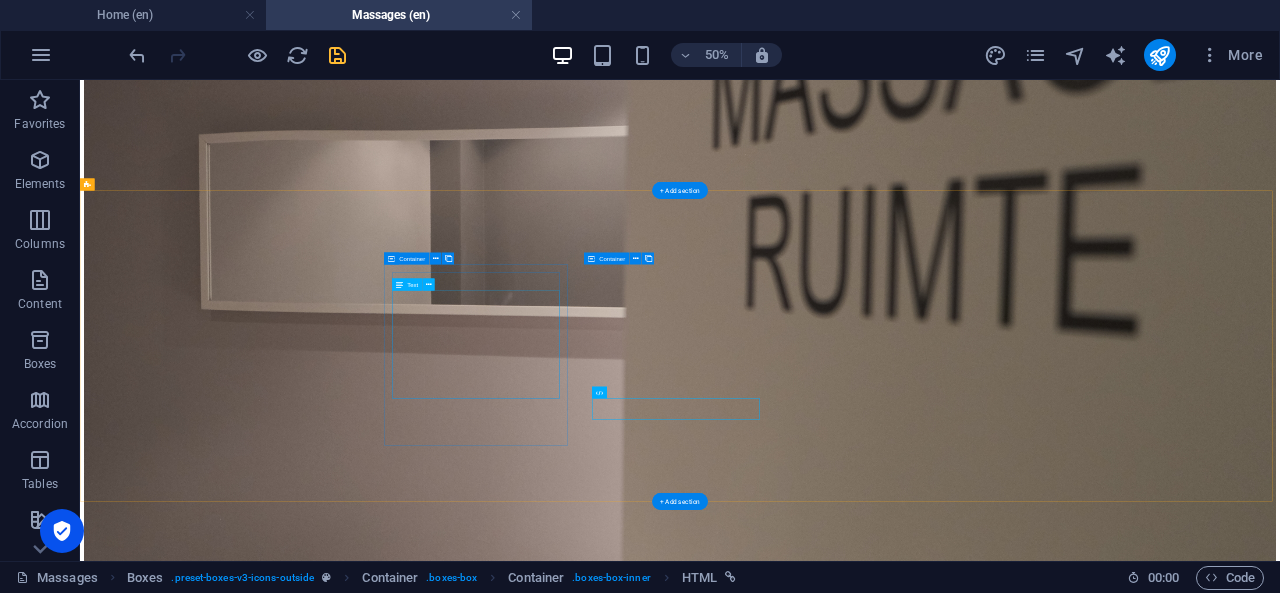 click on "A calming full-body massage that supports relaxation and nervous system recovery. Gentle, flowing strokes invite the body into a restful state, making it ideal for those seeking peace, grounding or emotional 30 minutes €49,- 60 minutes €79,- 90 minutes €119,-" at bounding box center (1280, 2770) 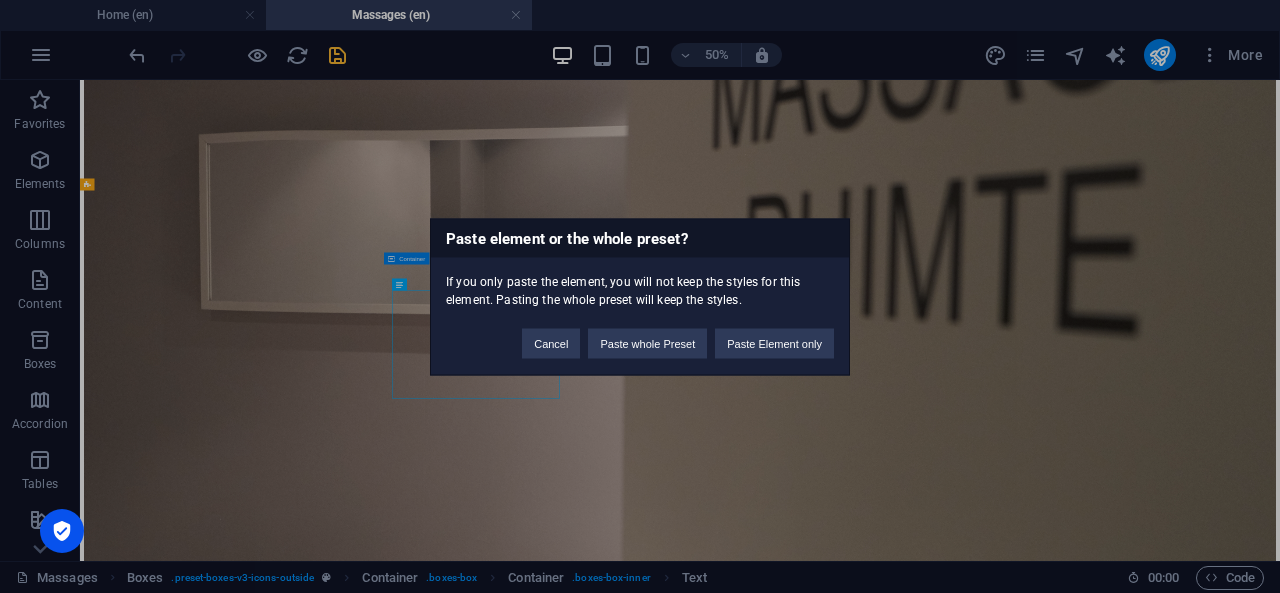 click on "Paste element or the whole preset? If you only paste the element, you will not keep the styles for this element. Pasting the whole preset will keep the styles. Cancel Paste whole Preset Paste Element only" at bounding box center (640, 296) 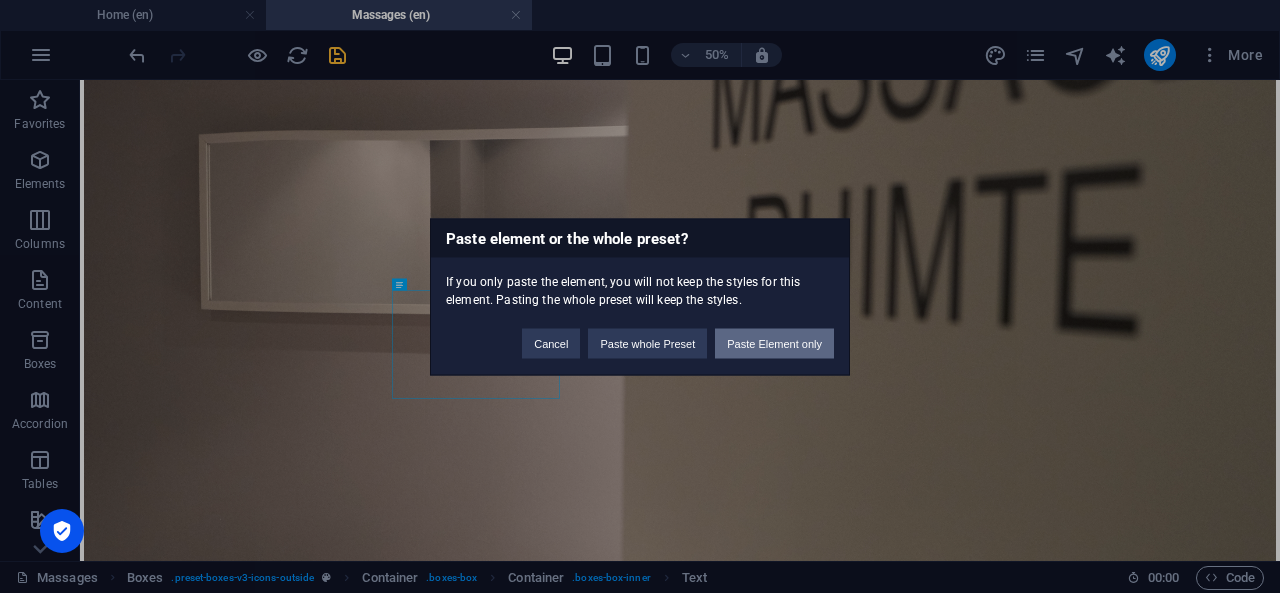 click on "Paste Element only" at bounding box center (774, 343) 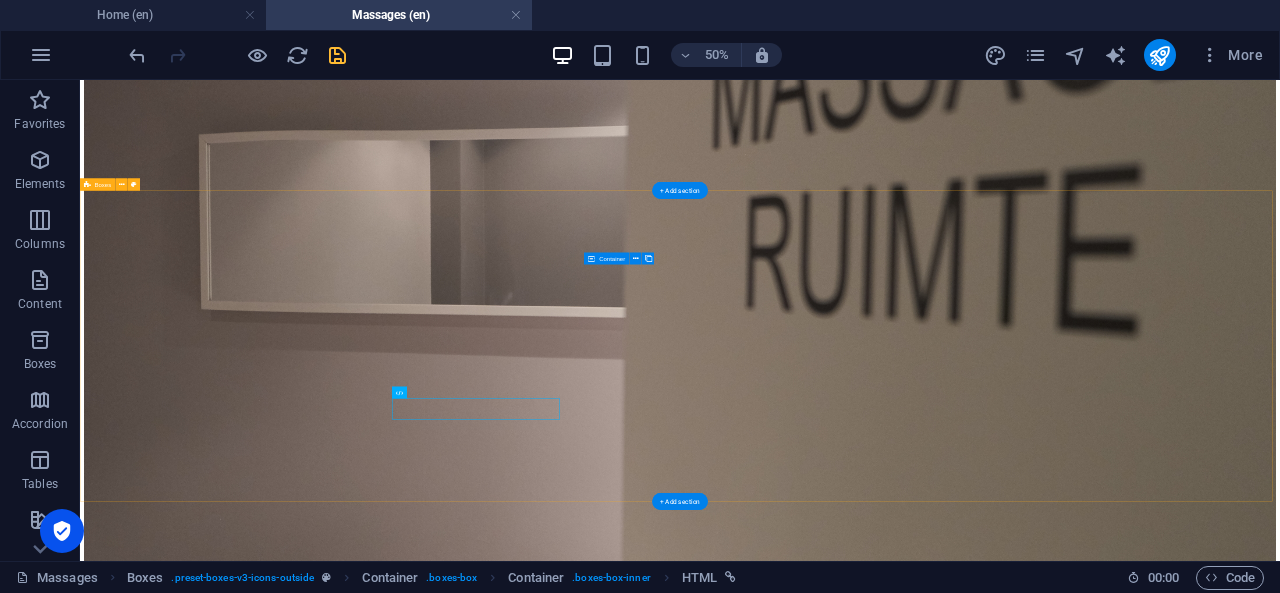 click on "Relax and Restore A calming full-body massage that supports relaxation and nervous system recovery. Gentle, flowing strokes invite the body into a restful state, making it ideal for those seeking peace, grounding or emotional 30 minutes €49,- 60 minutes €79,- 90 minutes €119,- Deep Tissue Massage A firm, deep massage that targets chronic muscle tension. By addressing deeper layers of [MEDICAL_DATA] and musculature, this session helps restore range of motion and reduce pain in long-held tension zones. 30 minutes €49,- 60 minutes €79,- 90 minutes €119,- Connective Tissue massage Focused on [MEDICAL_DATA] and scar tissue, this treatment helps to reduce [MEDICAL_DATA], improve circulation, and restore mobility. Particularly helpful for old injuries, post-surgery recovery, and skin or tissue restrictions. 30 minutes €49,- 60 minutes €79,- 90 minutes €119,-" at bounding box center (1280, 3062) 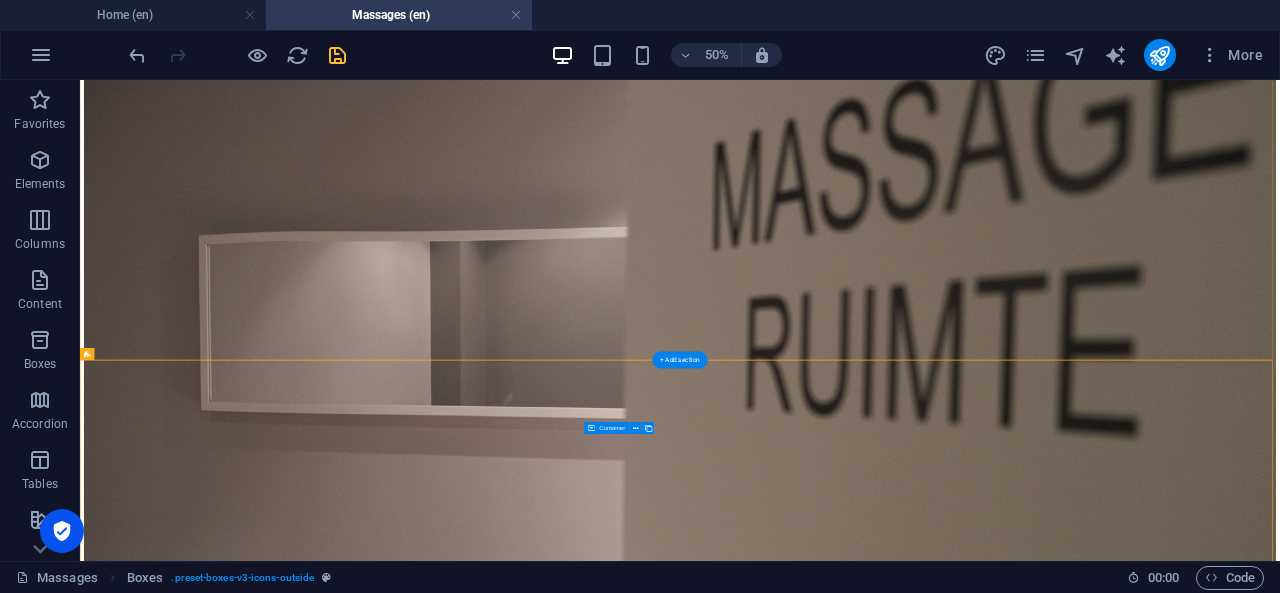 scroll, scrollTop: 1249, scrollLeft: 0, axis: vertical 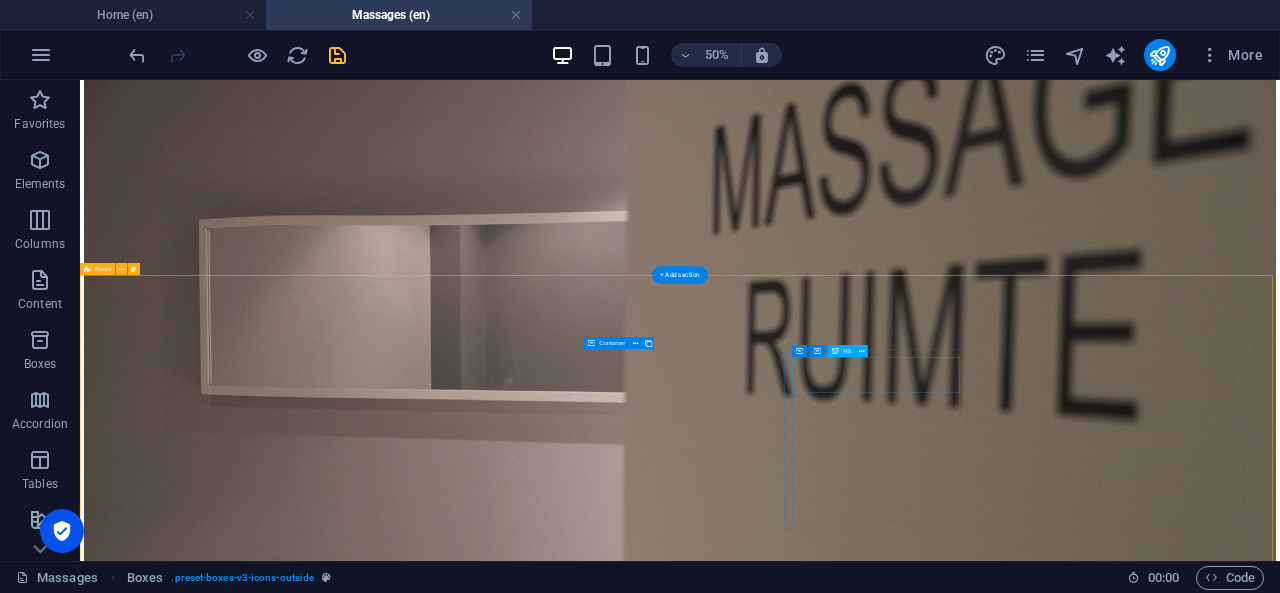 click on "Connective Tissue massage" at bounding box center (1280, 3407) 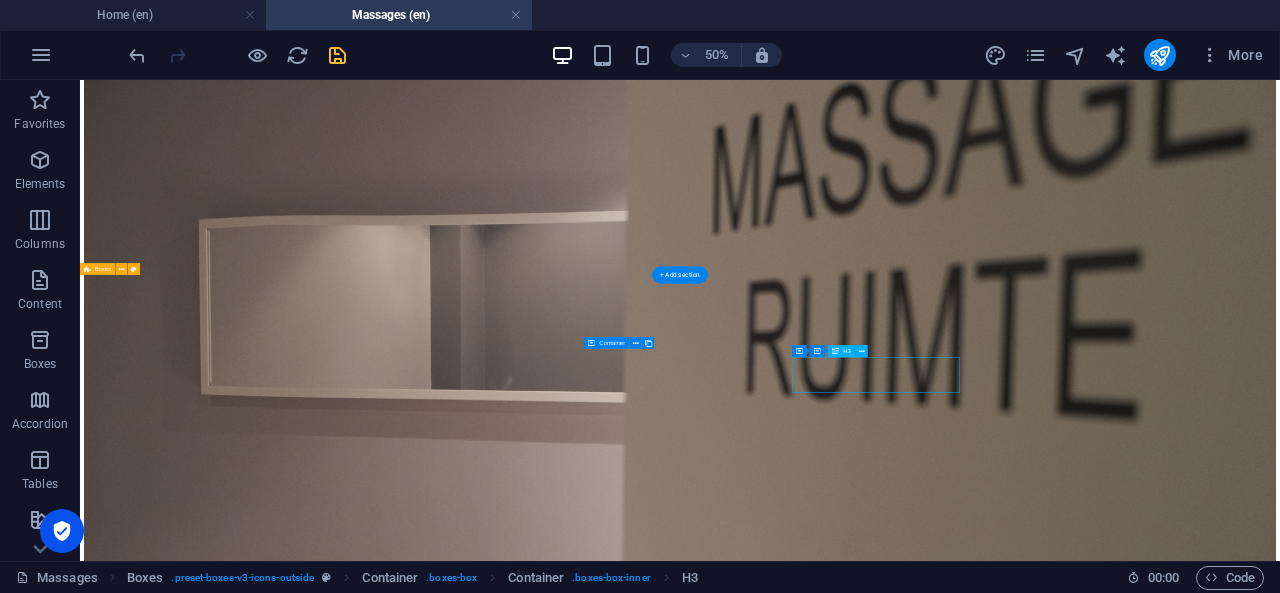 click on "Connective Tissue massage" at bounding box center [1280, 3407] 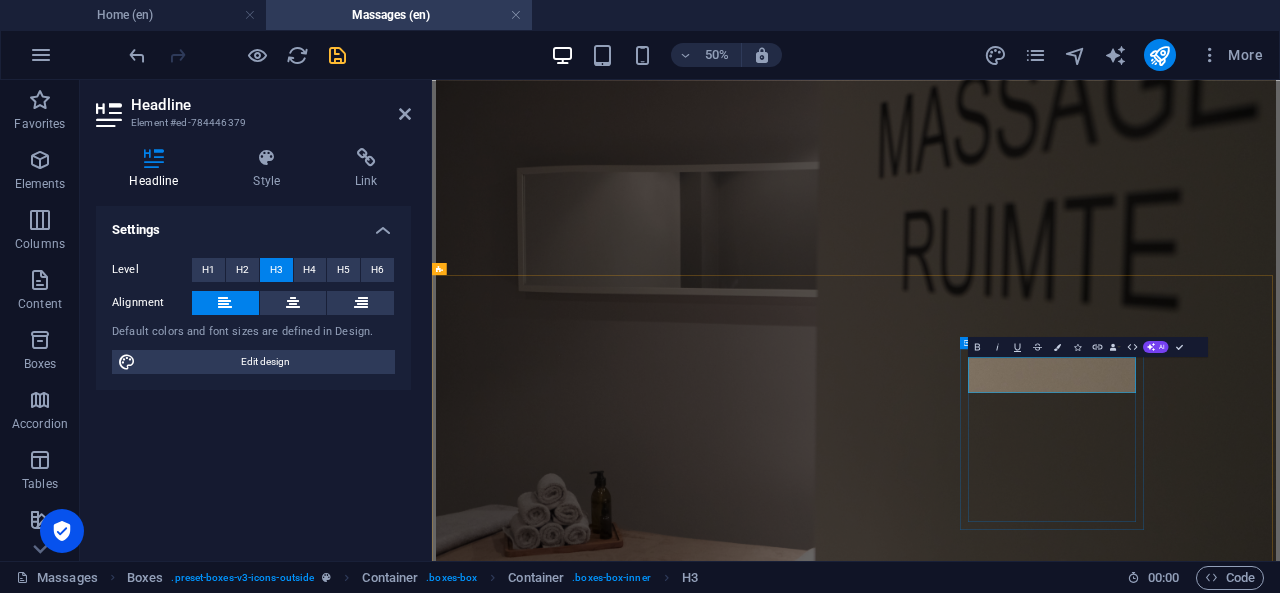 click on "Connective Tissue massage" at bounding box center (1280, 2899) 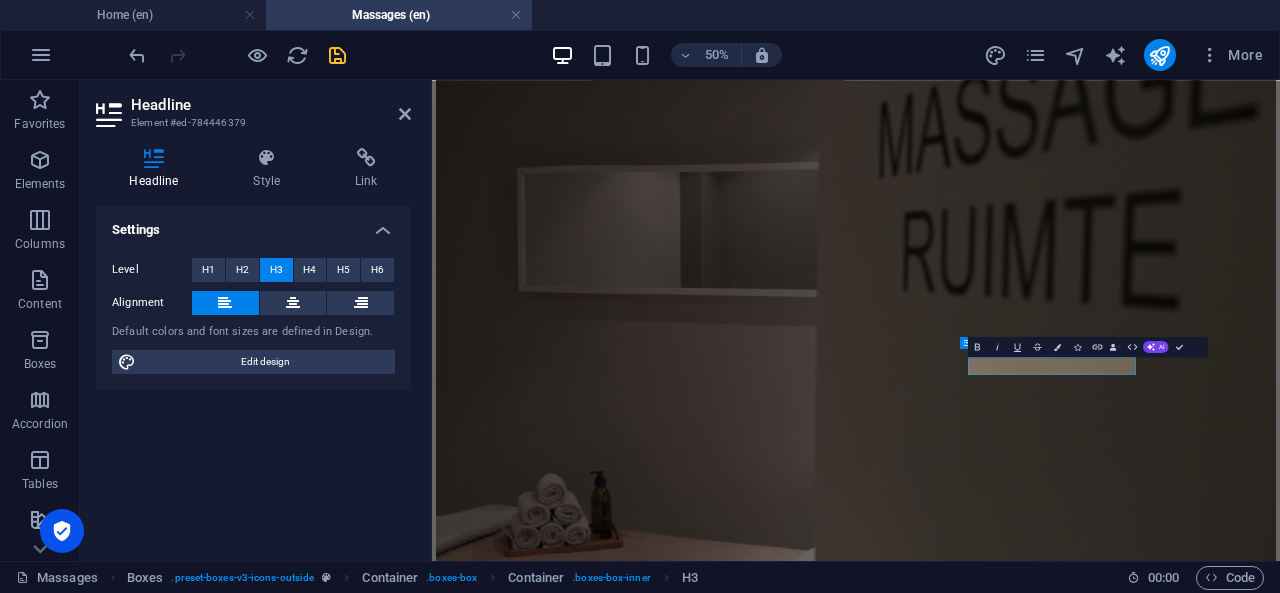 scroll, scrollTop: 2028, scrollLeft: 0, axis: vertical 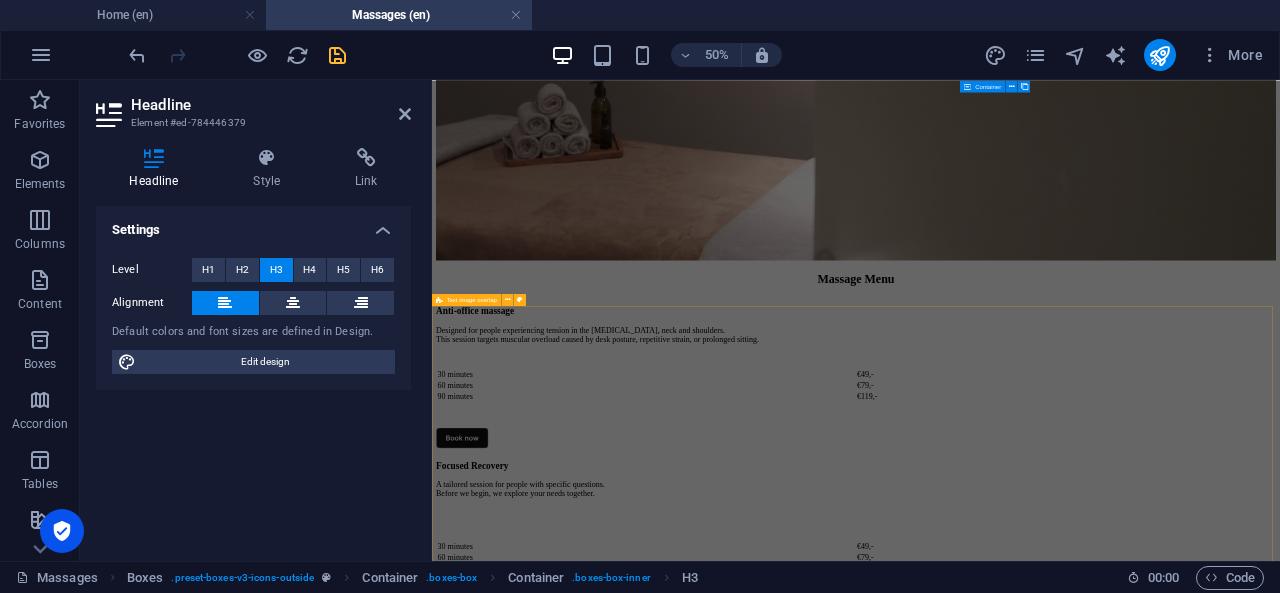 click on "Important information before your appointment Booking confirmation After scheduling your appointment, I will send a payment request via email or WhatsApp. The booking is only confirmed once payment has been received. Arrival time Please arrive on time. [PERSON_NAME] begin at the scheduled time. If you arrive late, the session may be shortened to stay on schedule. Cancellations and rescheduling You can reschedule or cancel your appointment free of charge up to 24 hours in advance via the online booking system. For changes within 24 hours, please contact me by phone. Late cancellations will be charged in full. Health and medication If you are taking medication, have health conditions or recent injuries, please mention this when booking. If you're unsure whether massage is suitable for your situation, consult your physician. No diagnoses or medical treatments are provided. [MEDICAL_DATA] Hygiene and clothing Privacy Pregnancy" at bounding box center (1280, 3470) 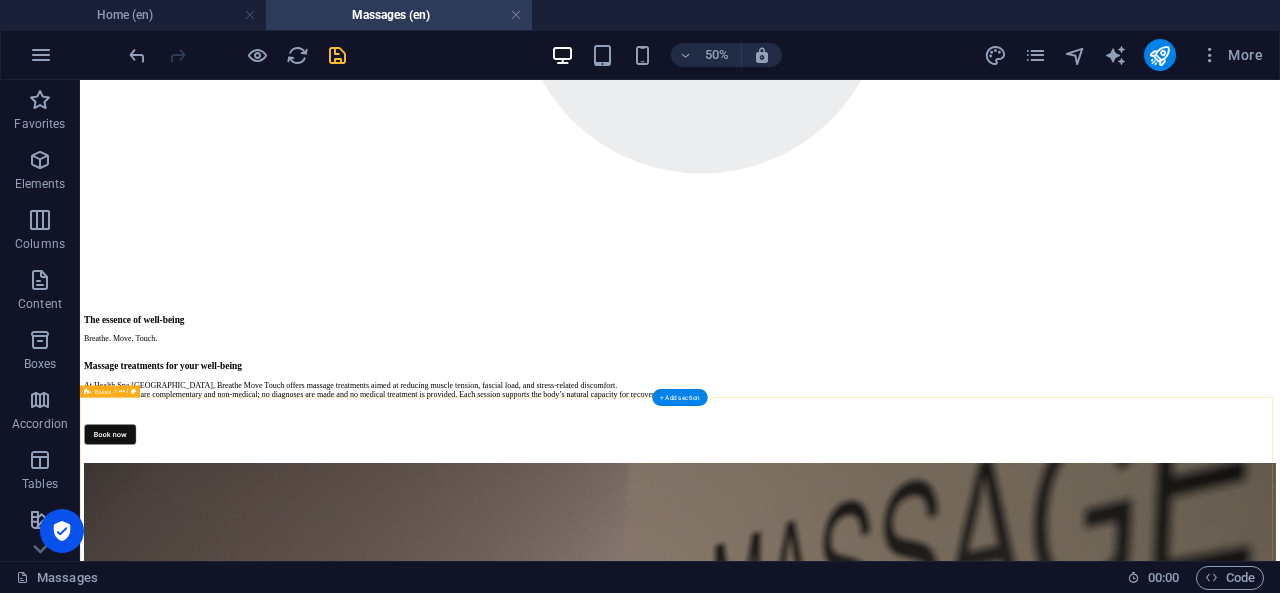 scroll, scrollTop: 418, scrollLeft: 0, axis: vertical 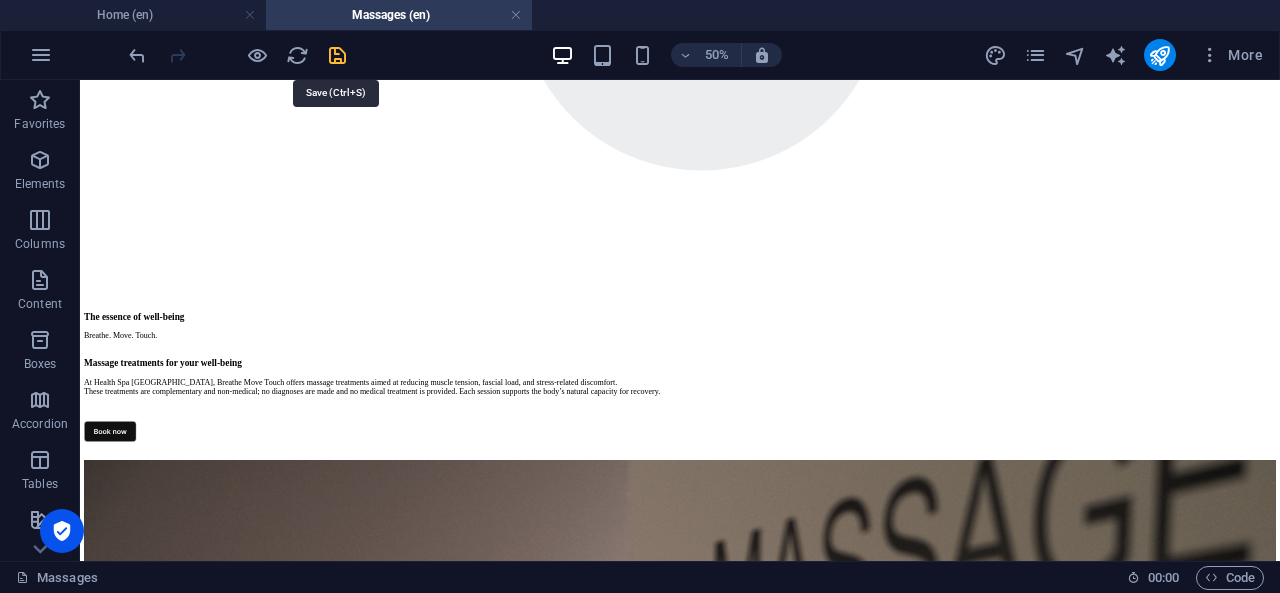 click at bounding box center (337, 55) 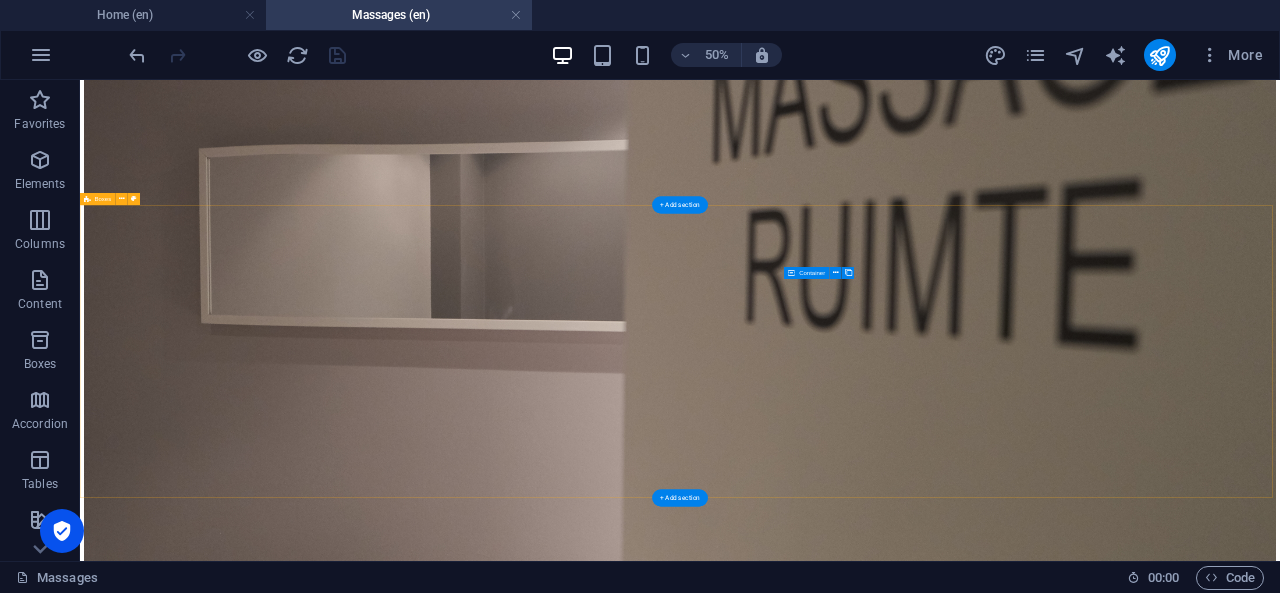 scroll, scrollTop: 1614, scrollLeft: 0, axis: vertical 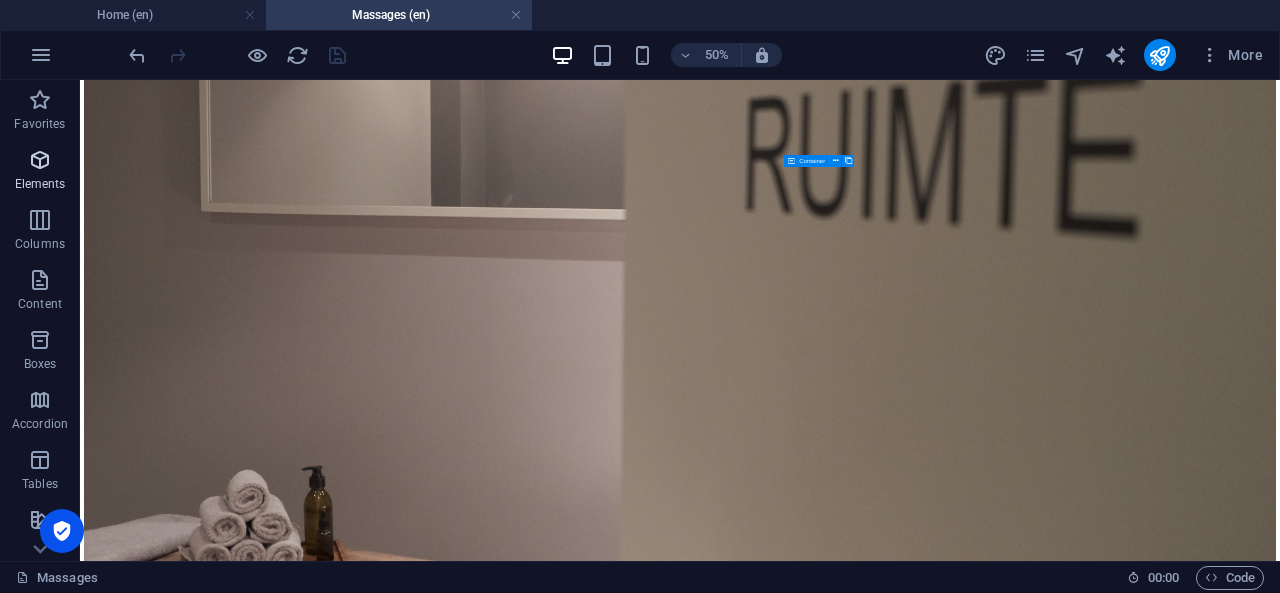 drag, startPoint x: 30, startPoint y: 161, endPoint x: 61, endPoint y: 876, distance: 715.6717 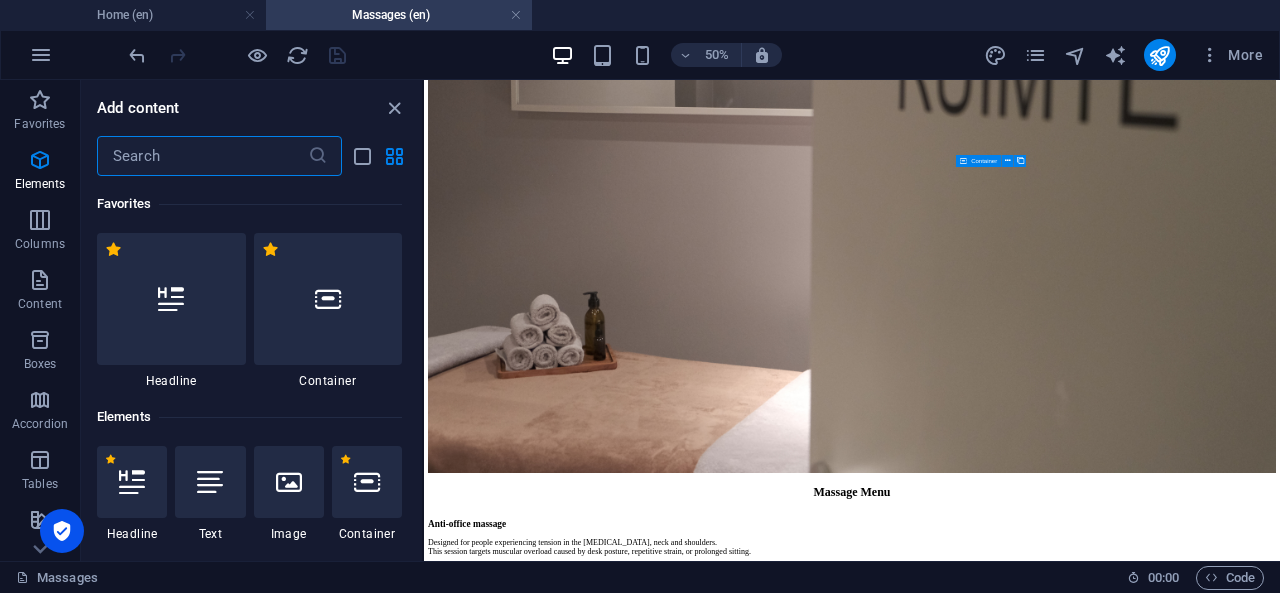 scroll, scrollTop: 213, scrollLeft: 0, axis: vertical 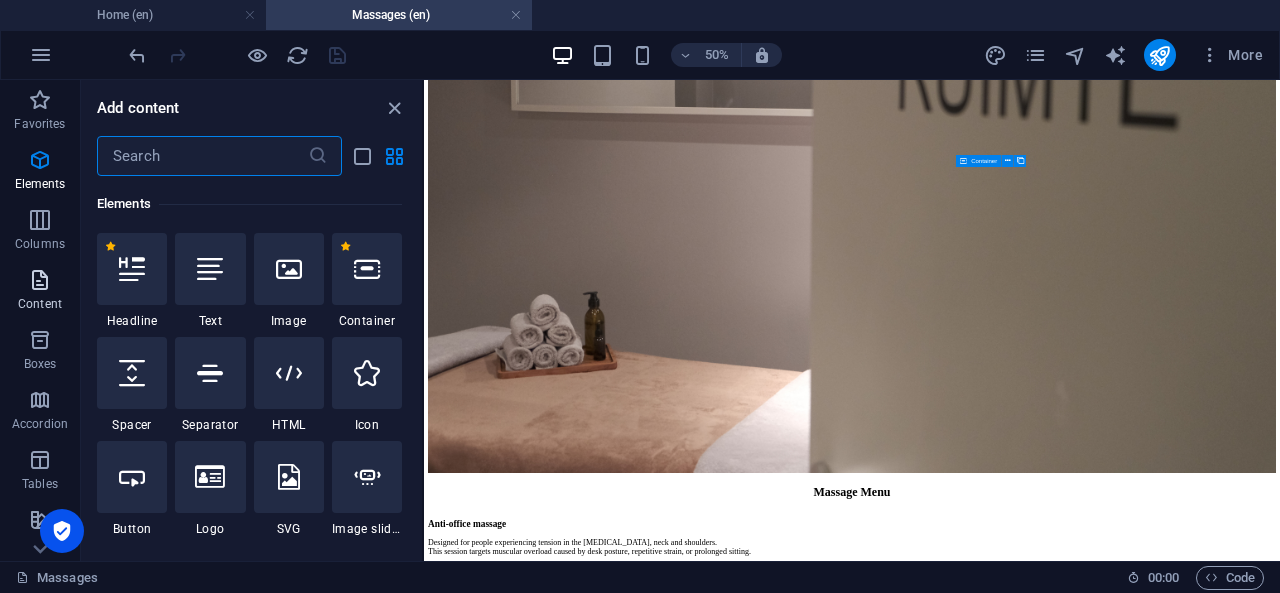click at bounding box center (40, 280) 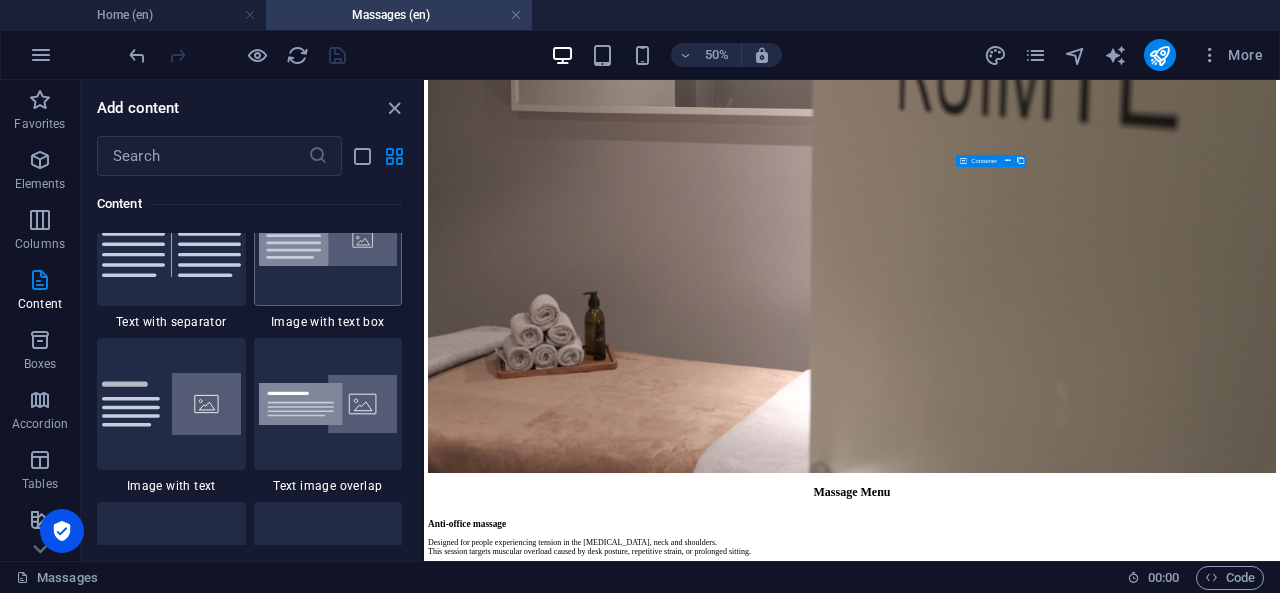 scroll, scrollTop: 3721, scrollLeft: 0, axis: vertical 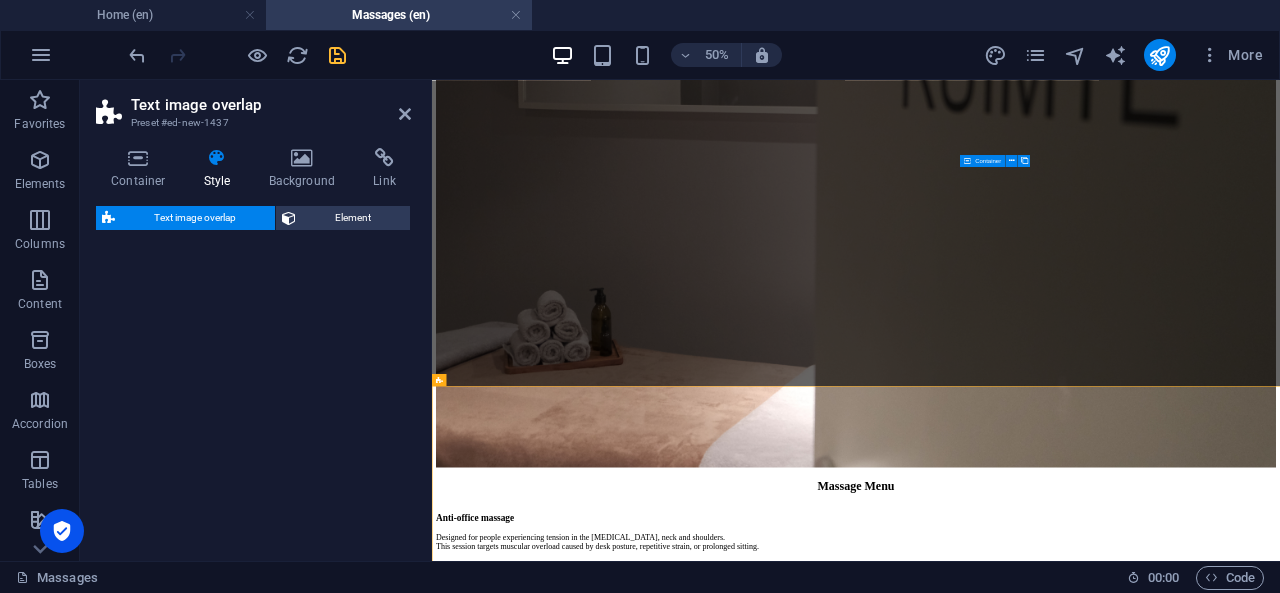 select on "rem" 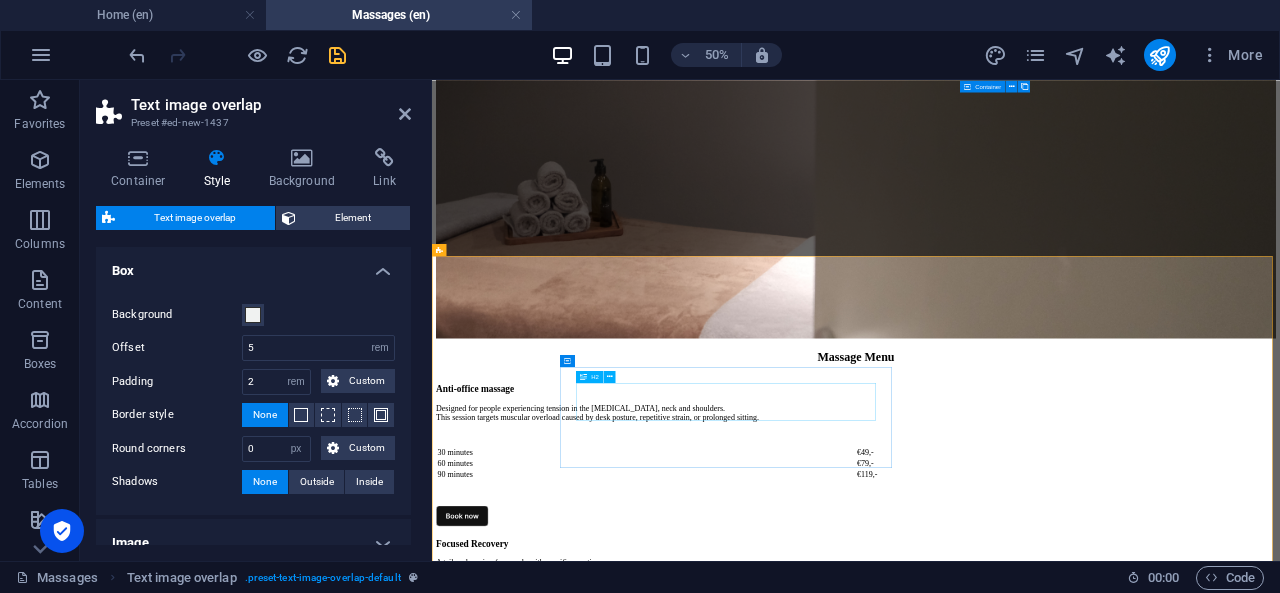 scroll, scrollTop: 1874, scrollLeft: 0, axis: vertical 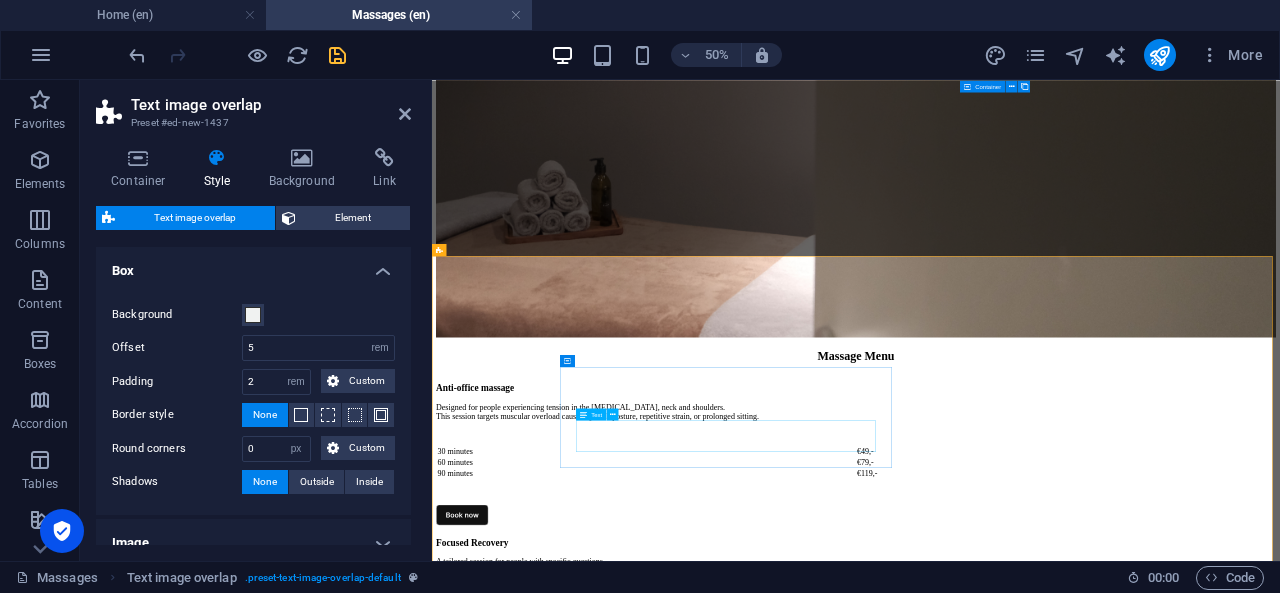 click on "Lorem ipsum dolor sit amet, consectetuer adipiscing elit. Aenean commodo ligula eget dolor. Lorem ipsum dolor sit amet, consectetuer adipiscing elit leget dolor. Lorem ipsum dolor sit amet, consectetuer adipiscing elit. Aenean commodo ligula eget dolor." at bounding box center (1280, 2612) 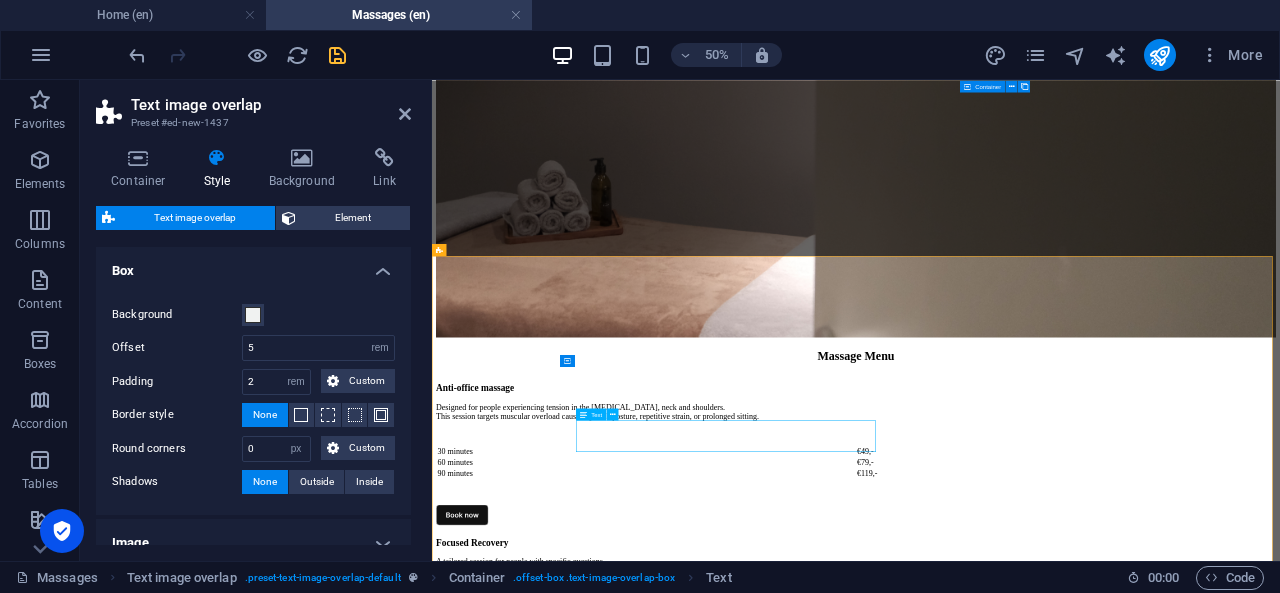 click on "Lorem ipsum dolor sit amet, consectetuer adipiscing elit. Aenean commodo ligula eget dolor. Lorem ipsum dolor sit amet, consectetuer adipiscing elit leget dolor. Lorem ipsum dolor sit amet, consectetuer adipiscing elit. Aenean commodo ligula eget dolor." at bounding box center [1280, 2612] 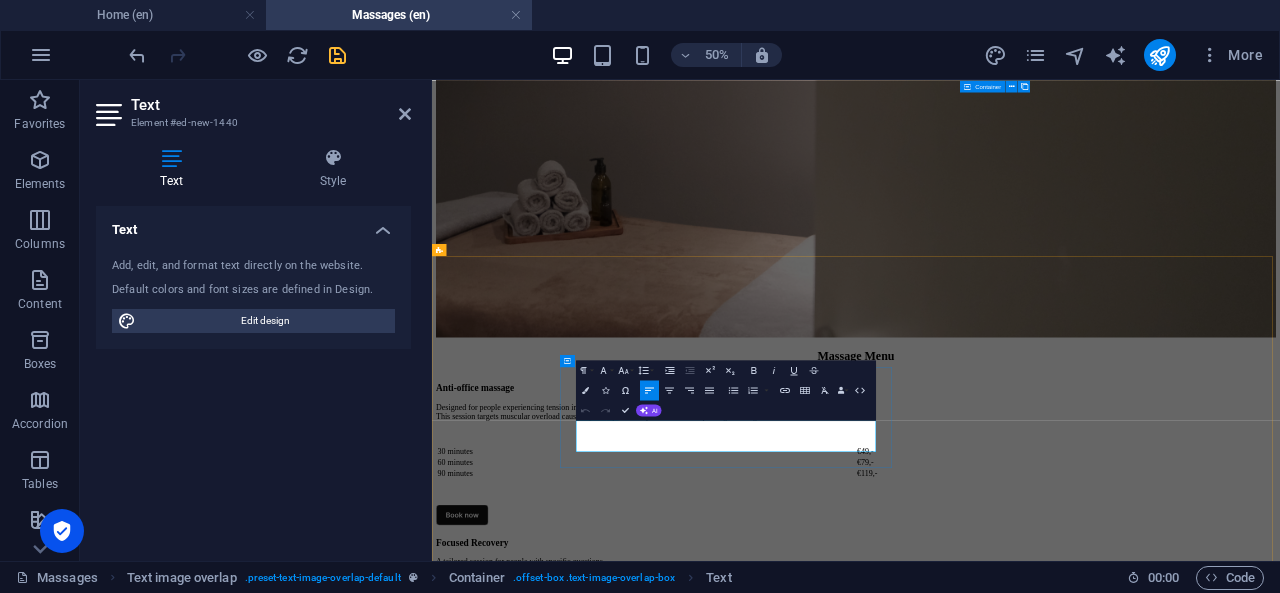 click on "Lorem ipsum dolor sit amet, consectetuer adipiscing elit. Aenean commodo ligula eget dolor. Lorem ipsum dolor sit amet, consectetuer adipiscing elit leget dolor. Lorem ipsum dolor sit amet, consectetuer adipiscing elit. Aenean commodo ligula eget dolor." at bounding box center (1280, 2612) 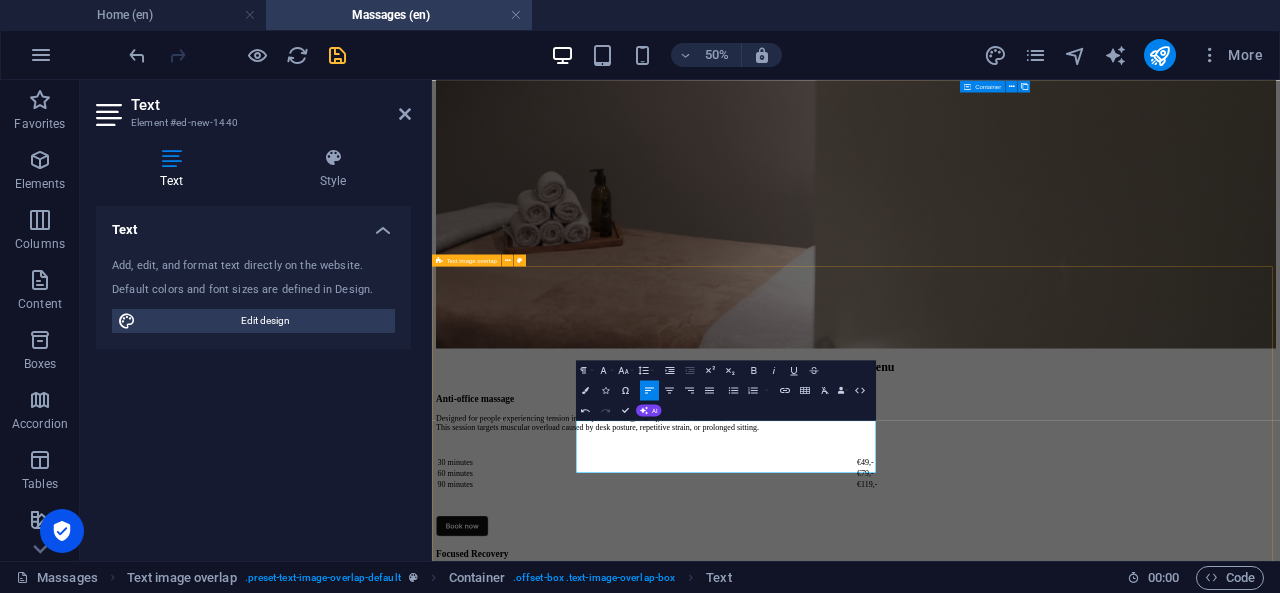 click on "New headline When dealing with long-standing muscle tension or fascial [MEDICAL_DATA], the depth and duration of the issue determine the approach. In general, 3 to 6 sessions are sufficient to achieve lasting improvement. Stretch sessions are a great follow-up to massage treatments — they help you maintain progress and teach you how to prevent recurring tightness on your own." at bounding box center [1280, 3227] 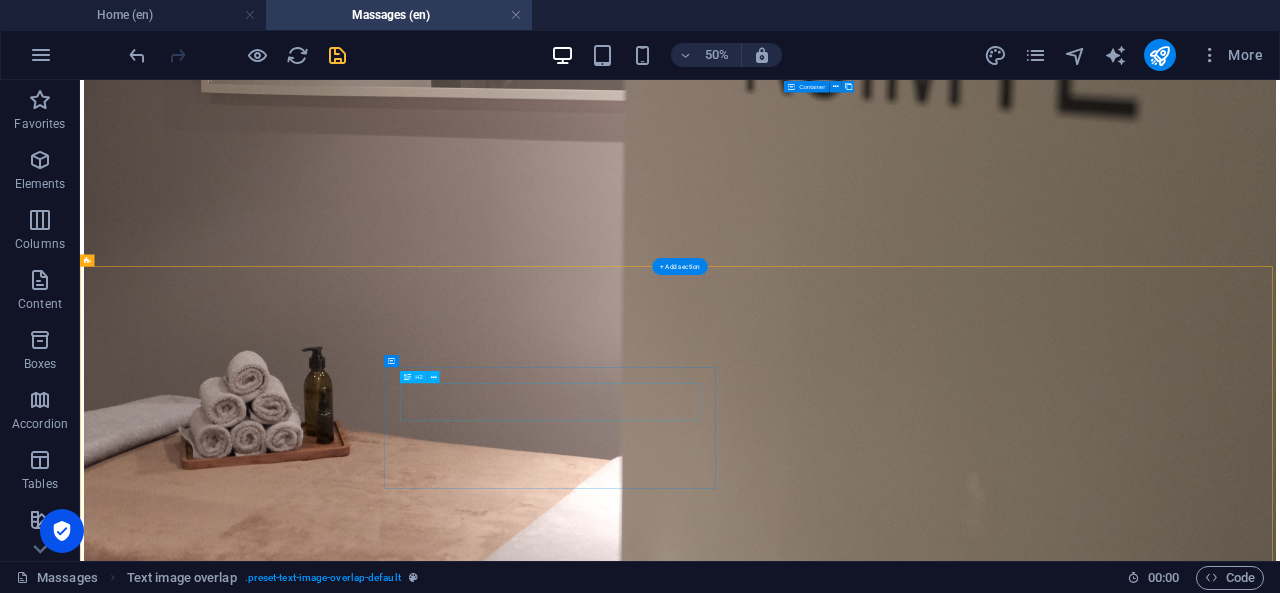 click on "New headline" at bounding box center [1280, 3098] 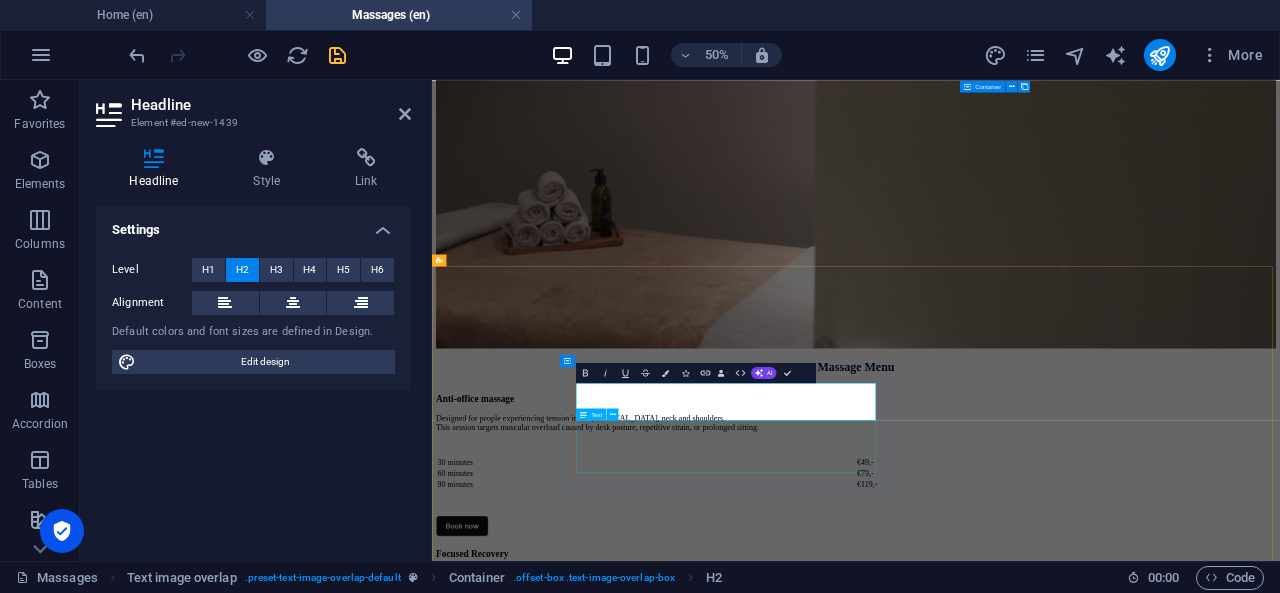 type 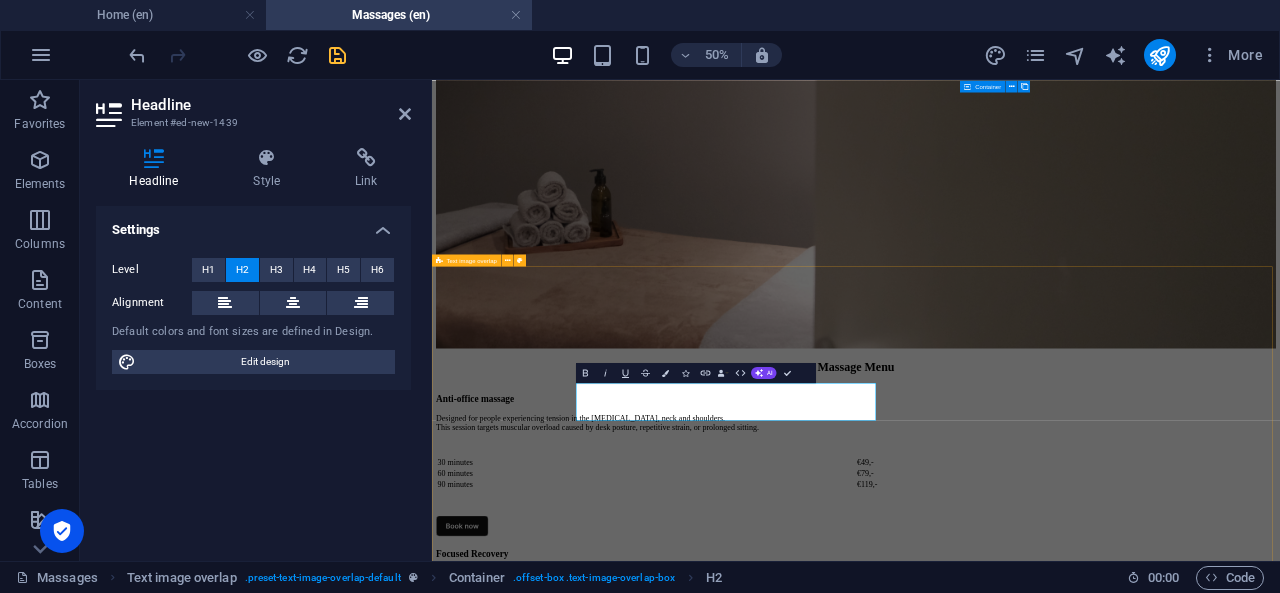 click on "How many sessions? When dealing with long-standing muscle tension or fascial [MEDICAL_DATA], the depth and duration of the issue determine the approach. In general, 3 to 6 sessions are sufficient to achieve lasting improvement. Stretch sessions are a great follow-up to massage treatments — they help you maintain progress and teach you how to prevent recurring tightness on your own." at bounding box center [1280, 3227] 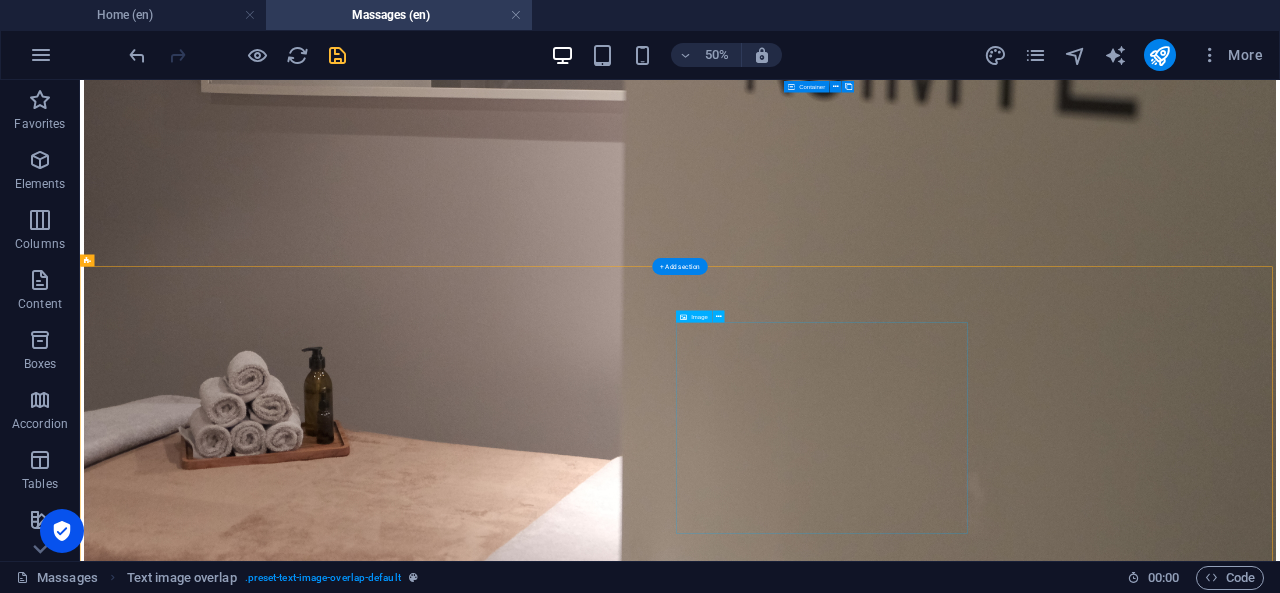 click at bounding box center (1280, 4048) 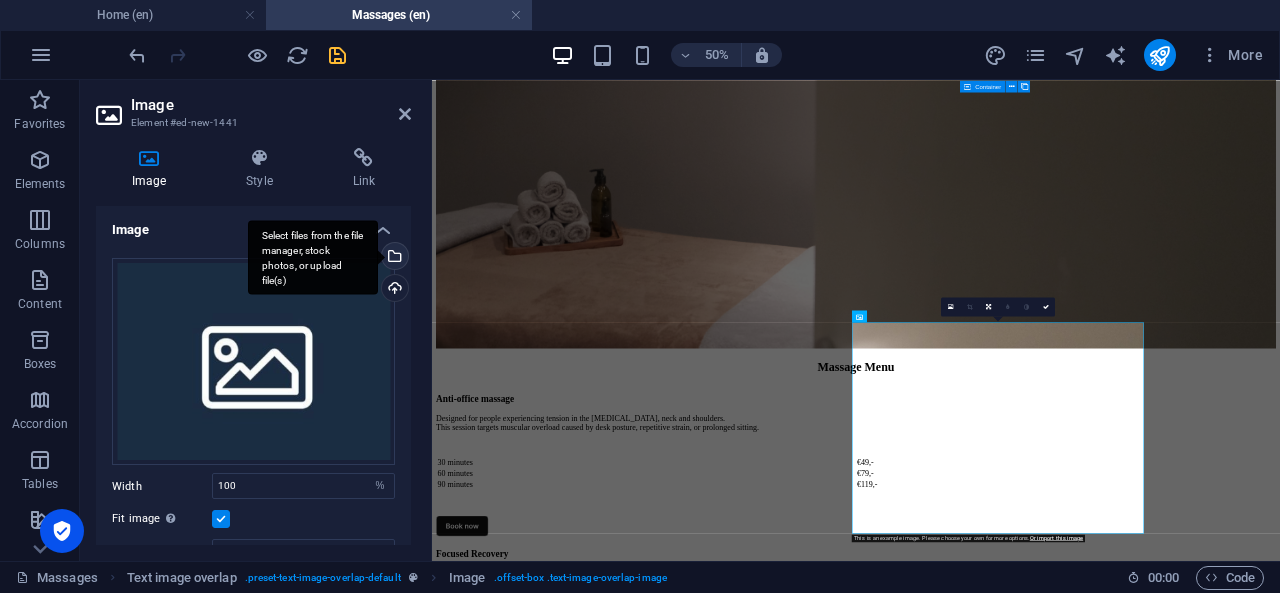 click on "Select files from the file manager, stock photos, or upload file(s)" at bounding box center (313, 257) 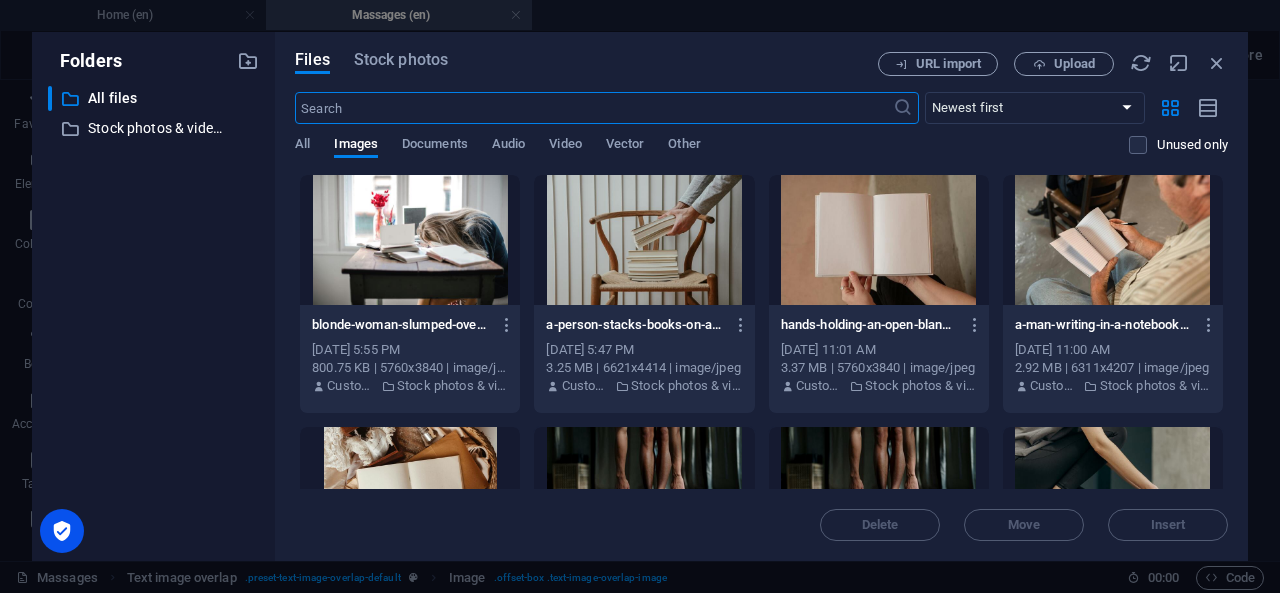 scroll, scrollTop: 1854, scrollLeft: 0, axis: vertical 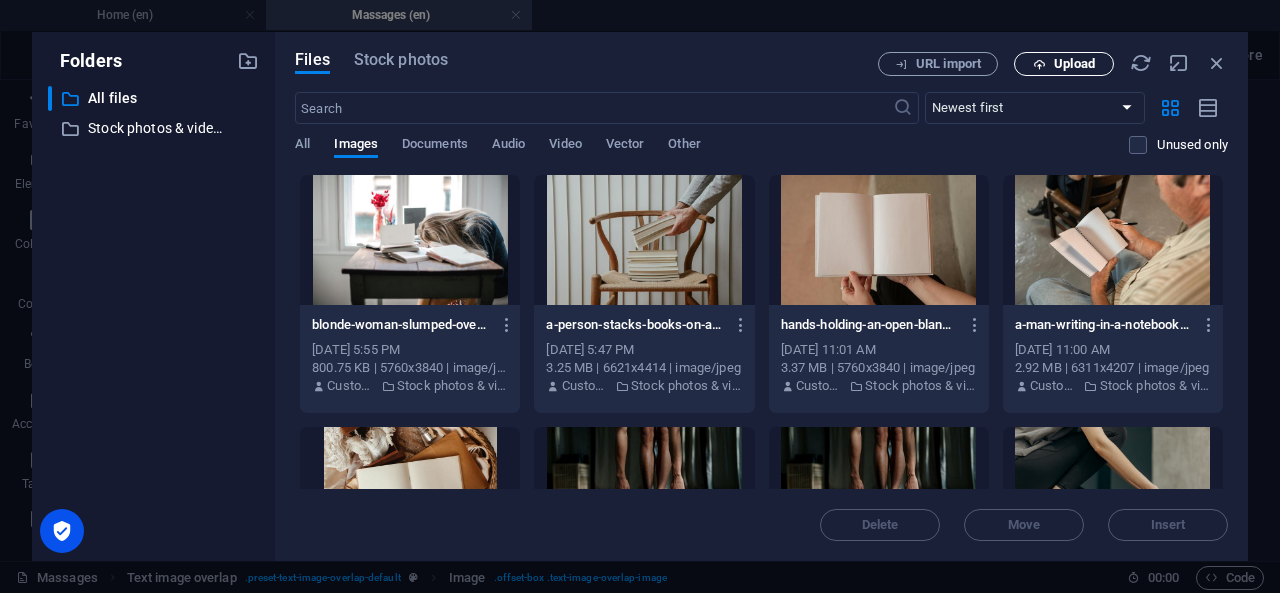 click on "Upload" at bounding box center (1074, 64) 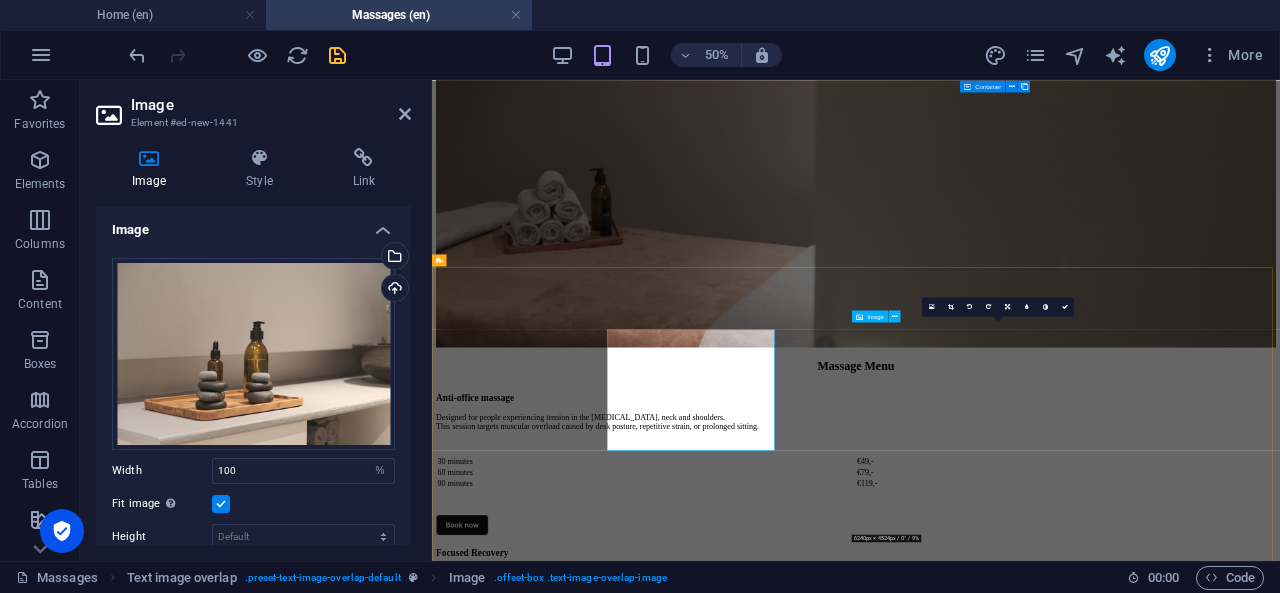 scroll, scrollTop: 1852, scrollLeft: 0, axis: vertical 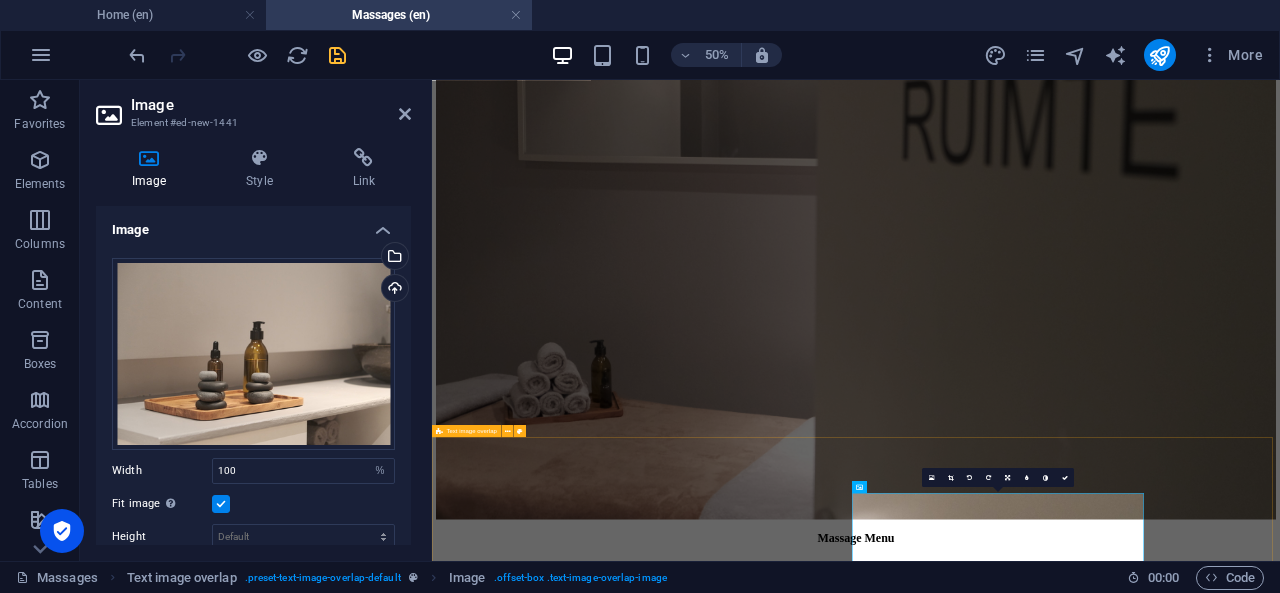 click on "How many sessions? When dealing with long-standing muscle tension or fascial [MEDICAL_DATA], the depth and duration of the issue determine the approach. In general, 3 to 6 sessions are sufficient to achieve lasting improvement. Stretch sessions are a great follow-up to massage treatments — they help you maintain progress and teach you how to prevent recurring tightness on your own." at bounding box center [1280, 3520] 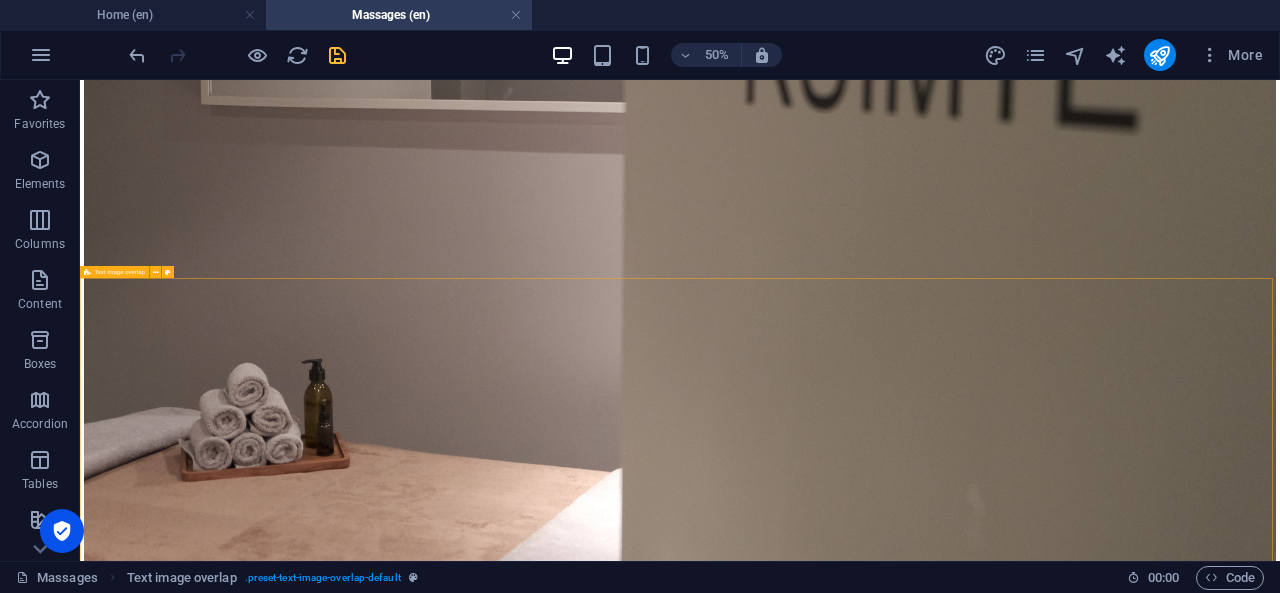 scroll, scrollTop: 2059, scrollLeft: 0, axis: vertical 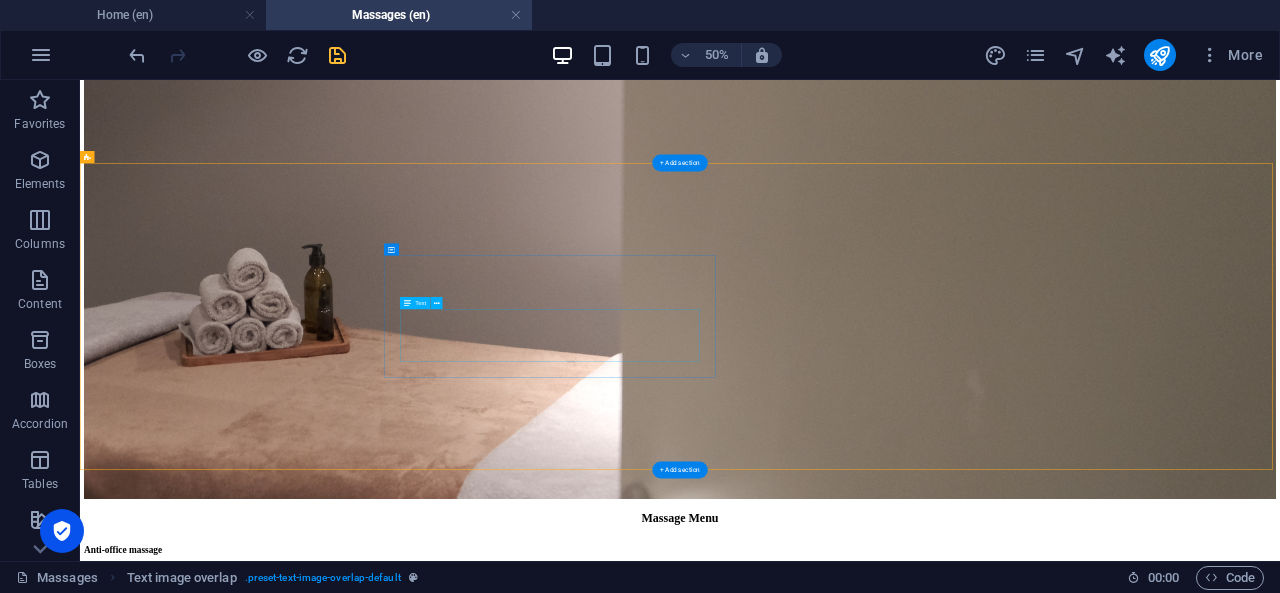 click on "When dealing with long-standing muscle tension or fascial [MEDICAL_DATA], the depth and duration of the issue determine the approach. In general, 3 to 6 sessions are sufficient to achieve lasting improvement. Stretch sessions are a great follow-up to massage treatments — they help you maintain progress and teach you how to prevent recurring tightness on your own." at bounding box center [1280, 2943] 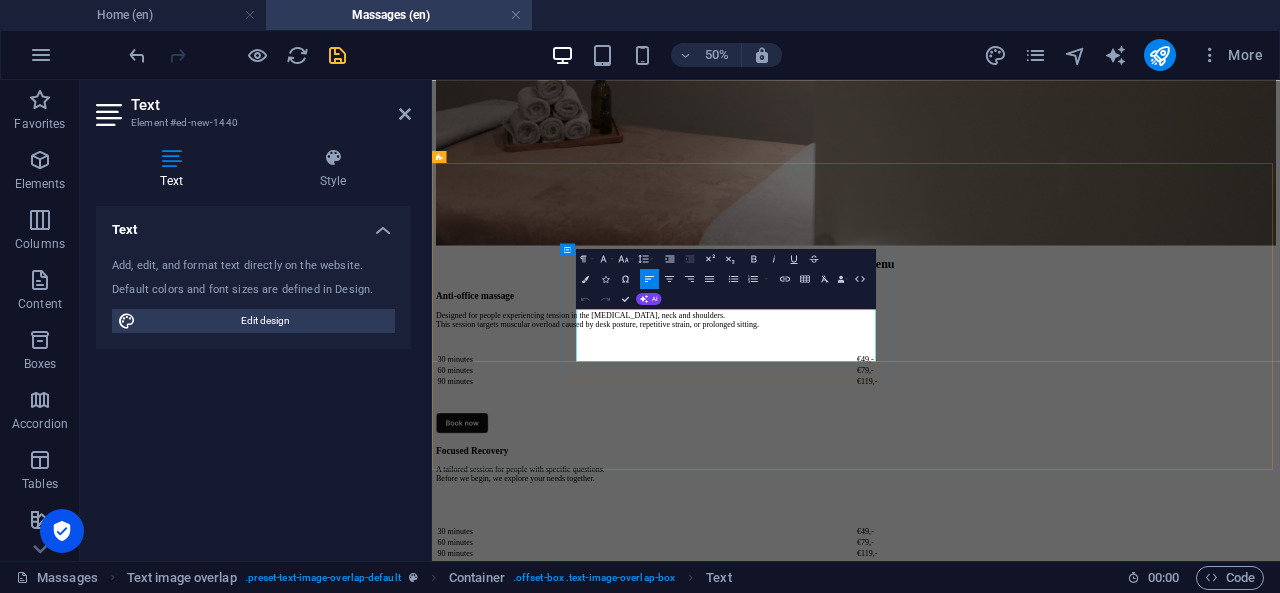 click on "When dealing with long-standing muscle tension or fascial [MEDICAL_DATA], the depth and duration of the issue determine the approach. In general, 3 to 6 sessions are sufficient to achieve lasting improvement. Stretch sessions are a great follow-up to massage treatments — they help you maintain progress and teach you how to prevent recurring tightness on your own." at bounding box center [1280, 2436] 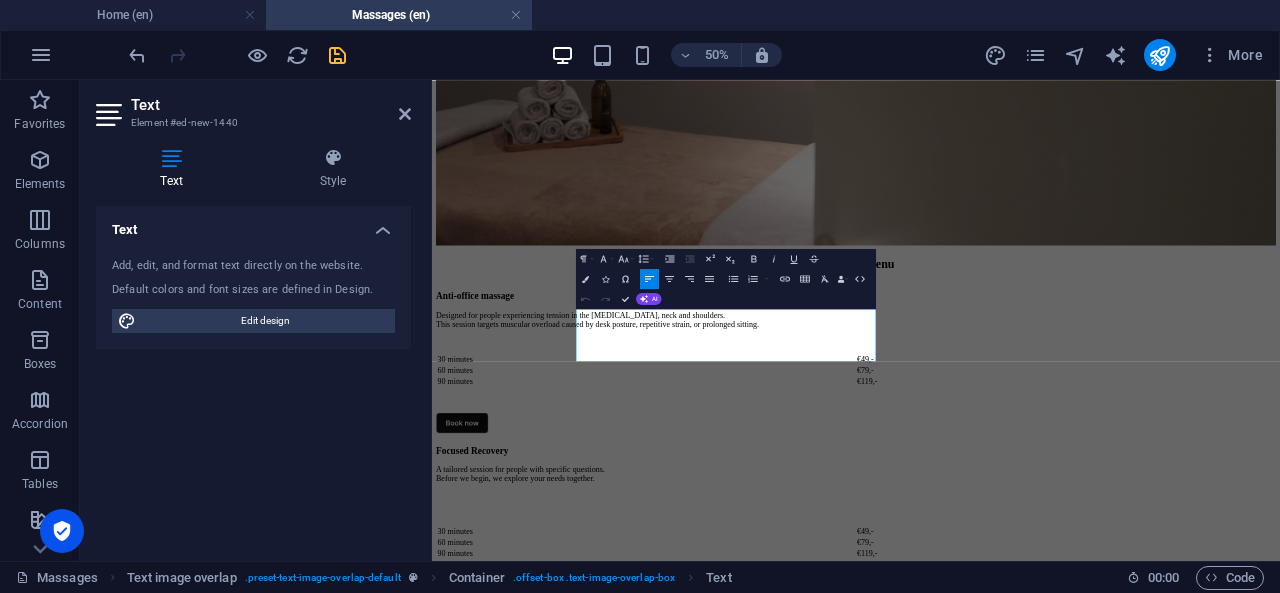 type 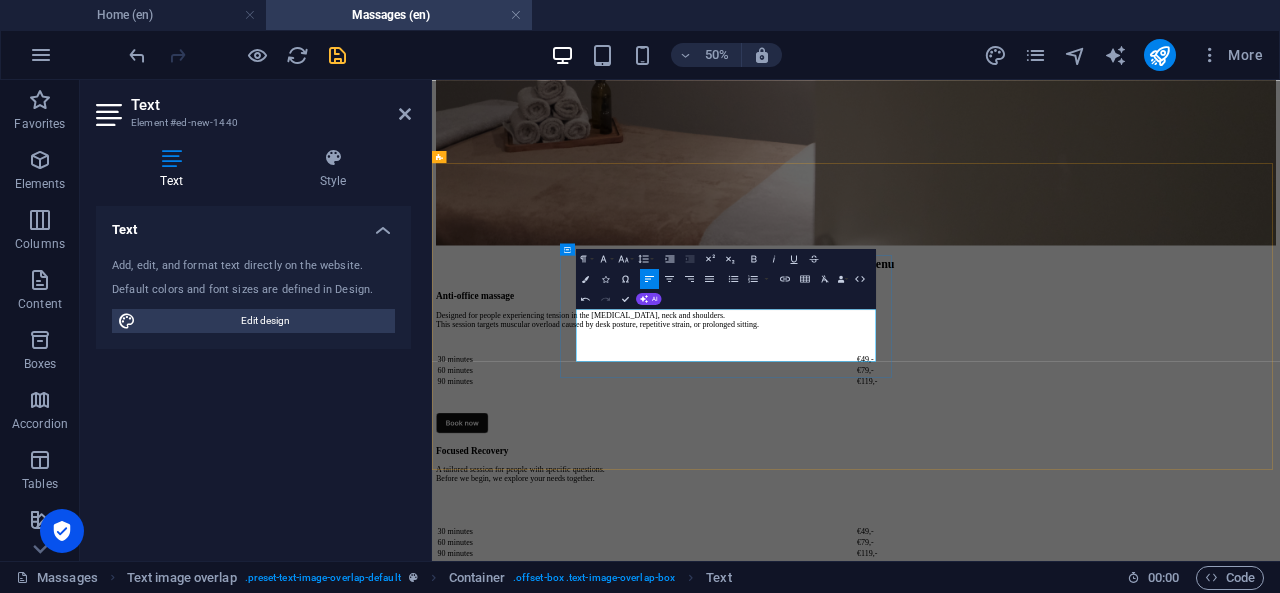 click on "When dealing with long-standing muscle tension, muscle knots  or fascial [MEDICAL_DATA], the depth and duration of the issue determine the approach. In general, 3 to 6 sessions are sufficient to achieve lasting improvement. Stretch sessions are a great follow-up to massage treatments — they help you maintain progress and teach you how to prevent recurring tightness on your own." at bounding box center (1280, 2436) 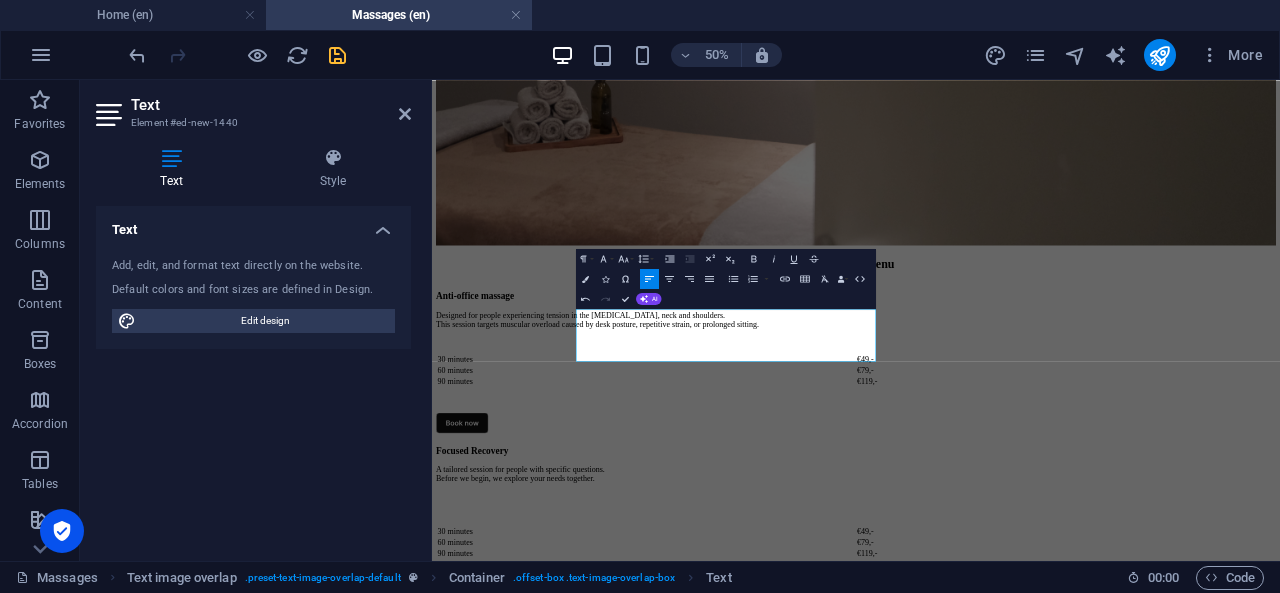 scroll, scrollTop: 2048, scrollLeft: 0, axis: vertical 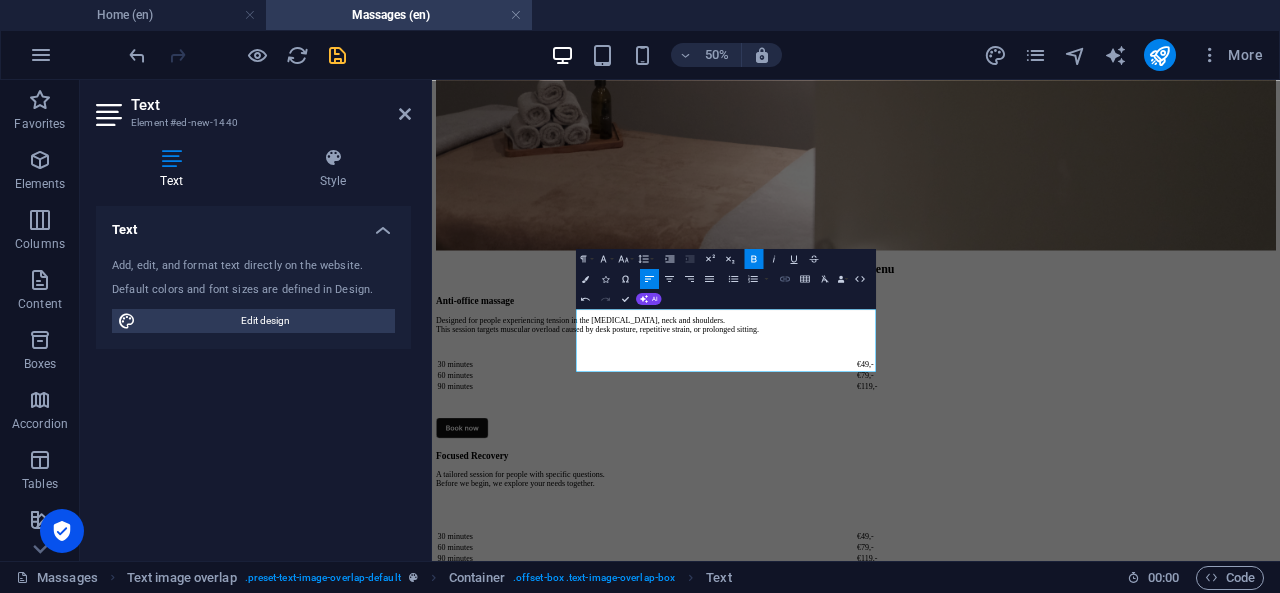 click 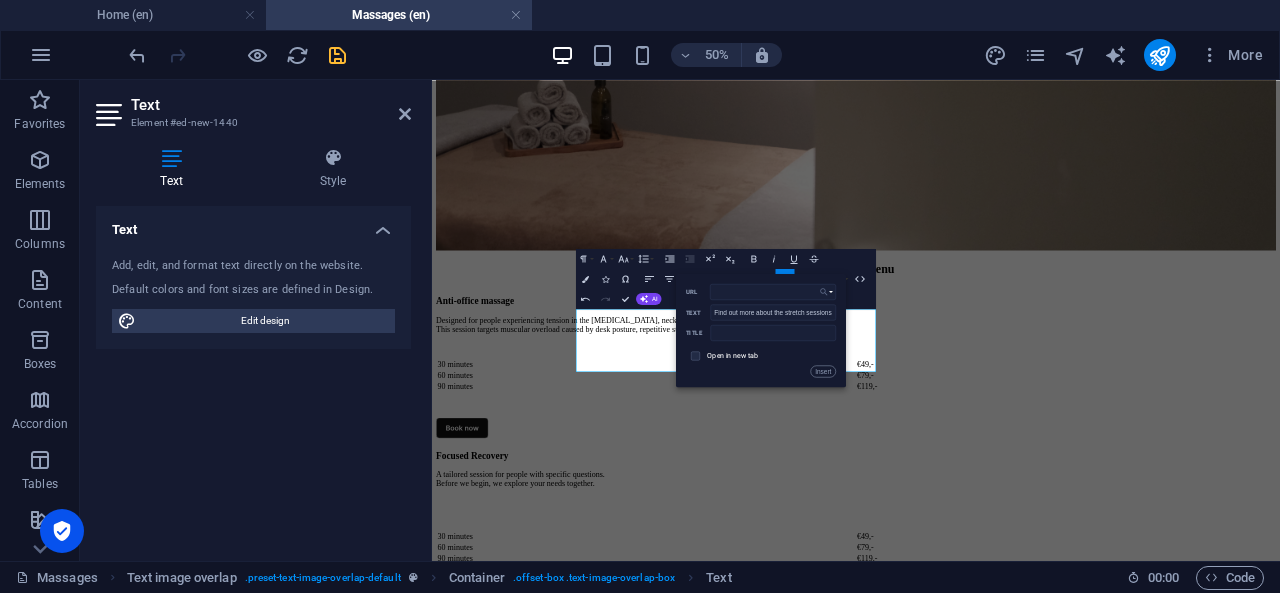 click 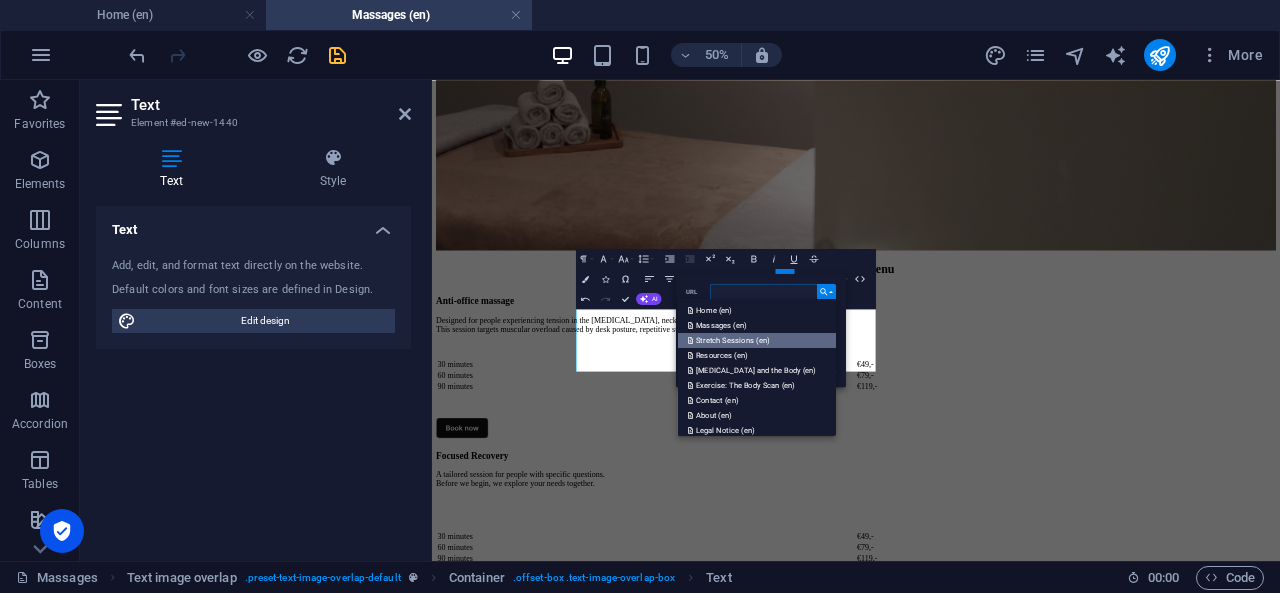 click on "Stretch Sessions (en)" at bounding box center (728, 339) 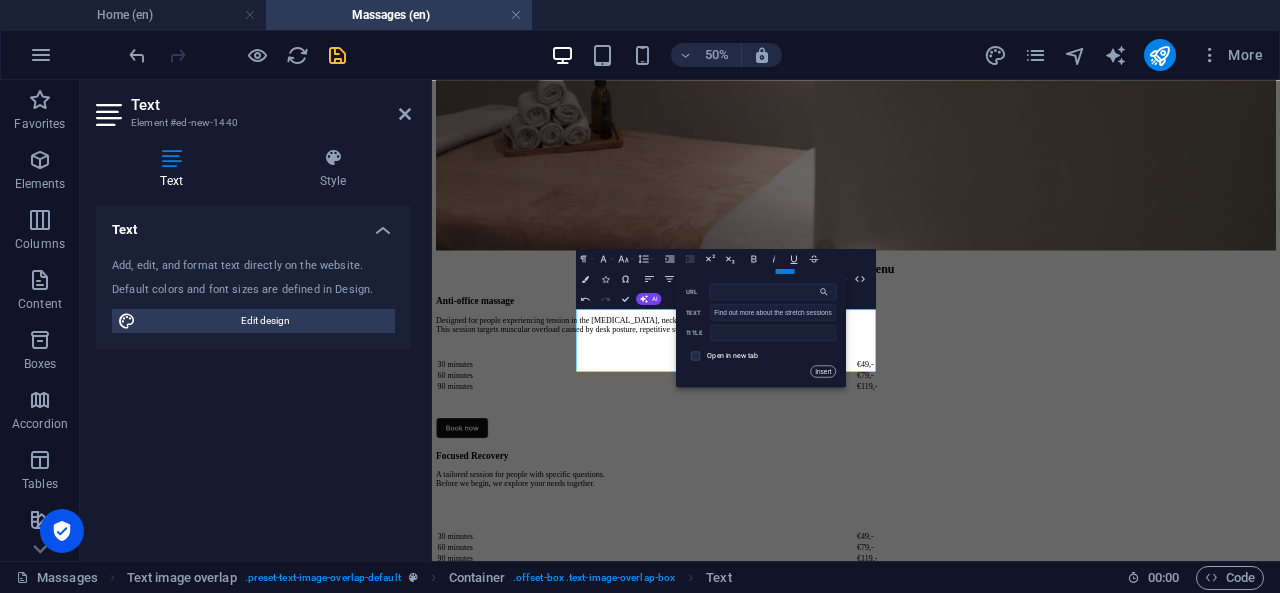 click on "Insert" at bounding box center [823, 371] 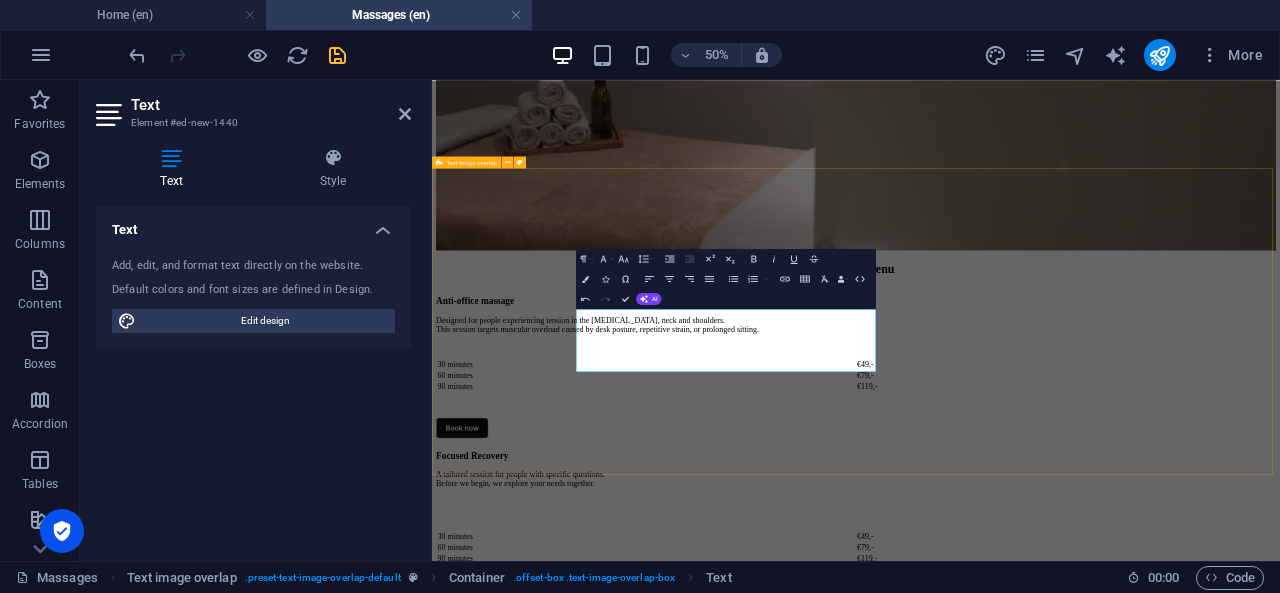 click on "How many sessions? When dealing with long-standing muscle tension, muscle knots or fascial [MEDICAL_DATA], the depth and duration of the issue determine the approach. In general, 3 to 6 sessions are sufficient to achieve lasting improvement. Stretch sessions are a great follow-up to massage treatments — they help you maintain progress and teach you how to prevent recurring tightness on your own. Find out more about the stretch sessions" at bounding box center [1280, 3000] 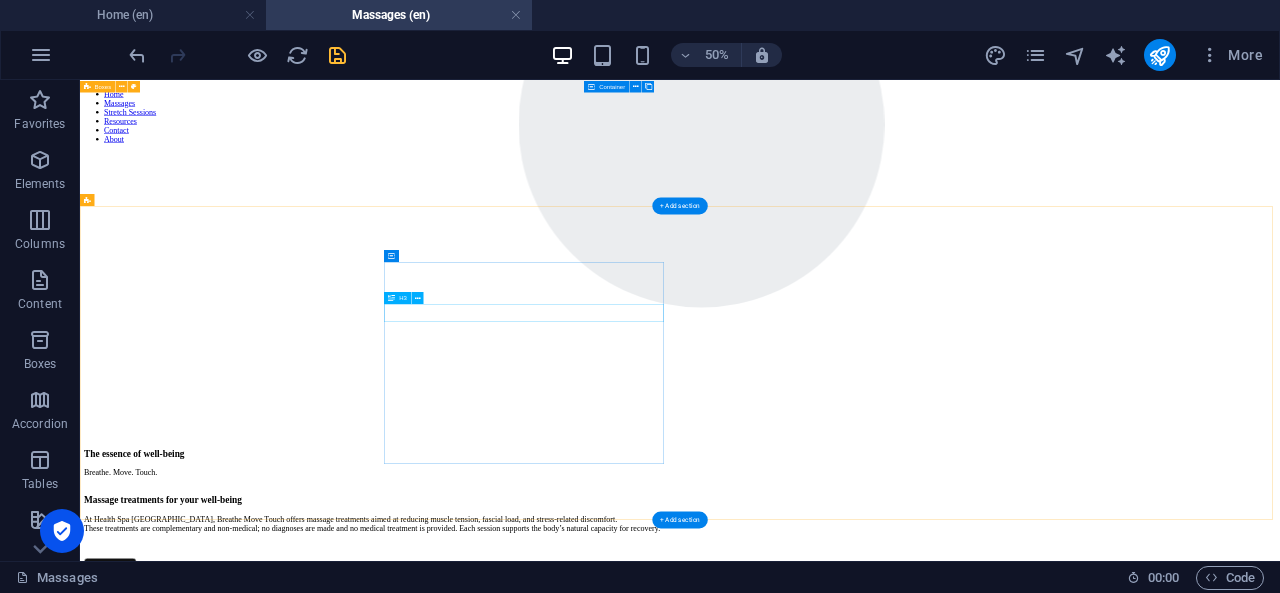 scroll, scrollTop: 0, scrollLeft: 0, axis: both 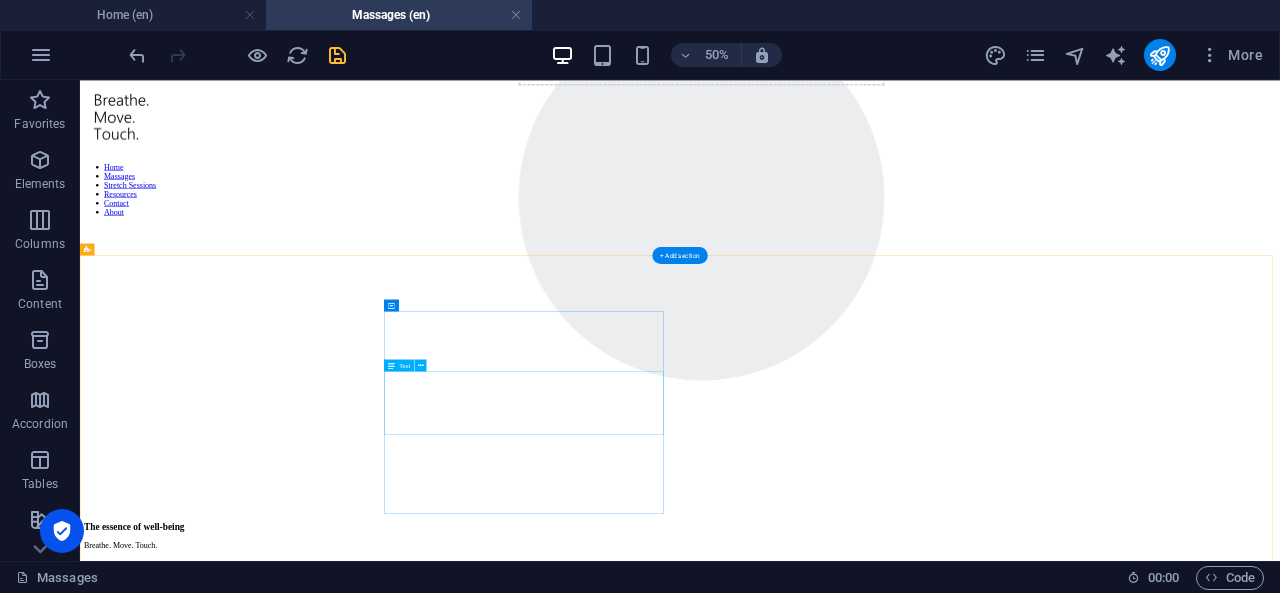 click on "At Health Spa [GEOGRAPHIC_DATA], Breathe Move Touch offers massage treatments aimed at reducing muscle tension, fascial load, and stress-related discomfort. These treatments are complementary and non-medical; no diagnoses are made and no medical treatment is provided. Each session supports the body’s natural capacity for recovery." at bounding box center (1280, 1129) 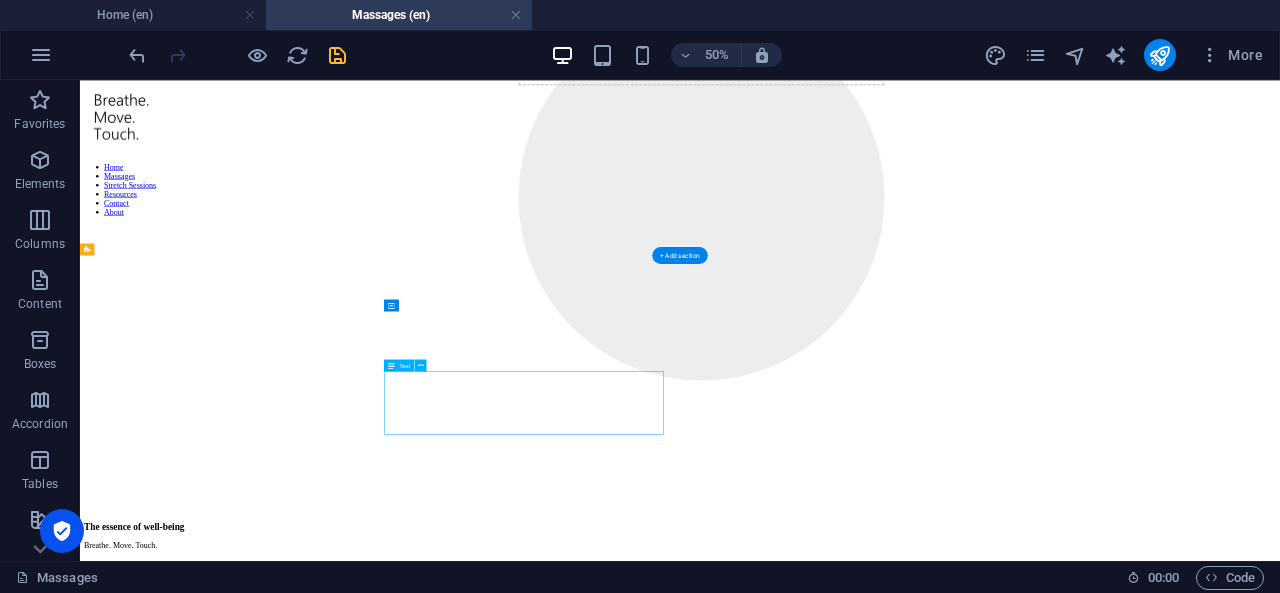 click on "At Health Spa [GEOGRAPHIC_DATA], Breathe Move Touch offers massage treatments aimed at reducing muscle tension, fascial load, and stress-related discomfort. These treatments are complementary and non-medical; no diagnoses are made and no medical treatment is provided. Each session supports the body’s natural capacity for recovery." at bounding box center (1280, 1129) 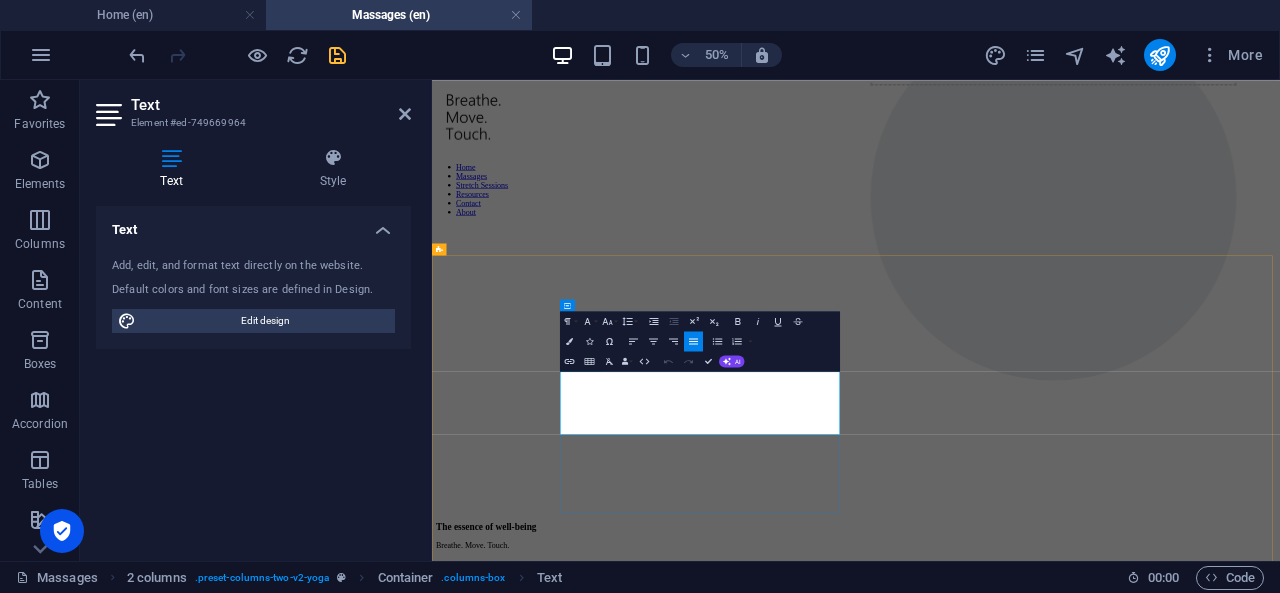 click on "At Health Spa [GEOGRAPHIC_DATA], Breathe Move Touch offers massage treatments aimed at reducing muscle tension, fascial load, and stress-related discomfort. These treatments are complementary and non-medical; no diagnoses are made and no medical treatment is provided. Each session supports the body’s natural capacity for recovery." at bounding box center (1280, 1112) 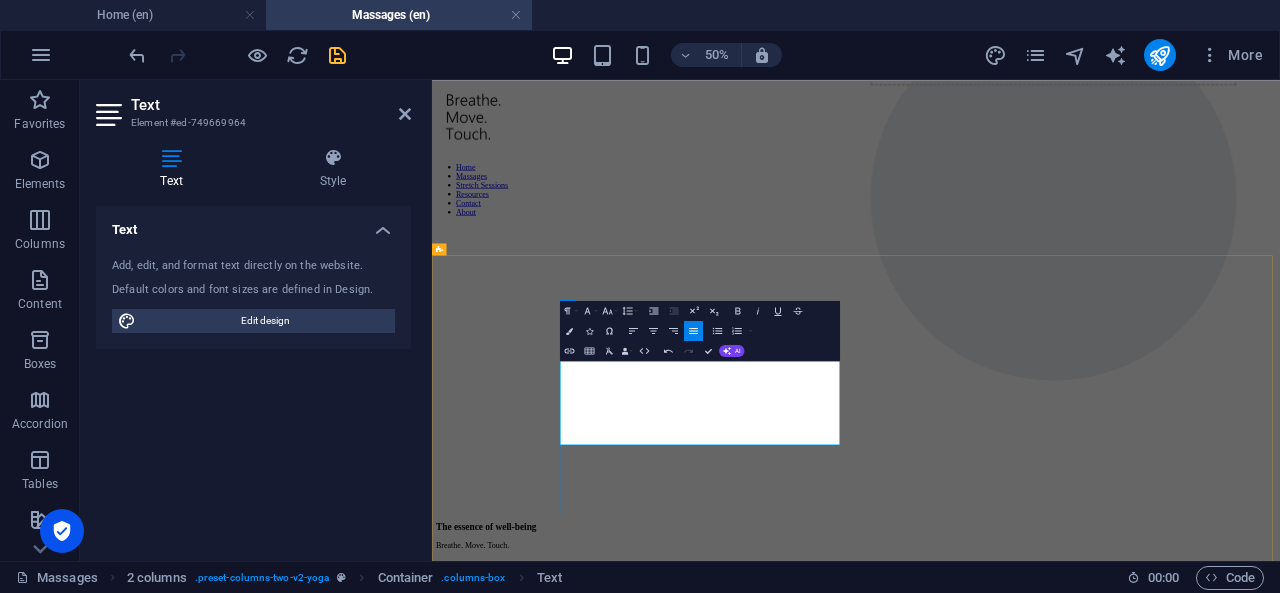 click on "Not sure which treatment is right for you? Feel free to call or message to discuss." at bounding box center (1280, 1189) 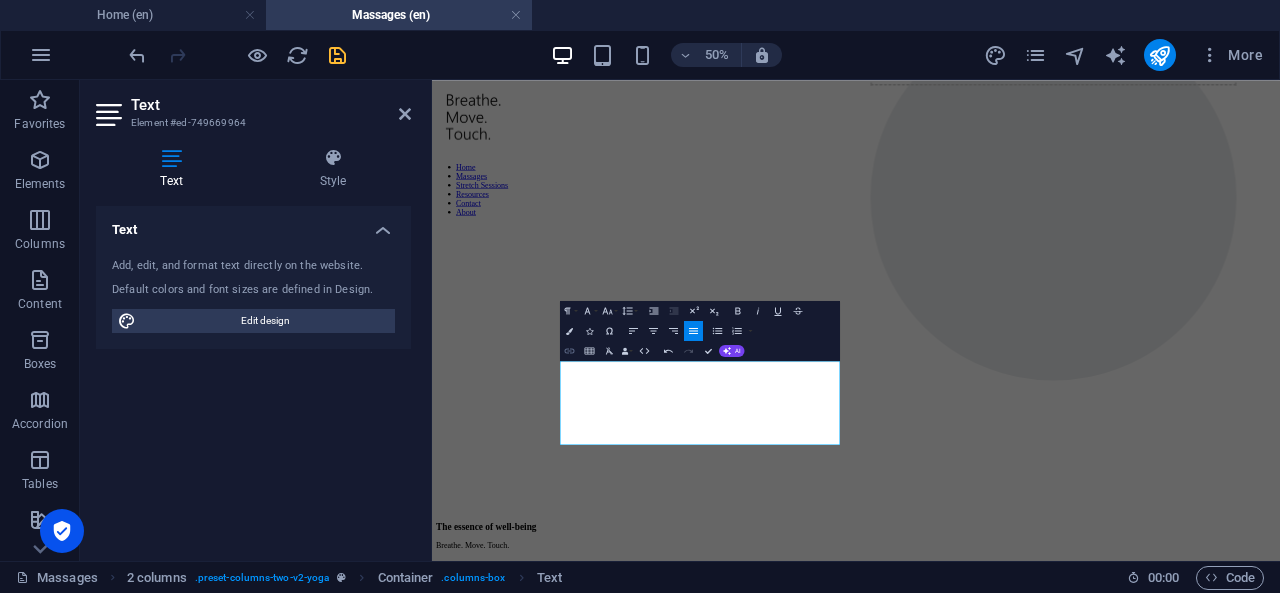 click 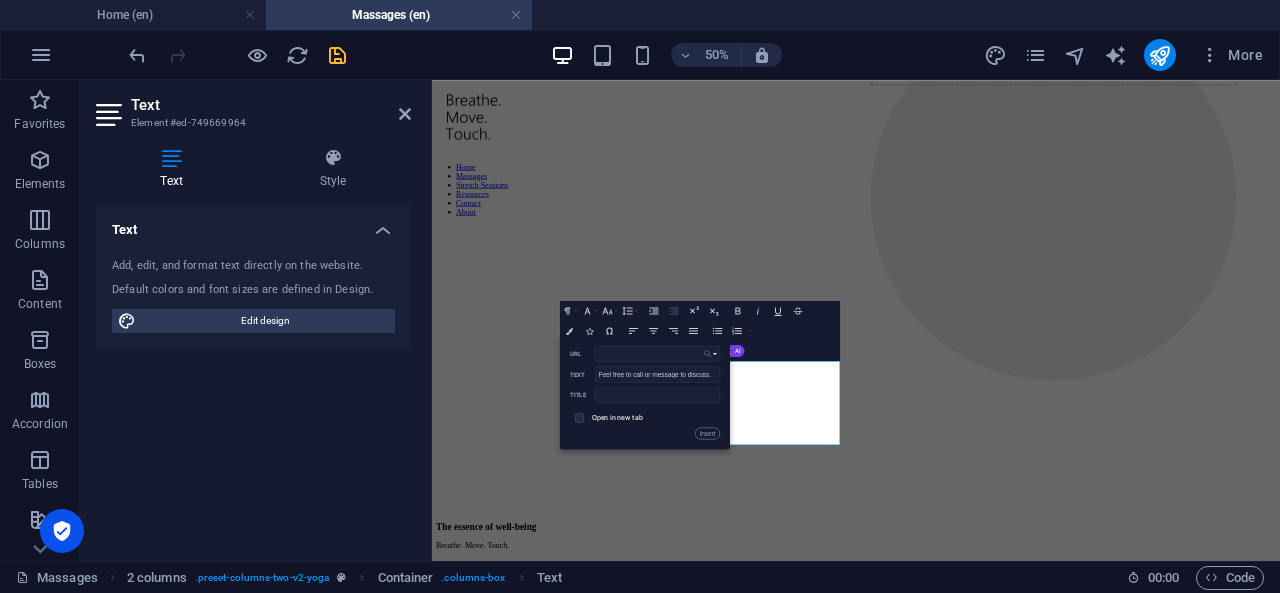 click on "Choose Link" at bounding box center [710, 353] 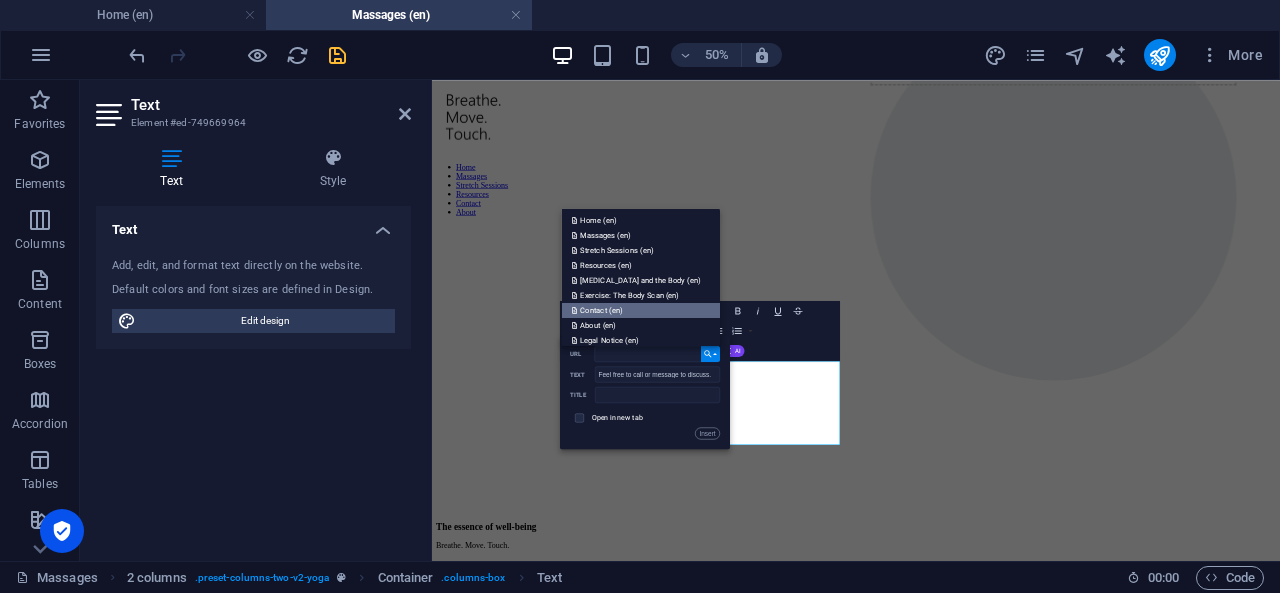 drag, startPoint x: 713, startPoint y: 353, endPoint x: 631, endPoint y: 305, distance: 95.015785 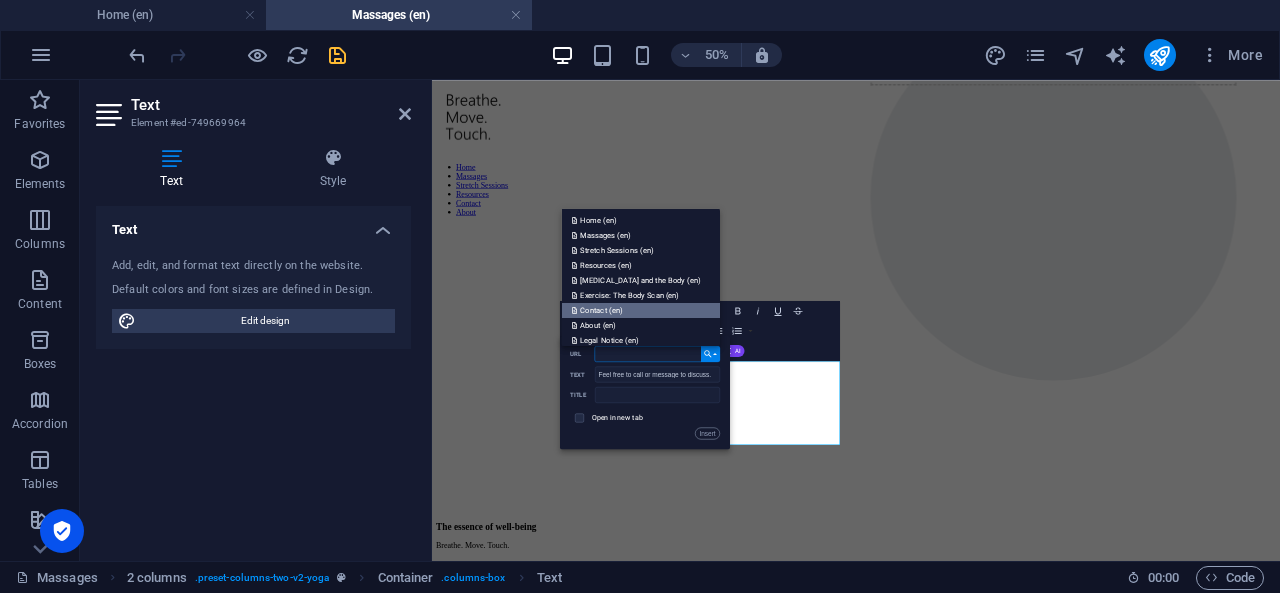 click on "Contact (en)" at bounding box center [641, 309] 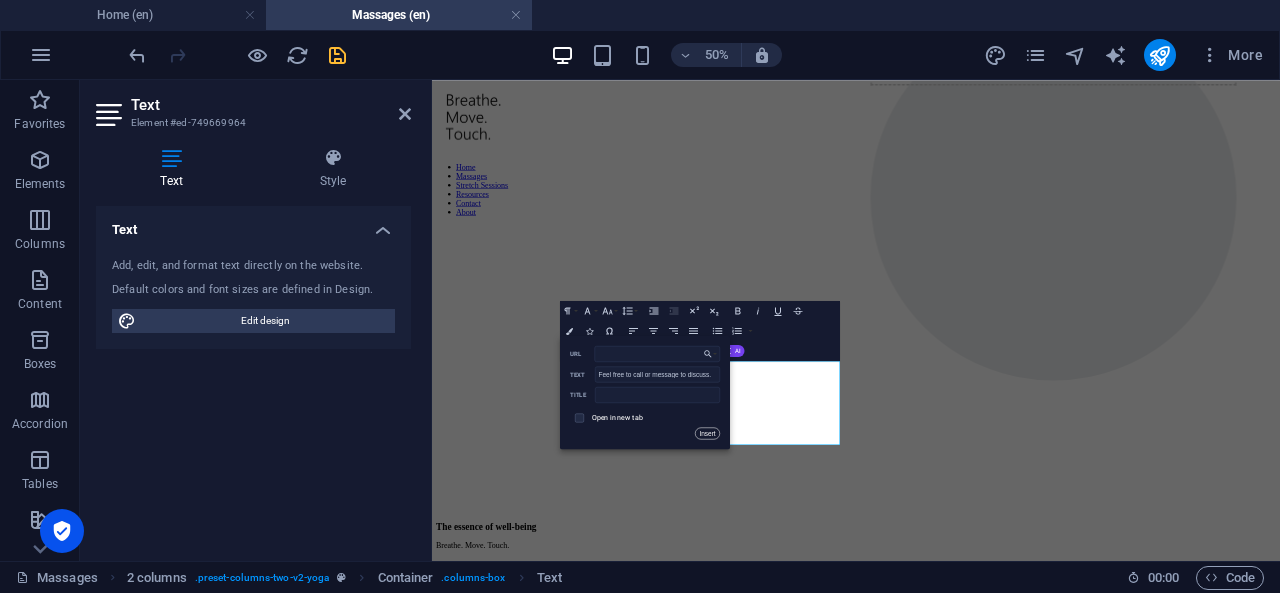 click on "Insert" at bounding box center (707, 433) 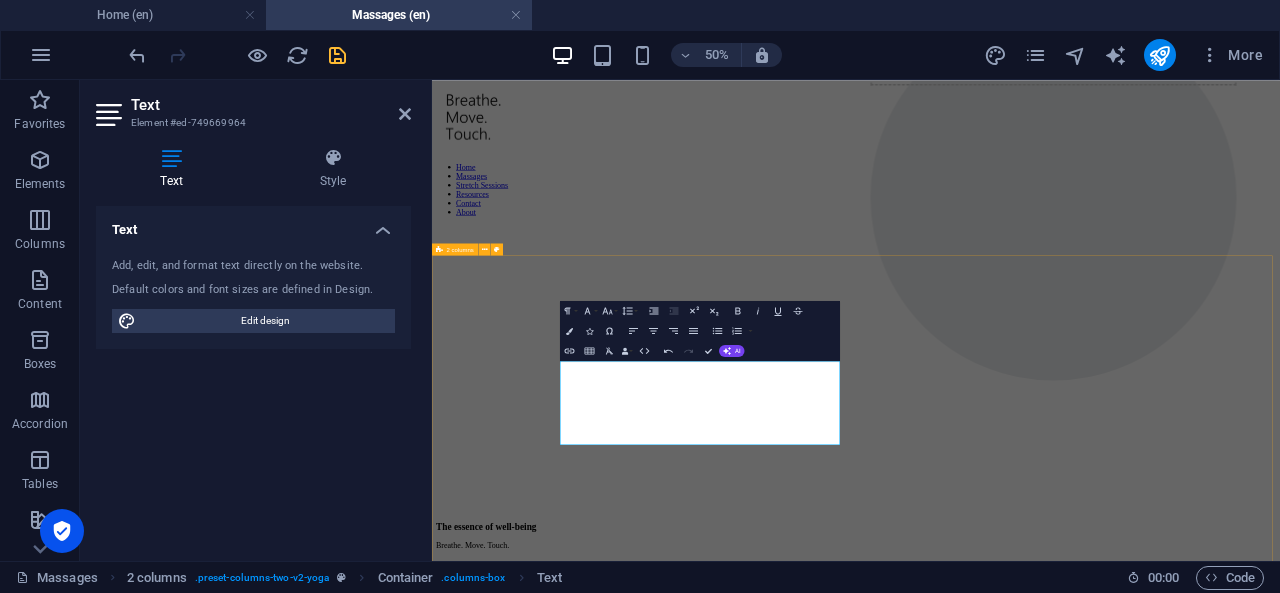 click on "Drop content here or  Add elements  Paste clipboard Massage treatments for your well-being At Health Spa [GEOGRAPHIC_DATA], Breathe Move Touch offers massage treatments aimed at reducing muscle tension, fascial load, and stress-related discomfort. These treatments are complementary and non-medical; no diagnoses are made and no medical treatment is provided. Each session supports the body’s natural capacity for recovery. Not sure which treatment is right for you?  Feel free to call or message to discuss." at bounding box center (1280, 1787) 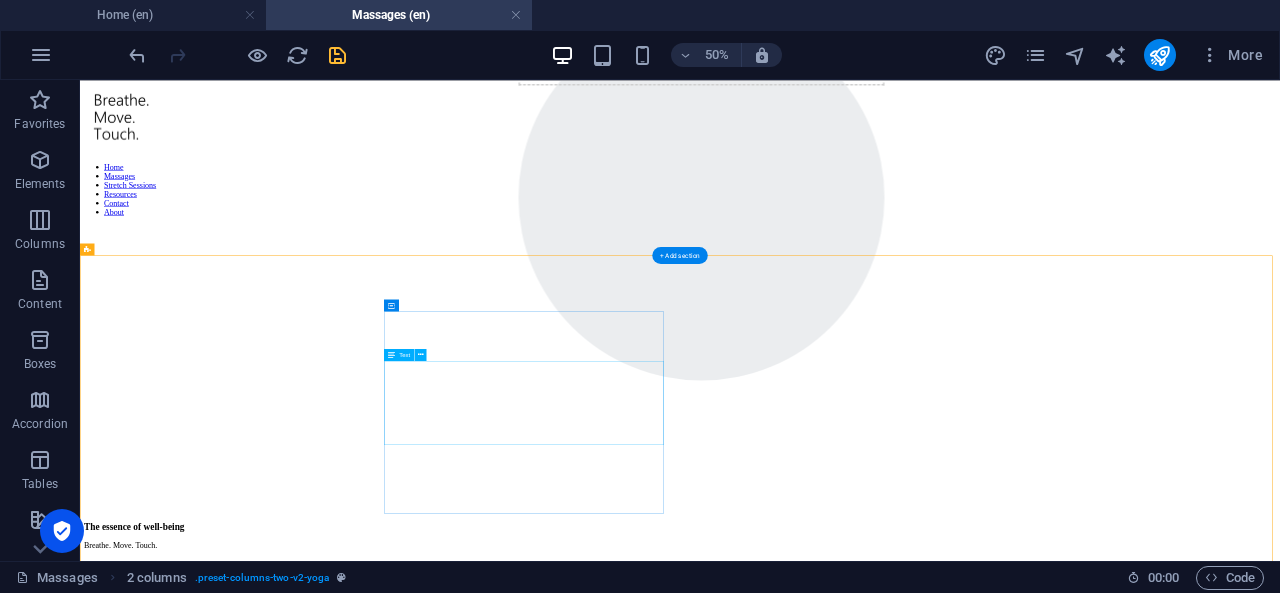 click on "At Health Spa [GEOGRAPHIC_DATA], Breathe Move Touch offers massage treatments aimed at reducing muscle tension, fascial load, and stress-related discomfort. These treatments are complementary and non-medical; no diagnoses are made and no medical treatment is provided. Each session supports the body’s natural capacity for recovery. Not sure which treatment is right for you?  Feel free to call or message to discuss." at bounding box center (1280, 1163) 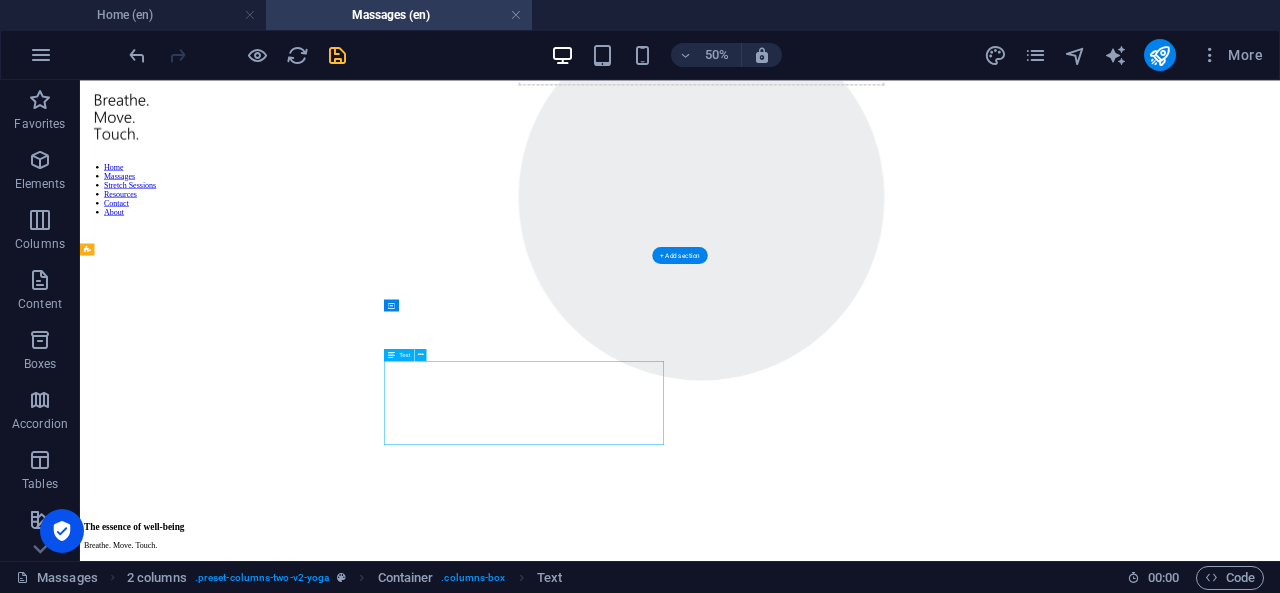 click on "At Health Spa [GEOGRAPHIC_DATA], Breathe Move Touch offers massage treatments aimed at reducing muscle tension, fascial load, and stress-related discomfort. These treatments are complementary and non-medical; no diagnoses are made and no medical treatment is provided. Each session supports the body’s natural capacity for recovery. Not sure which treatment is right for you?  Feel free to call or message to discuss." at bounding box center [1280, 1163] 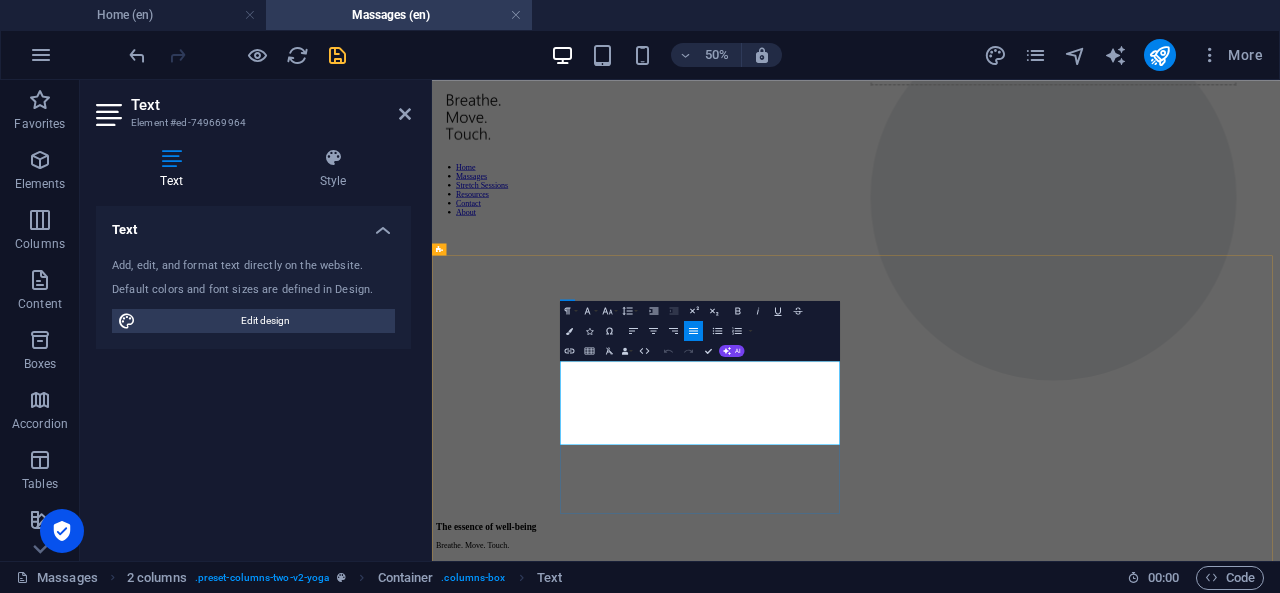 click on "Not sure which treatment is right for you?  Feel free to call or message to discuss." at bounding box center (1280, 1189) 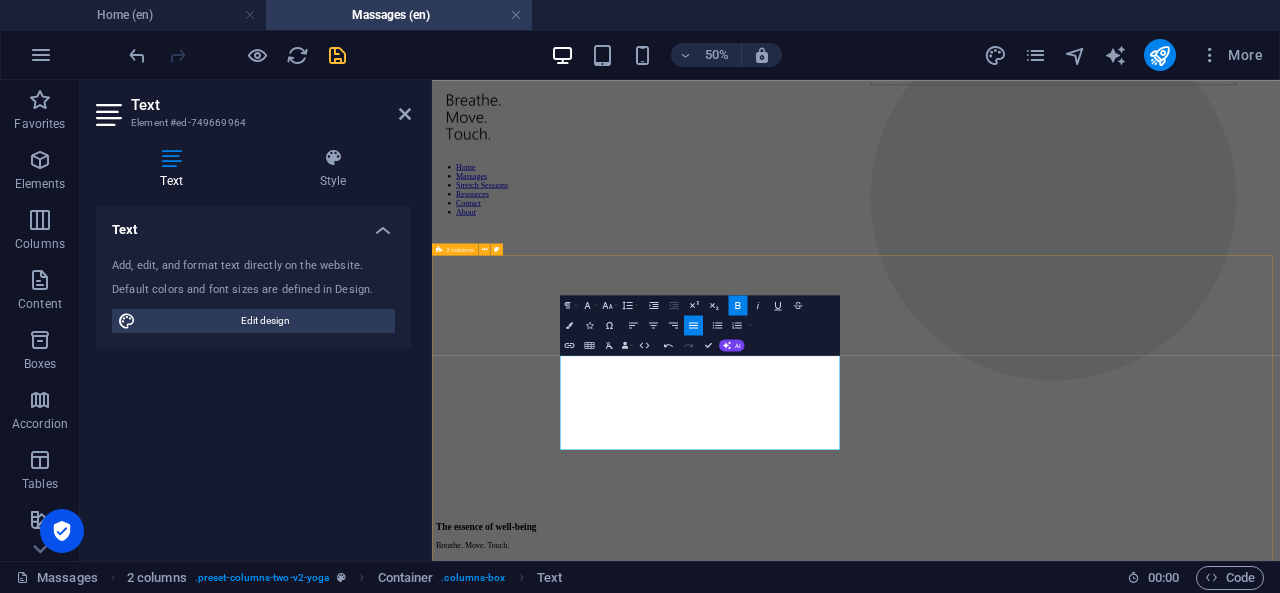 click on "Drop content here or  Add elements  Paste clipboard Massage treatments for your well-being At Health Spa [GEOGRAPHIC_DATA], Breathe Move Touch offers massage treatments aimed at reducing muscle tension, fascial load, and stress-related discomfort. These treatments are complementary and non-medical; no diagnoses are made and no medical treatment is provided. Each session supports the body’s natural capacity for recovery. Not sure which treatment is right for you?  Feel free to call or message to discuss." at bounding box center [1280, 1787] 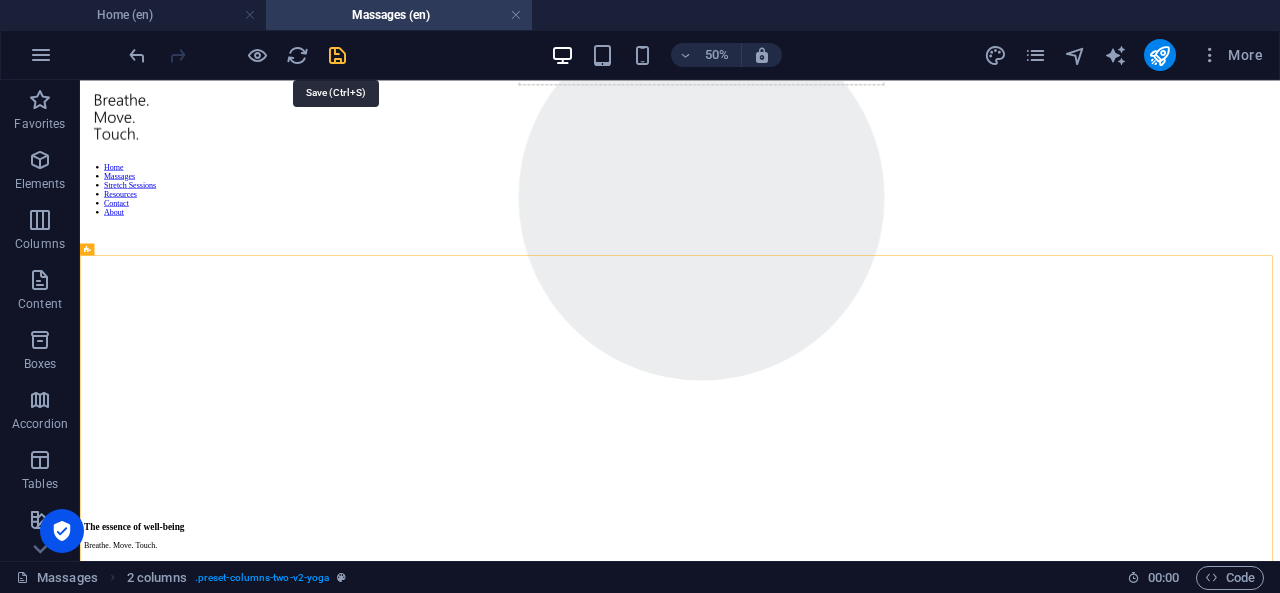 click at bounding box center [337, 55] 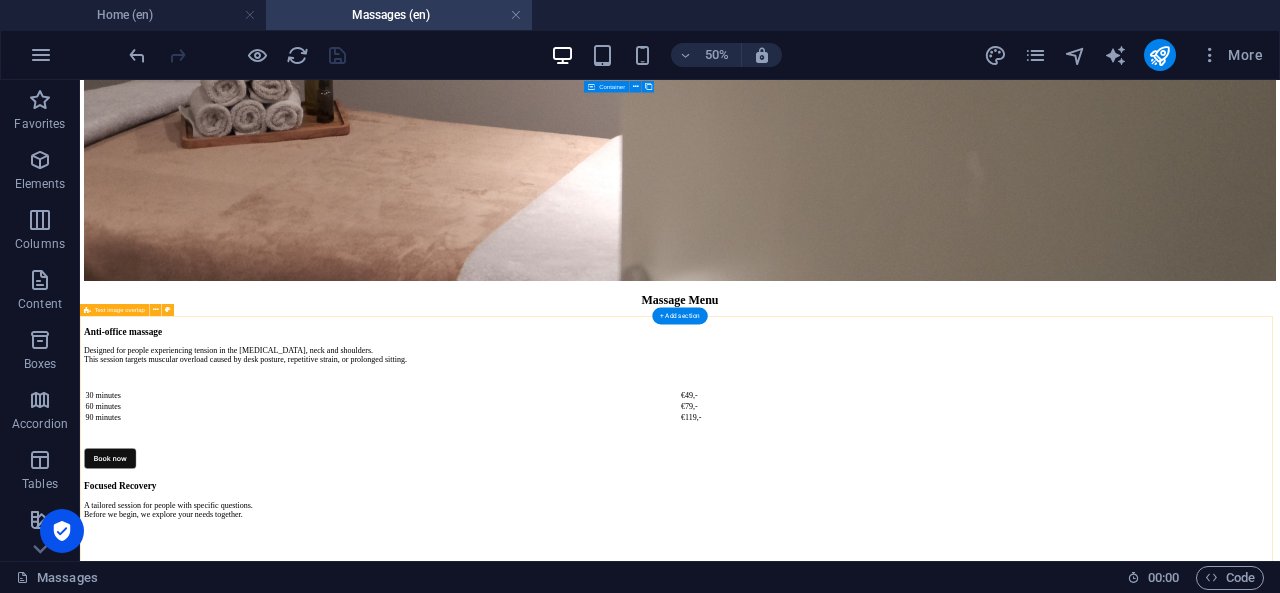 scroll, scrollTop: 2604, scrollLeft: 0, axis: vertical 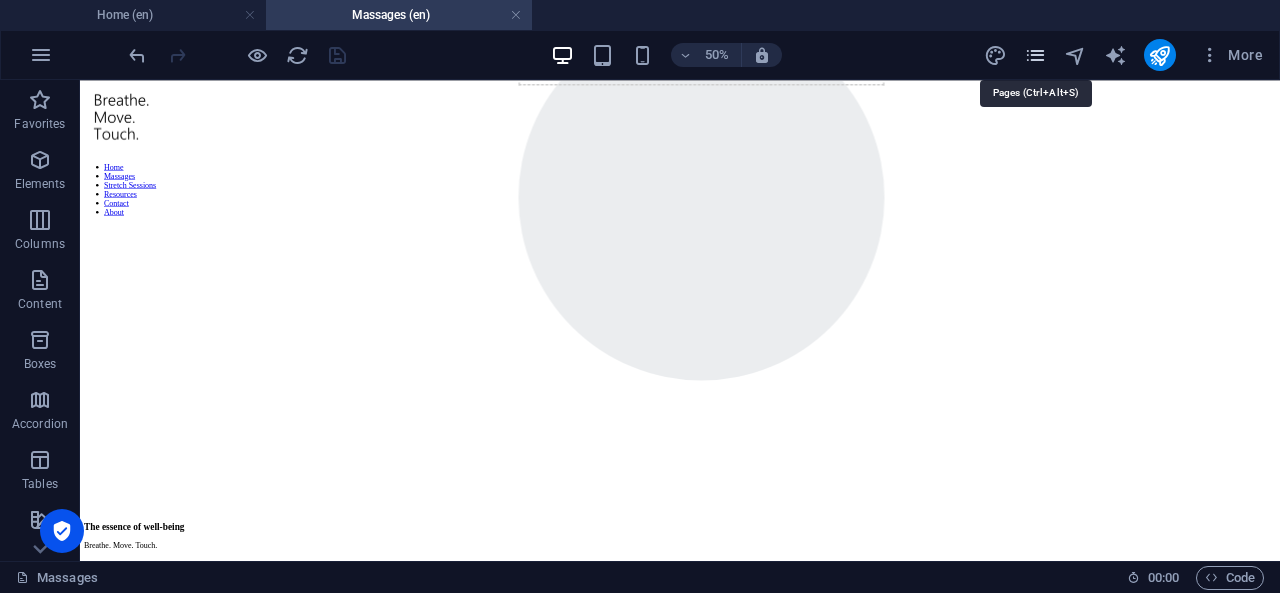 click at bounding box center [1035, 55] 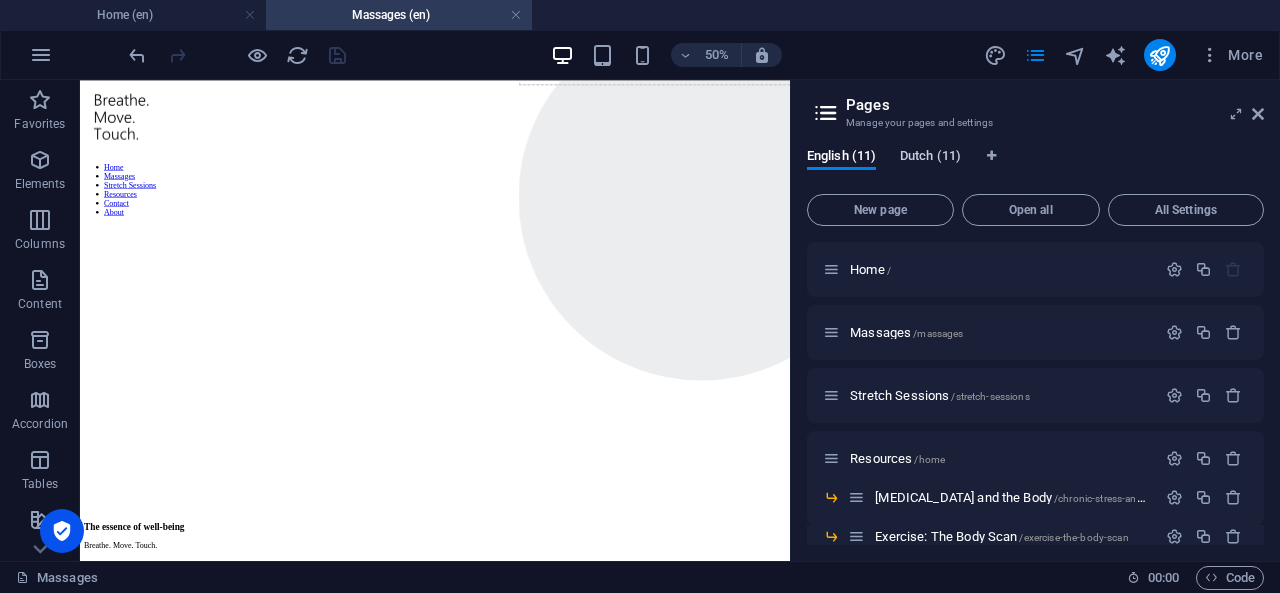 click on "Dutch (11)" at bounding box center [930, 158] 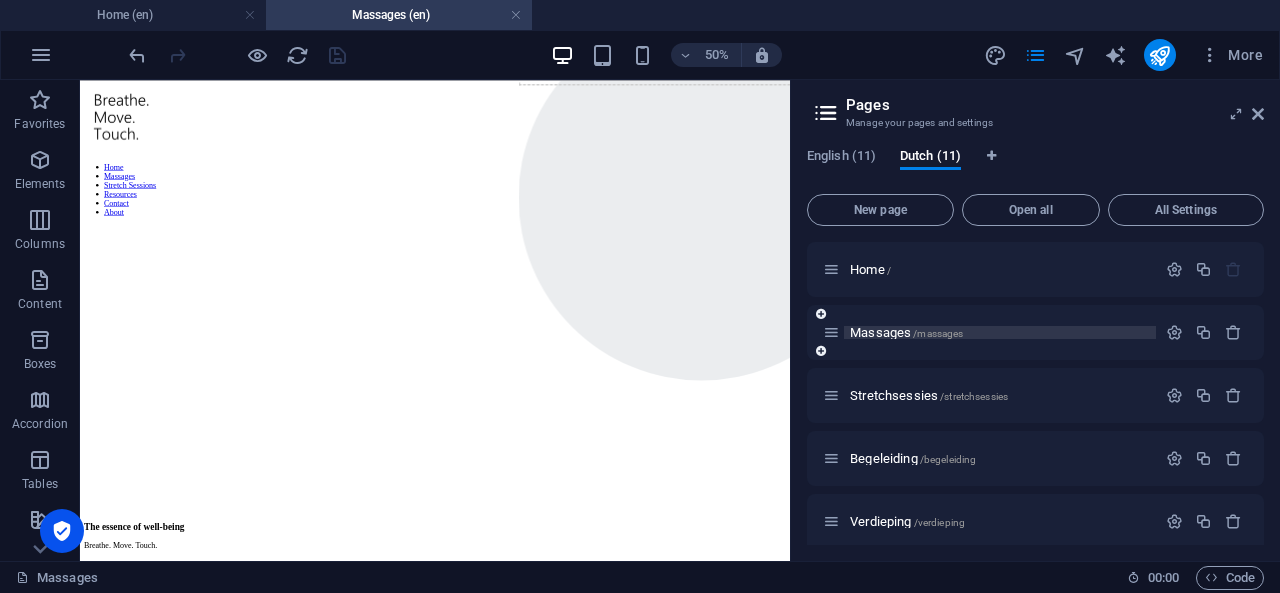 click on "Massages /massages" at bounding box center [906, 332] 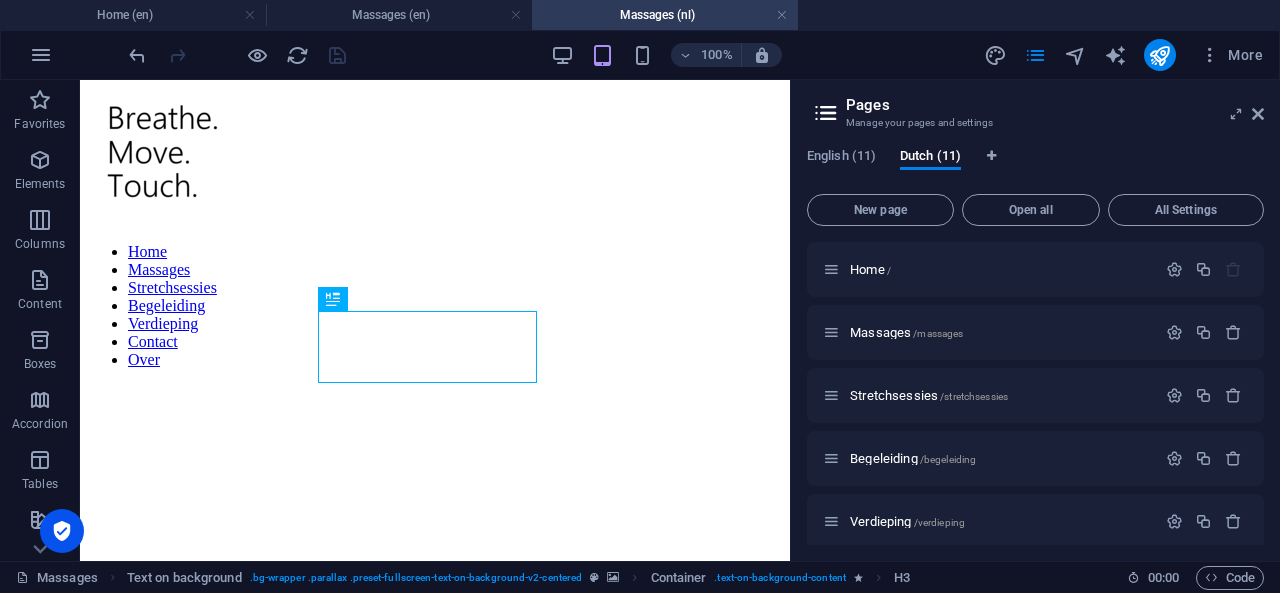 scroll, scrollTop: 0, scrollLeft: 0, axis: both 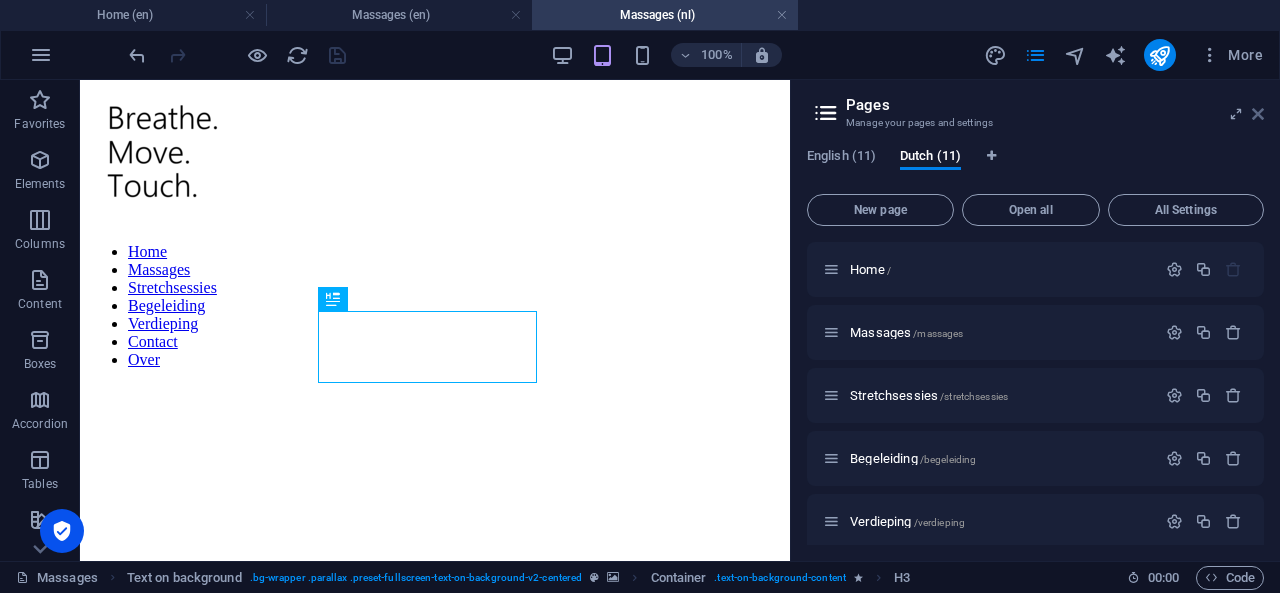 click at bounding box center [1258, 114] 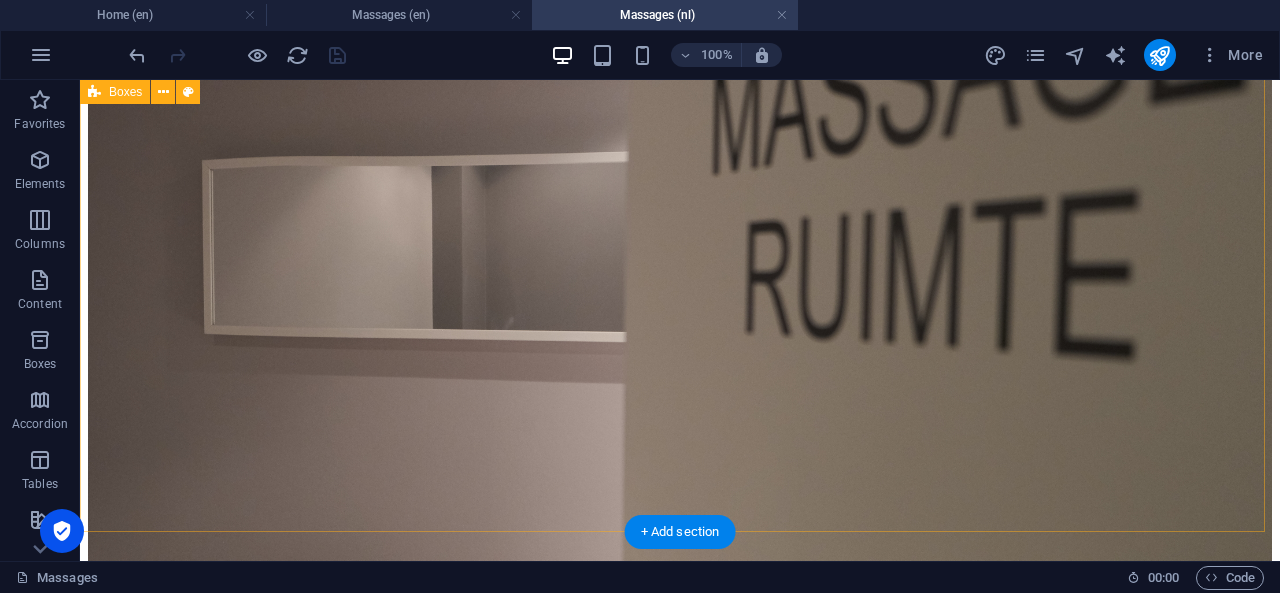 scroll, scrollTop: 1138, scrollLeft: 0, axis: vertical 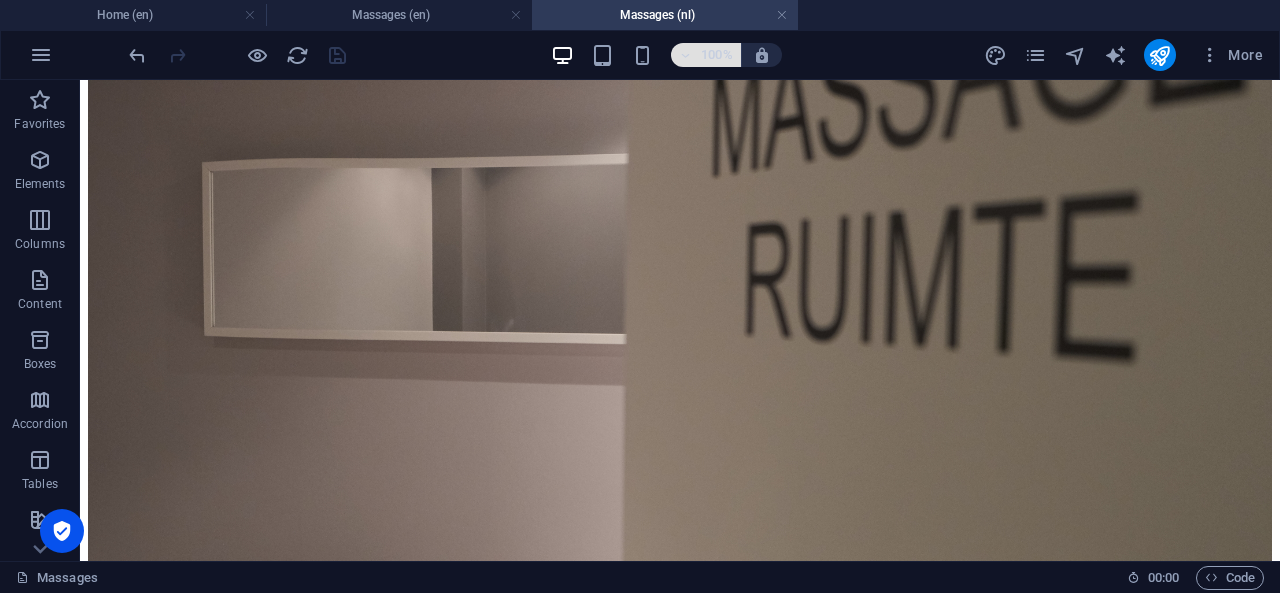 click on "100%" at bounding box center [717, 55] 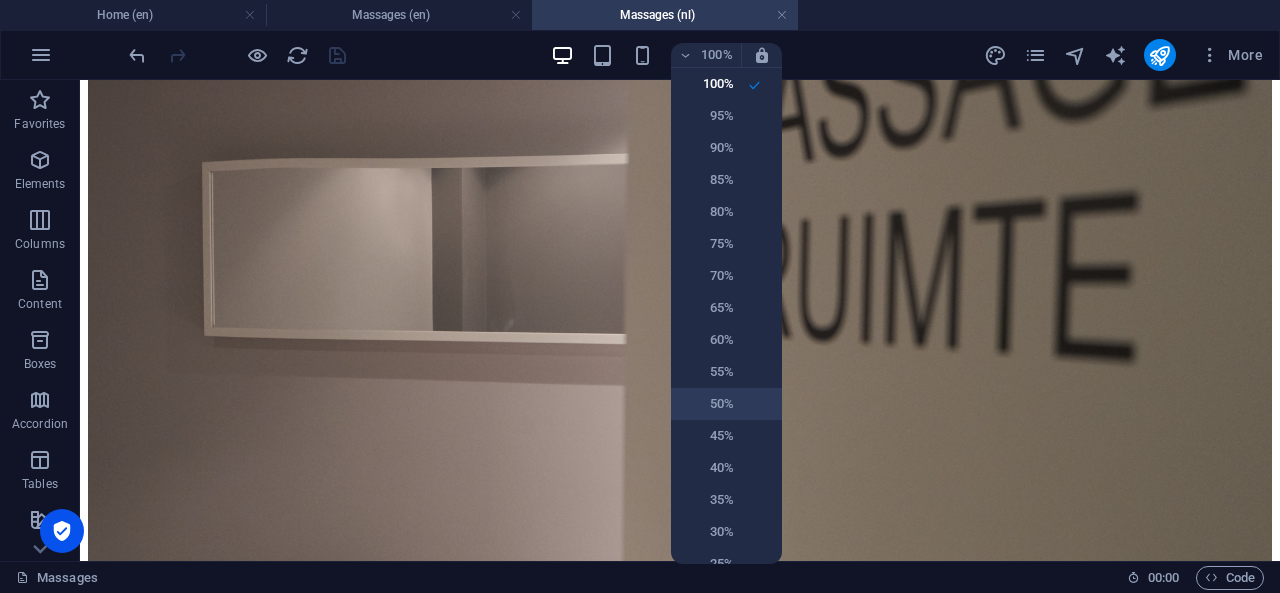 click on "50%" at bounding box center (708, 404) 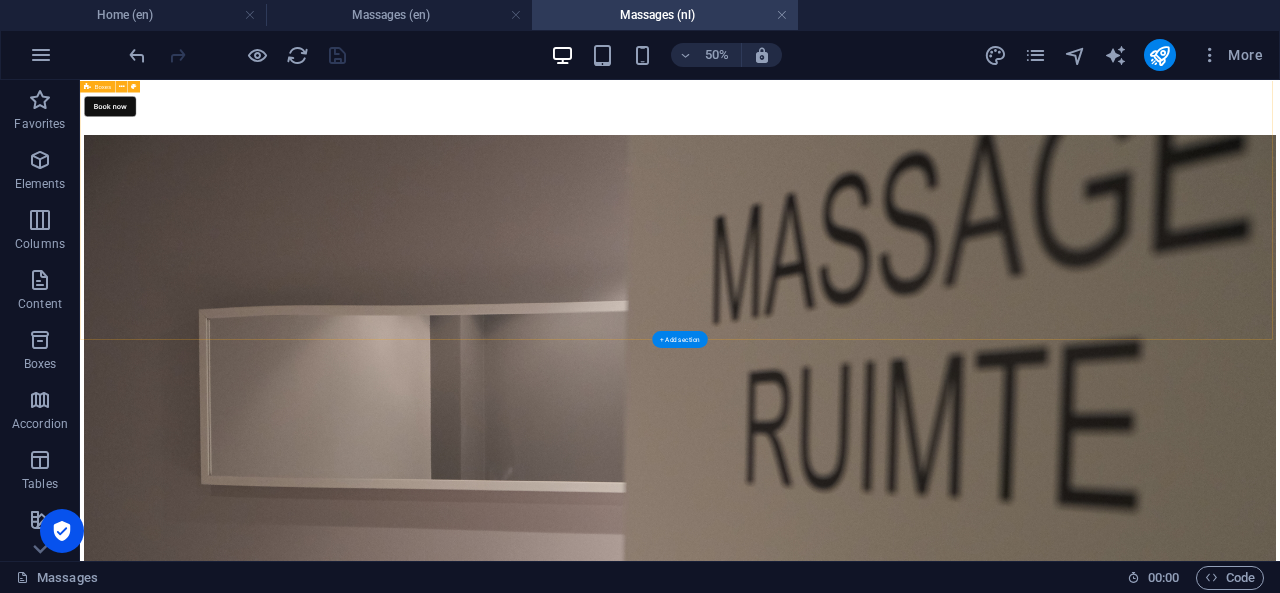 scroll, scrollTop: 1108, scrollLeft: 0, axis: vertical 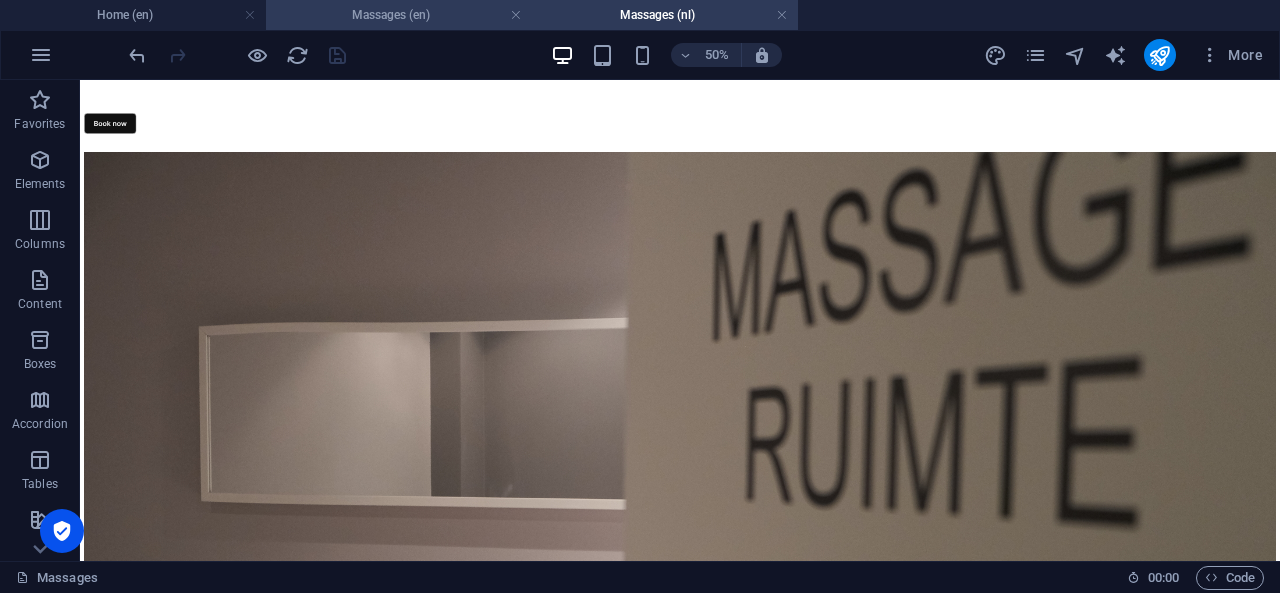 click on "Massages (en)" at bounding box center (399, 15) 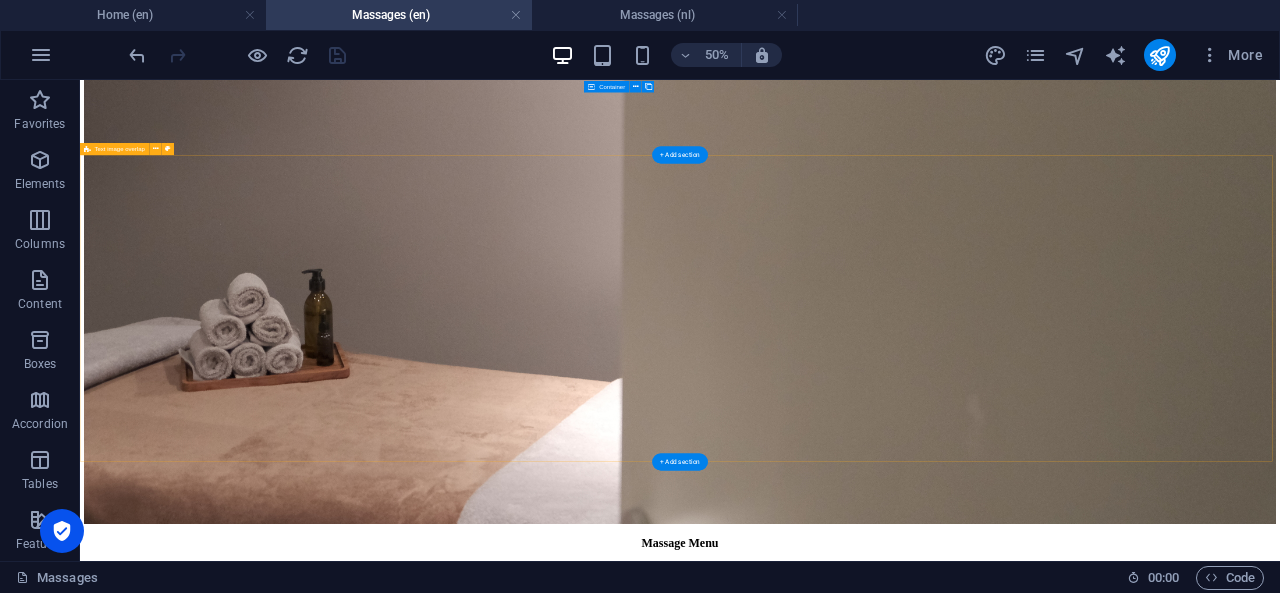 scroll, scrollTop: 1619, scrollLeft: 0, axis: vertical 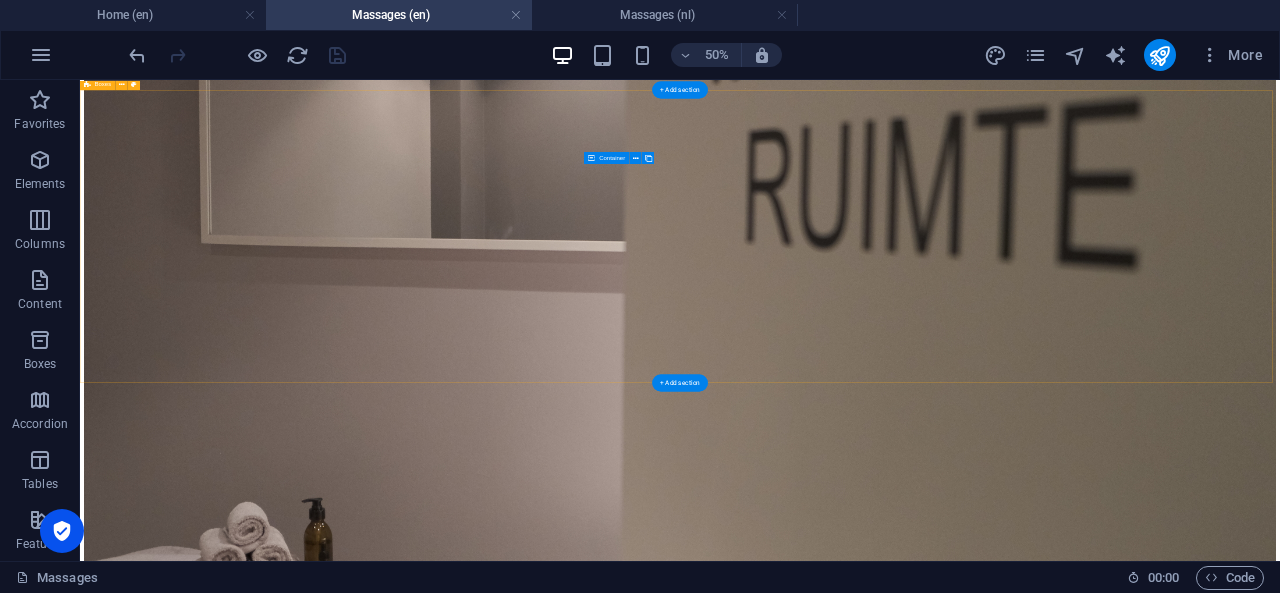 click on "Relax and Restore A calming full-body massage that supports relaxation and nervous system recovery. Gentle, flowing strokes invite the body into a restful state, making it ideal for those seeking peace, grounding or emotional 30 minutes €49,- 60 minutes €79,- 90 minutes €119,- Deep Tissue Massage A firm, deep massage that targets chronic muscle tension. By addressing deeper layers of [MEDICAL_DATA] and musculature, this session helps restore range of motion and reduce pain in long-held tension zones. 30 minutes €49,- 60 minutes €79,- 90 minutes €119,- Connective Tissue  Focused on [MEDICAL_DATA] and scar tissue, this treatment helps to reduce [MEDICAL_DATA], improve circulation, and restore mobility. Particularly helpful for old injuries, post-surgery recovery, and skin or tissue restrictions. 30 minutes €49,- 60 minutes €79,- 90 minutes €119,-" at bounding box center (1280, 2929) 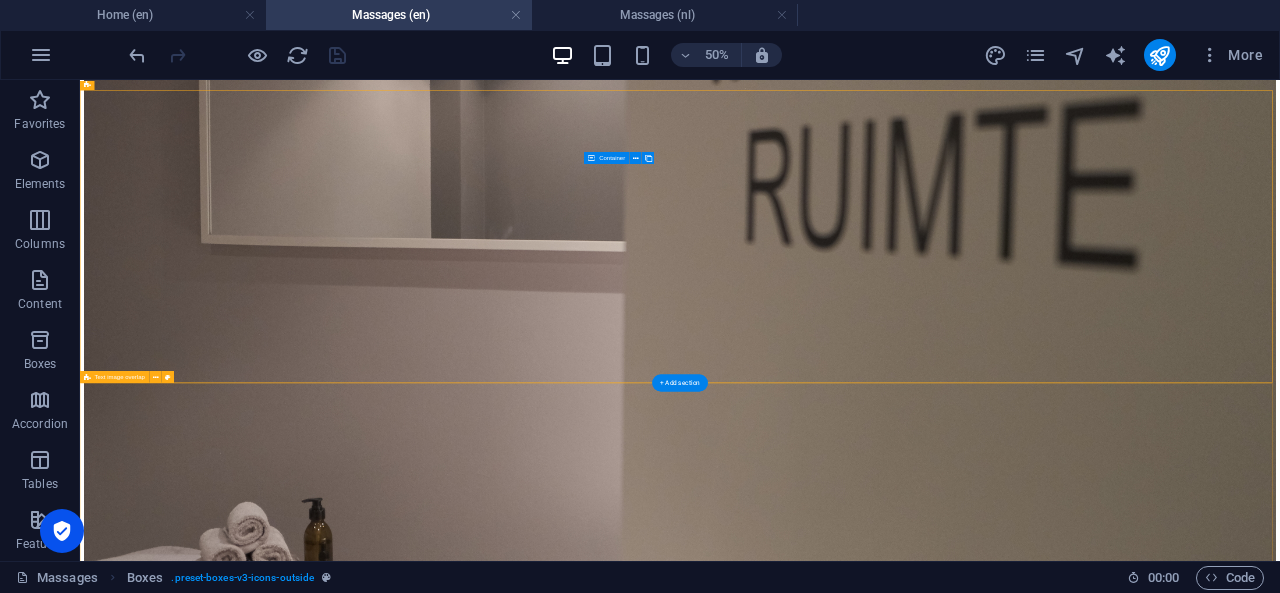 click on "How many sessions? When dealing with long-standing muscle tension, muscle knots or fascial [MEDICAL_DATA], the depth and duration of the issue determine the approach. In general, 3 to 6 sessions are sufficient to achieve lasting improvement. Stretch sessions are a great follow-up to massage treatments — they help you maintain progress and teach you how to prevent recurring tightness on your own. Find out more about the stretch sessions" at bounding box center (1280, 4239) 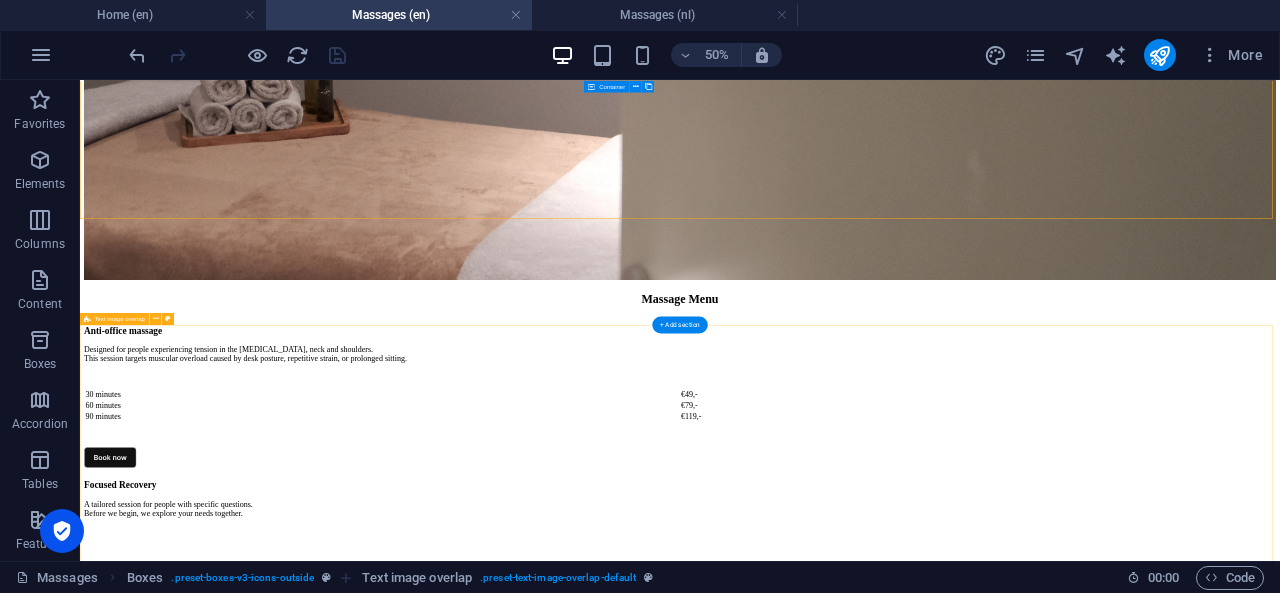 scroll, scrollTop: 2565, scrollLeft: 0, axis: vertical 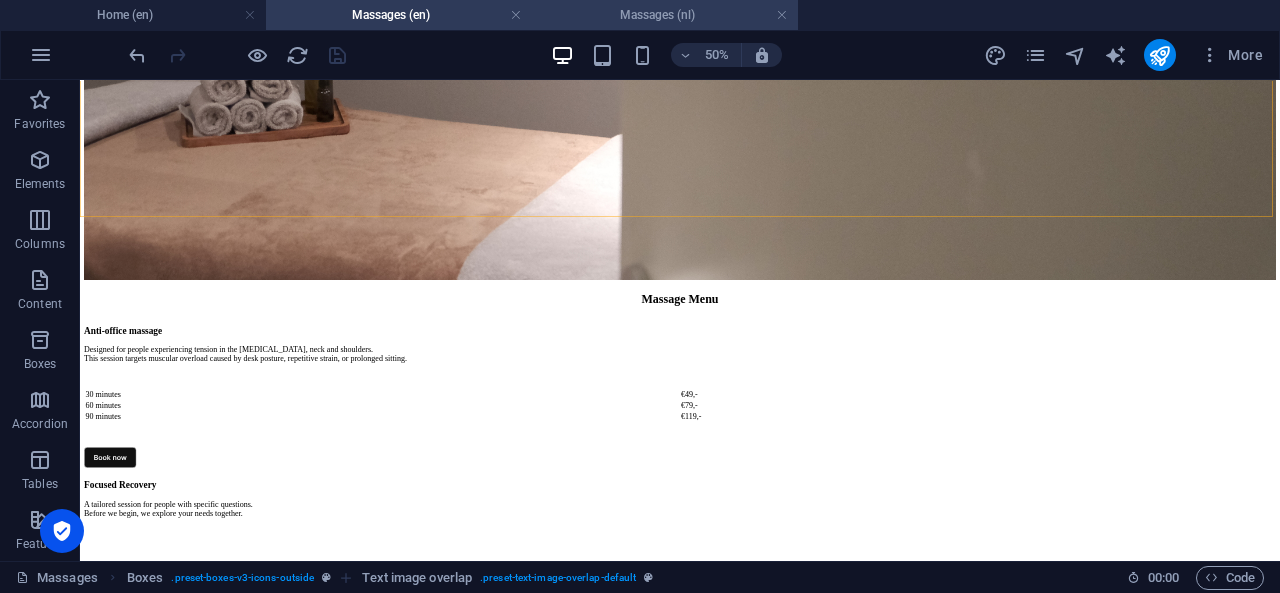 click on "Massages (nl)" at bounding box center (665, 15) 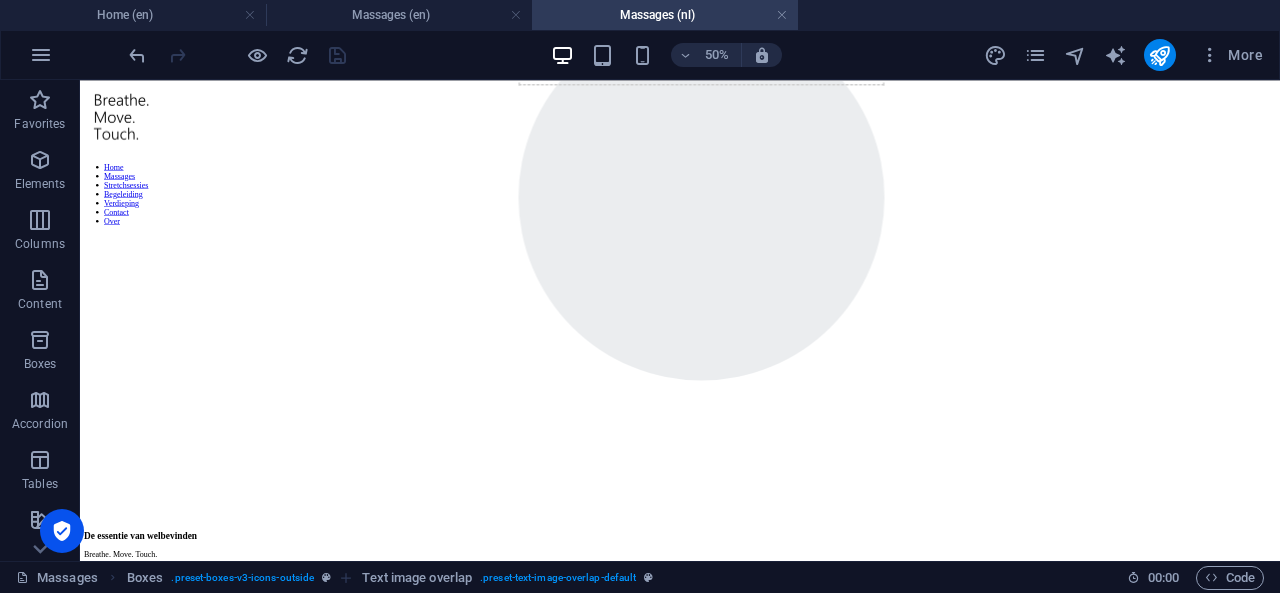 scroll, scrollTop: 1108, scrollLeft: 0, axis: vertical 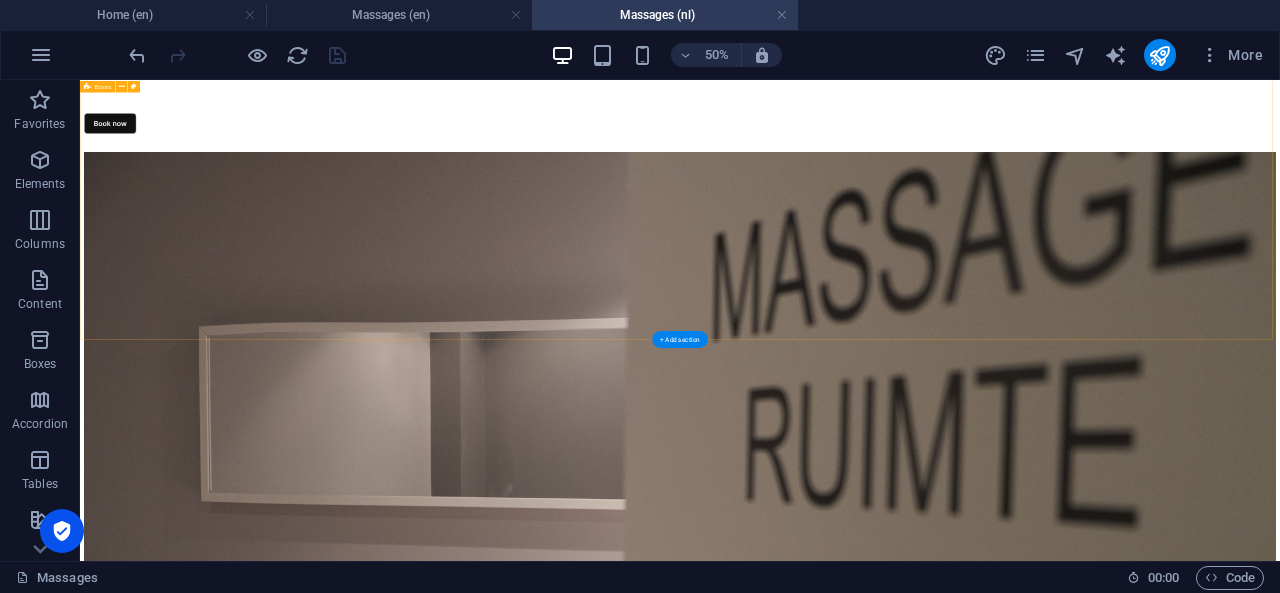click on "Anti-office massage Speciaal voor mensen met spanning in rug, nek en schouders. Deze sessie richt zich op het verminderen van lokale spierbelasting, veroorzaakt door statisch werk, zithouding of herhaalde spierspanning. Met langzame, stevige technieken [PERSON_NAME] bindweefselstructuren losgemaakt en spierreactiviteit verlaagd. 30 minuten €49,- 60 minuten €79,- 90 minuten €119,- Focused Recovery De Focused Recovery-massage is een massage op maat, waarbij we vooraf samen onderzoeken wat jij nodig hebt. Heb je een specifieke hulpvraag zoals aanhoudende spanning in je schouders, moeite met ontspannen, of herstel na stressvolle perioden [PERSON_NAME] stemmen we daar de sessie op af.   30 minuten €49,- 60 minuten €79,- 90 minuten €119,- Lower Back Relief 30 minuten €49,- 60 minuten €79,- 90 minuten €119,-" at bounding box center (1280, 2418) 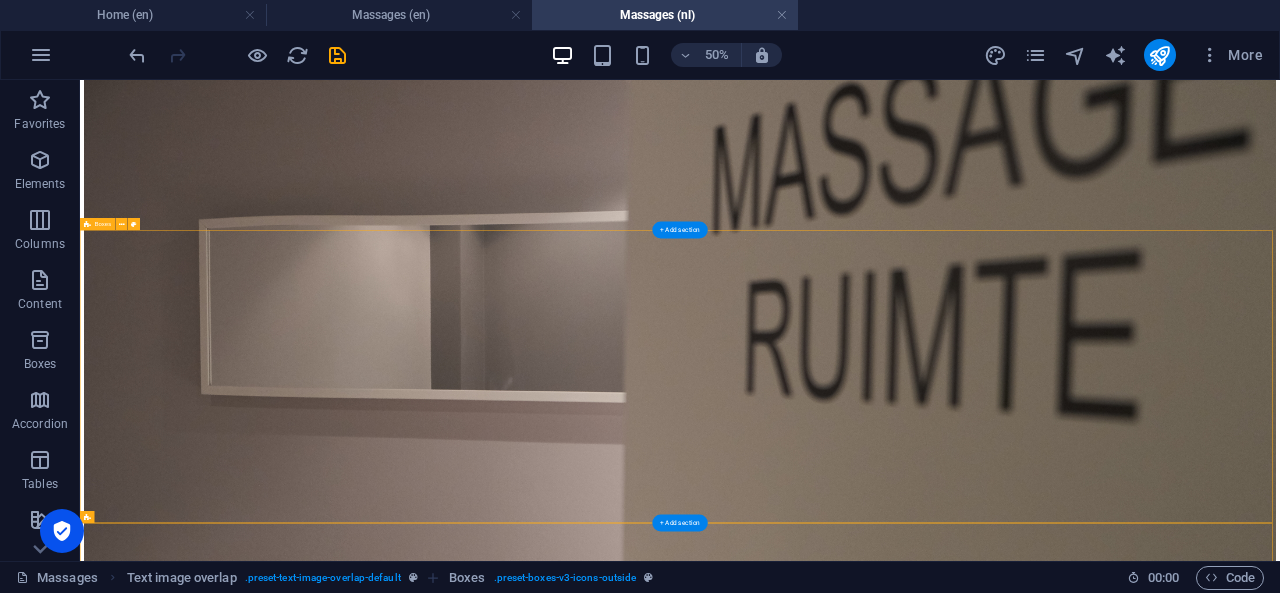 scroll, scrollTop: 1328, scrollLeft: 0, axis: vertical 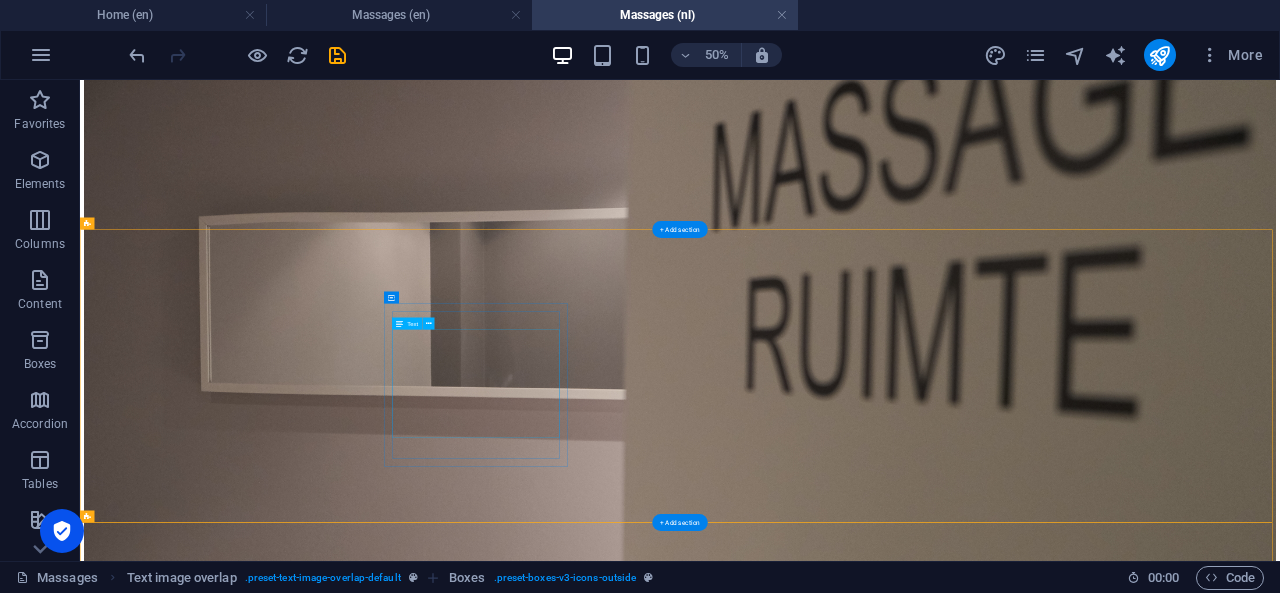 click on "A calming full-body massage that supports relaxation and nervous system recovery. Gentle, flowing strokes invite the body into a restful state, making it ideal for those seeking peace, grounding or emotional 30 minutes €49,- 60 minutes €79,- 90 minutes €119,-" at bounding box center [1280, 2815] 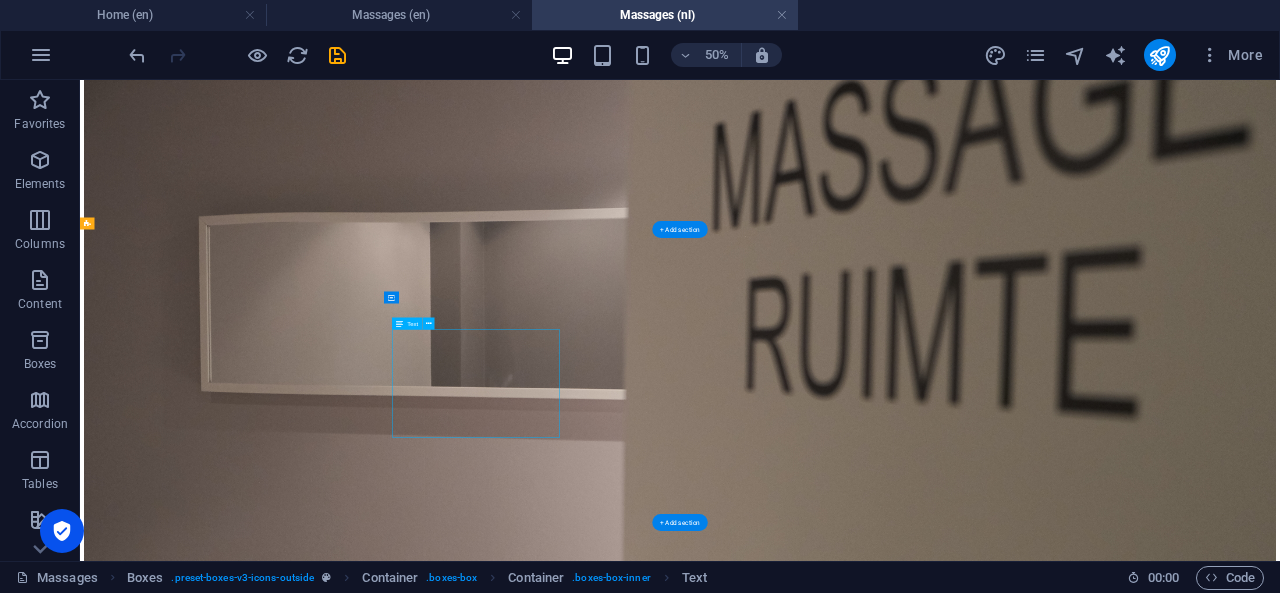 click on "A calming full-body massage that supports relaxation and nervous system recovery. Gentle, flowing strokes invite the body into a restful state, making it ideal for those seeking peace, grounding or emotional 30 minutes €49,- 60 minutes €79,- 90 minutes €119,-" at bounding box center (1280, 2815) 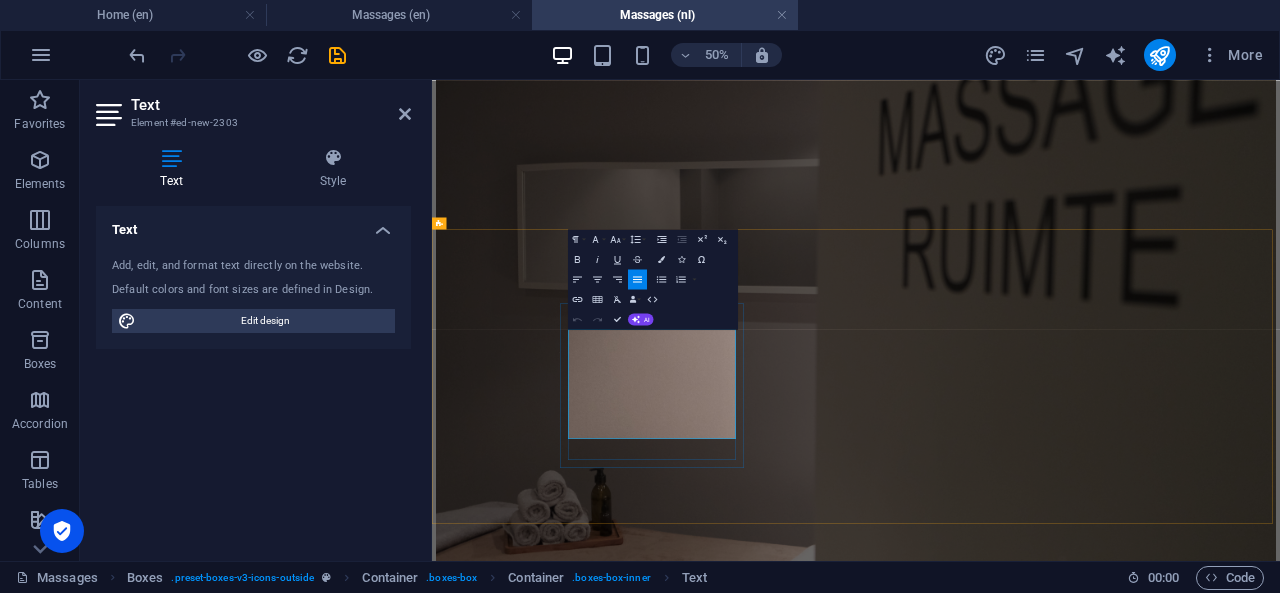 click on "30 minutes" at bounding box center (860, 2339) 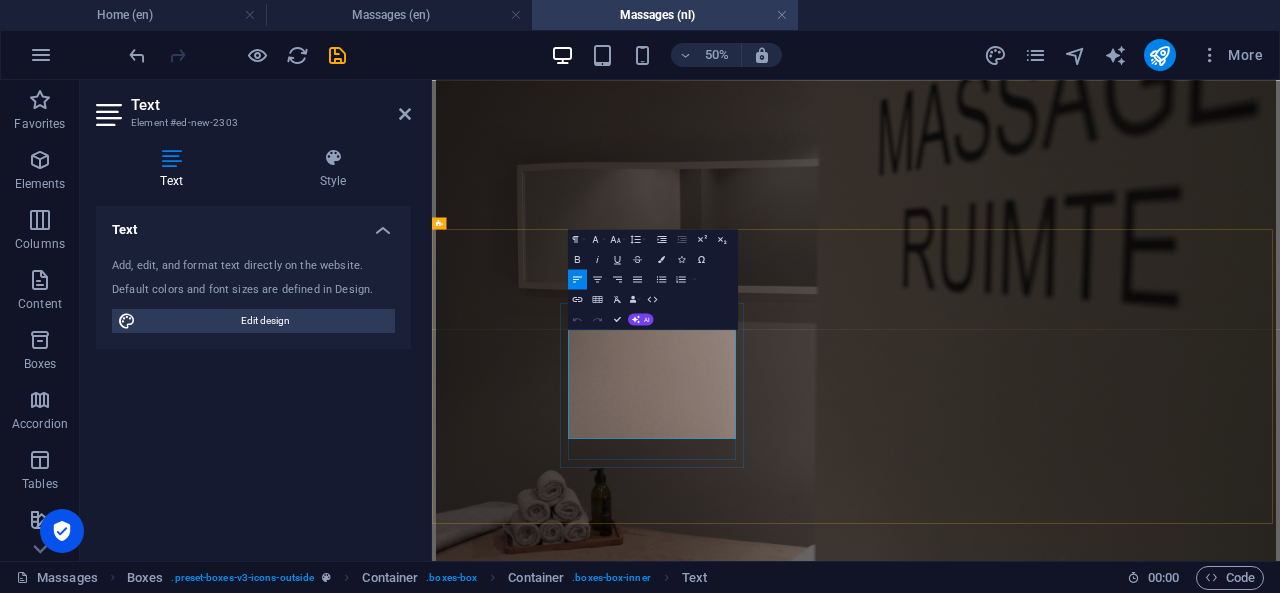 type 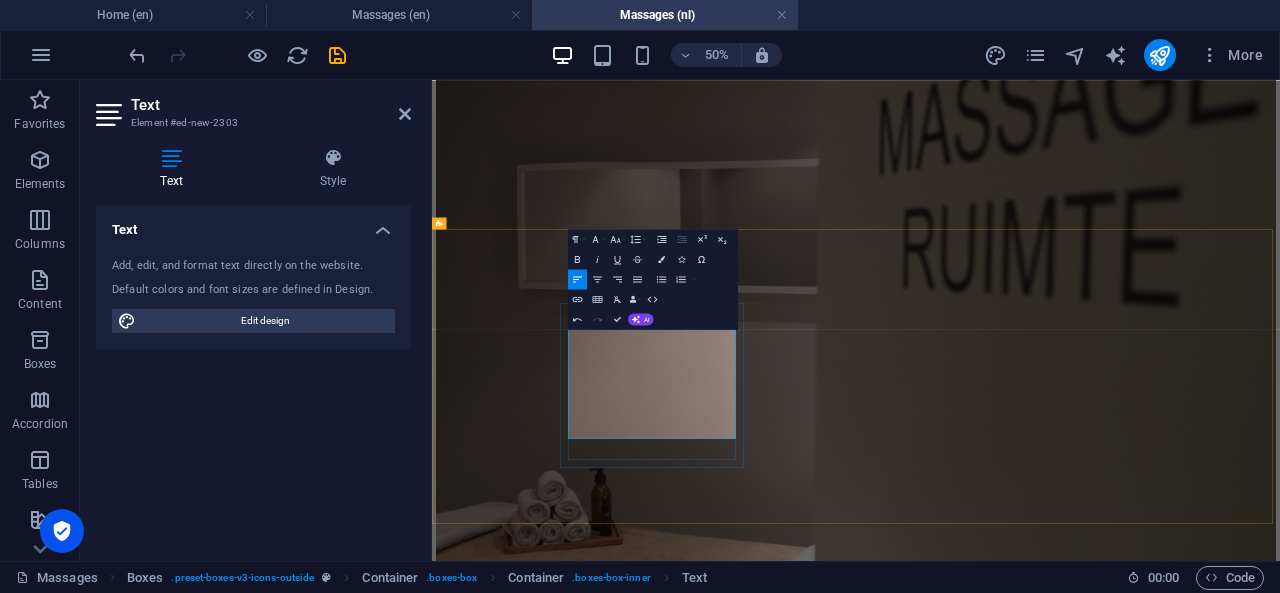 click on "60 minutes" at bounding box center [860, 2363] 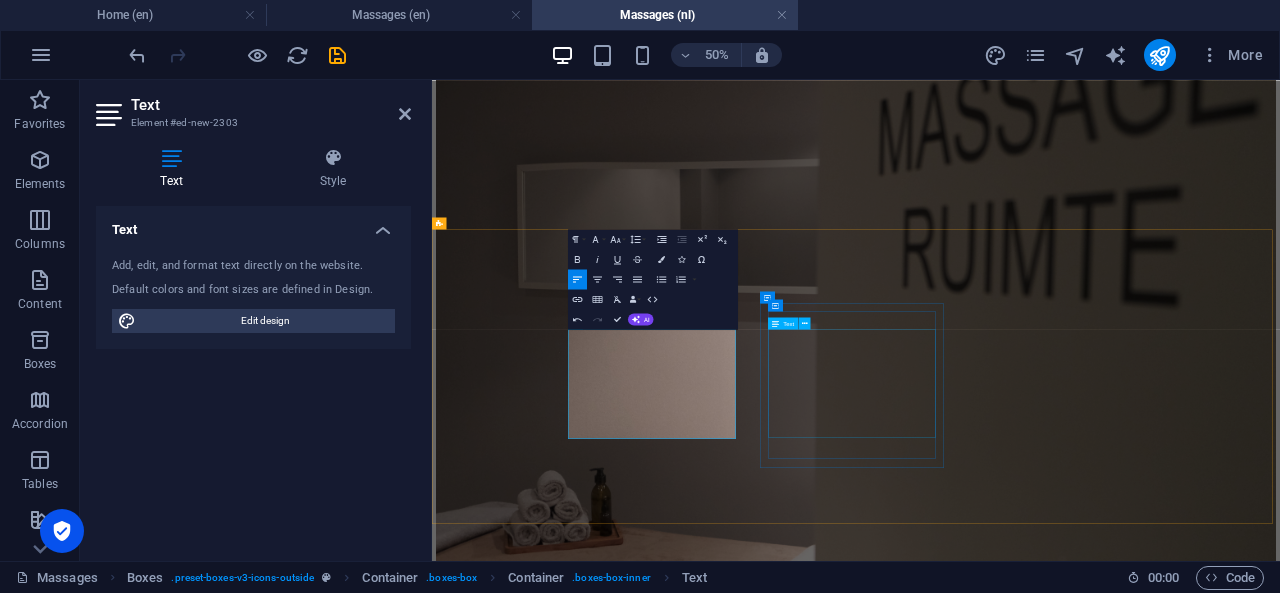 click on "A firm, deep massage that targets chronic muscle tension. By addressing deeper layers of [MEDICAL_DATA] and musculature, this session helps restore range of motion and reduce pain in long-held tension zones. 30 minutes €49,- 60 minutes €79,- 90 minutes €119,-" at bounding box center (1280, 2641) 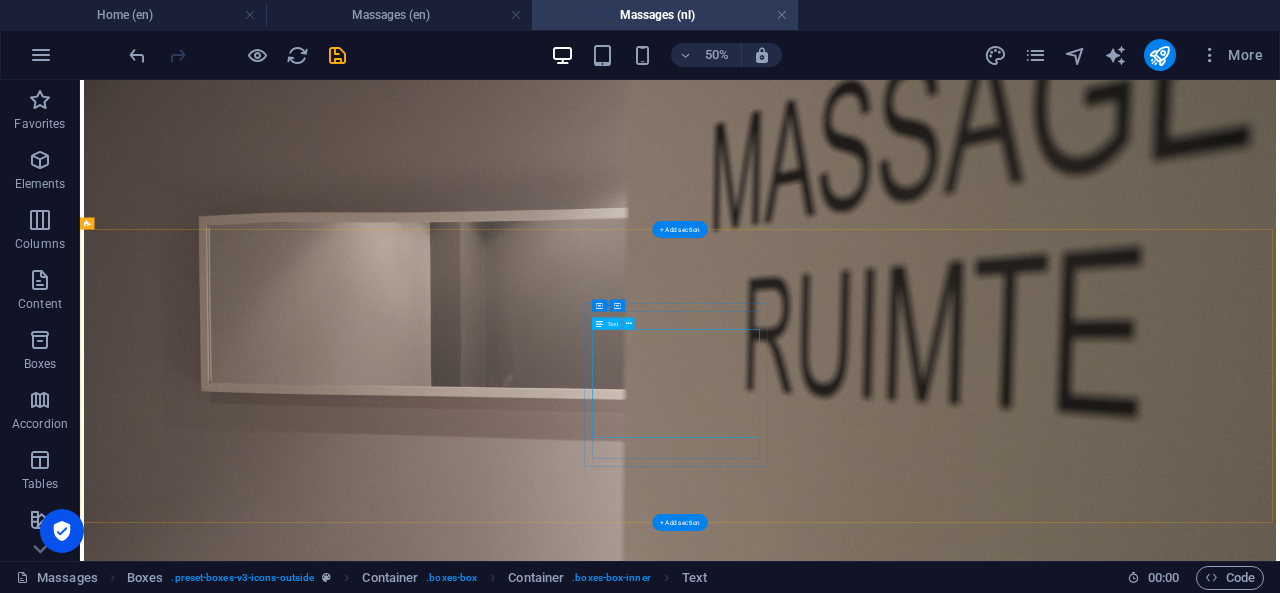 click on "A firm, deep massage that targets chronic muscle tension. By addressing deeper layers of [MEDICAL_DATA] and musculature, this session helps restore range of motion and reduce pain in long-held tension zones. 30 minutes €49,- 60 minutes €79,- 90 minutes €119,-" at bounding box center [1280, 3106] 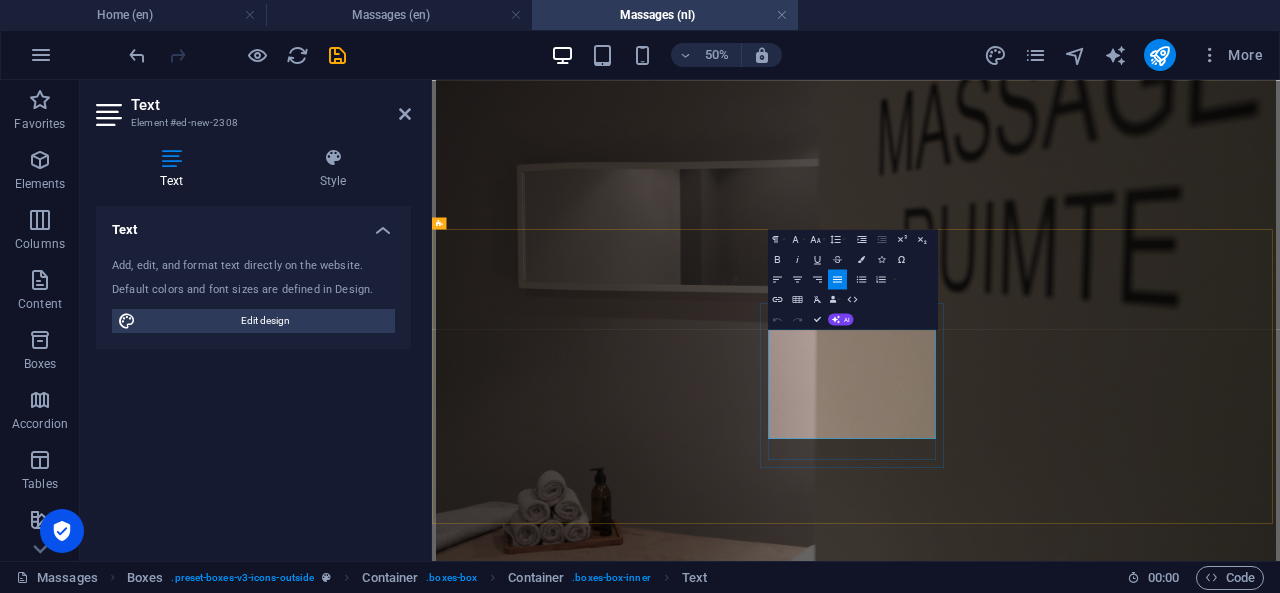click on "30 minutes" at bounding box center (860, 2631) 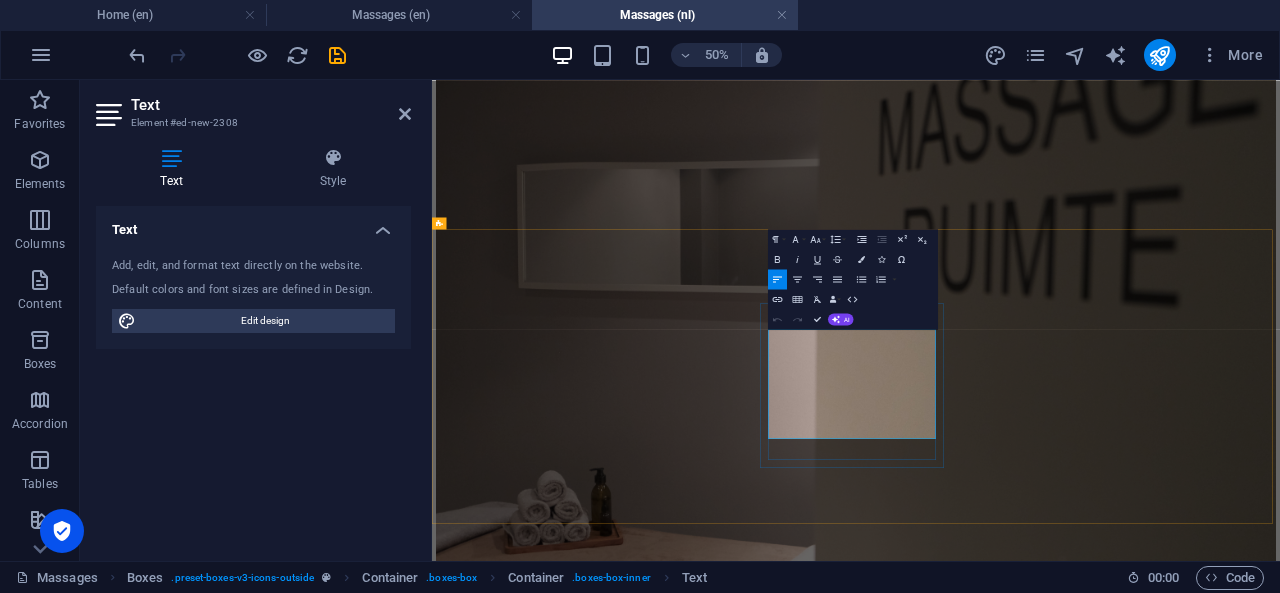 type 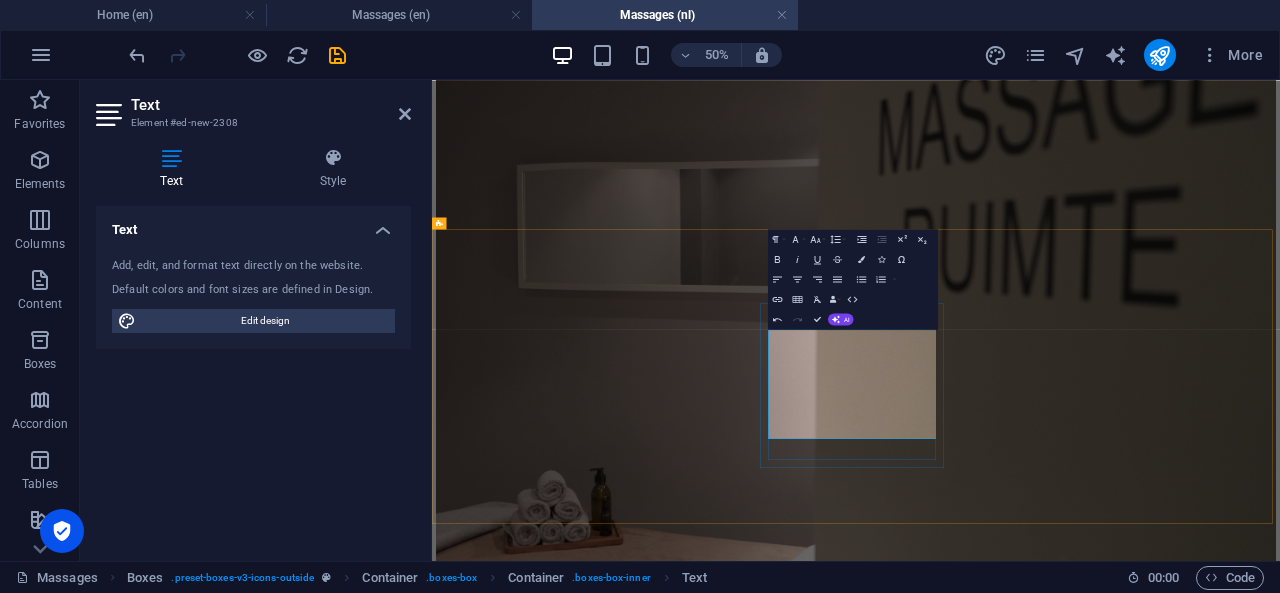 click on "60 minutes" at bounding box center [860, 2655] 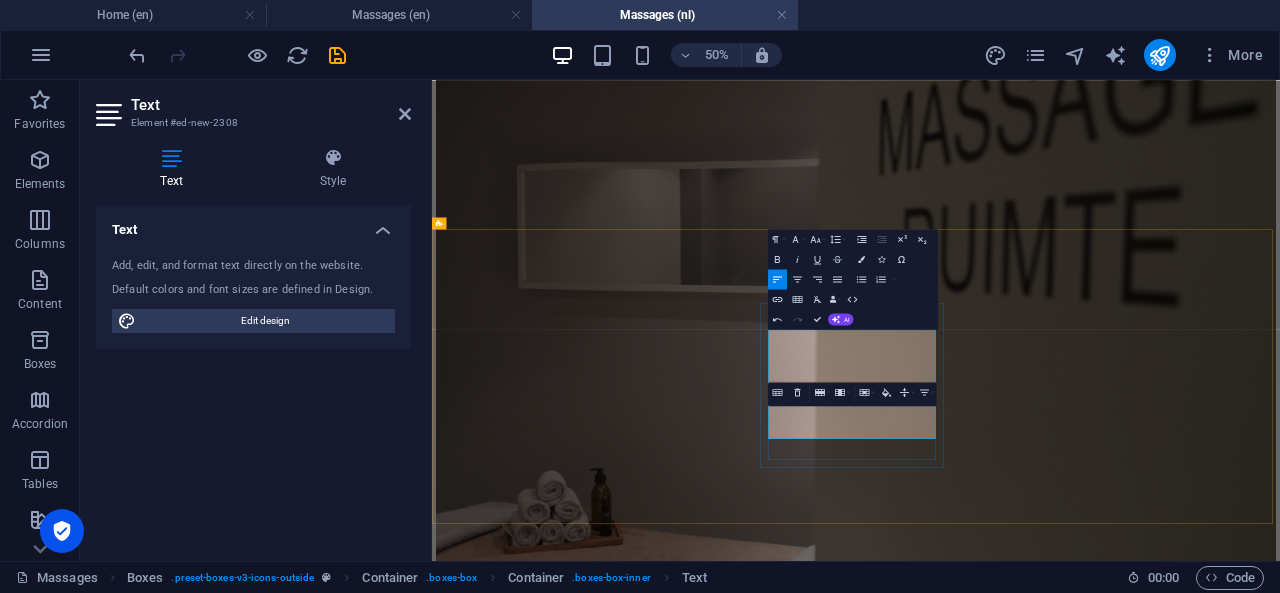 click on "90 minutes" at bounding box center [860, 2679] 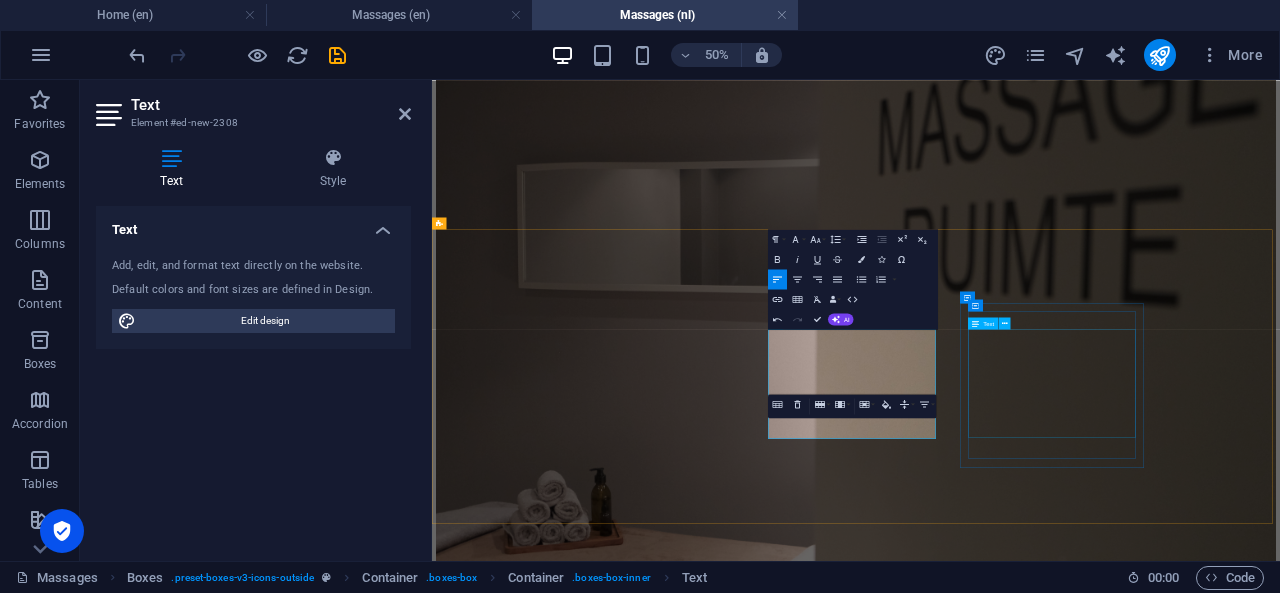 click on "Focused on [MEDICAL_DATA] and scar tissue, this treatment helps to reduce [MEDICAL_DATA], improve circulation, and restore mobility. Particularly helpful for old injuries, post-surgery recovery, and skin or tissue restrictions. 30 minutes €49,- 60 minutes €79,- 90 minutes €119,-" at bounding box center (1280, 2932) 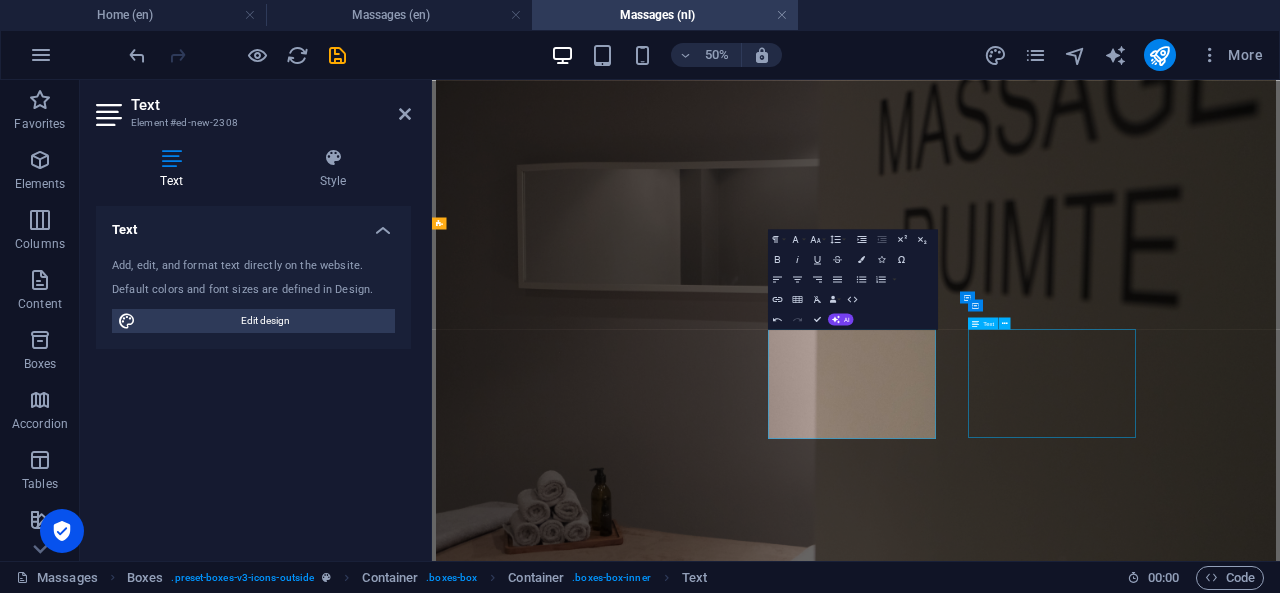 click on "Focused on [MEDICAL_DATA] and scar tissue, this treatment helps to reduce [MEDICAL_DATA], improve circulation, and restore mobility. Particularly helpful for old injuries, post-surgery recovery, and skin or tissue restrictions. 30 minutes €49,- 60 minutes €79,- 90 minutes €119,-" at bounding box center (1280, 2932) 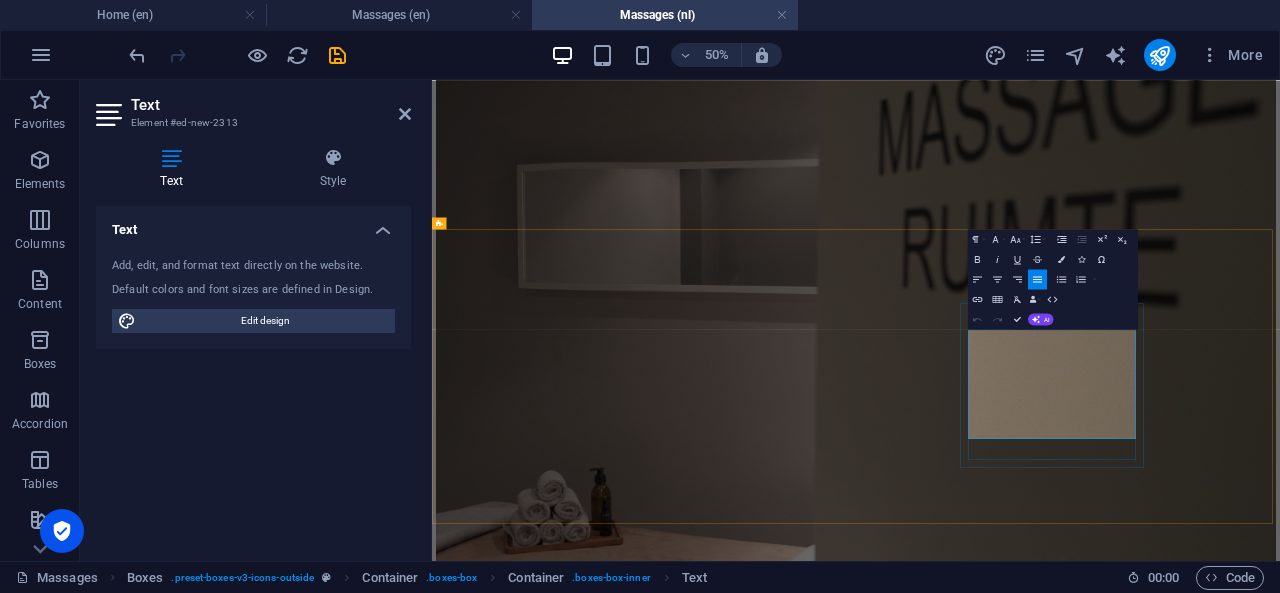 click on "30 minutes" at bounding box center [860, 2922] 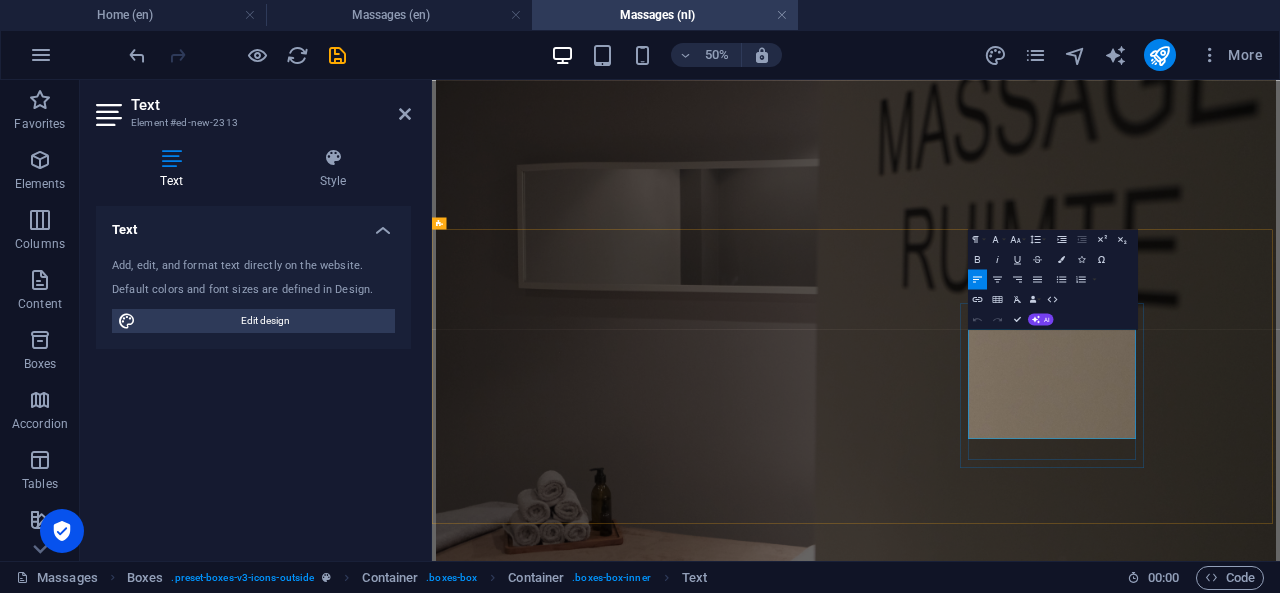 type 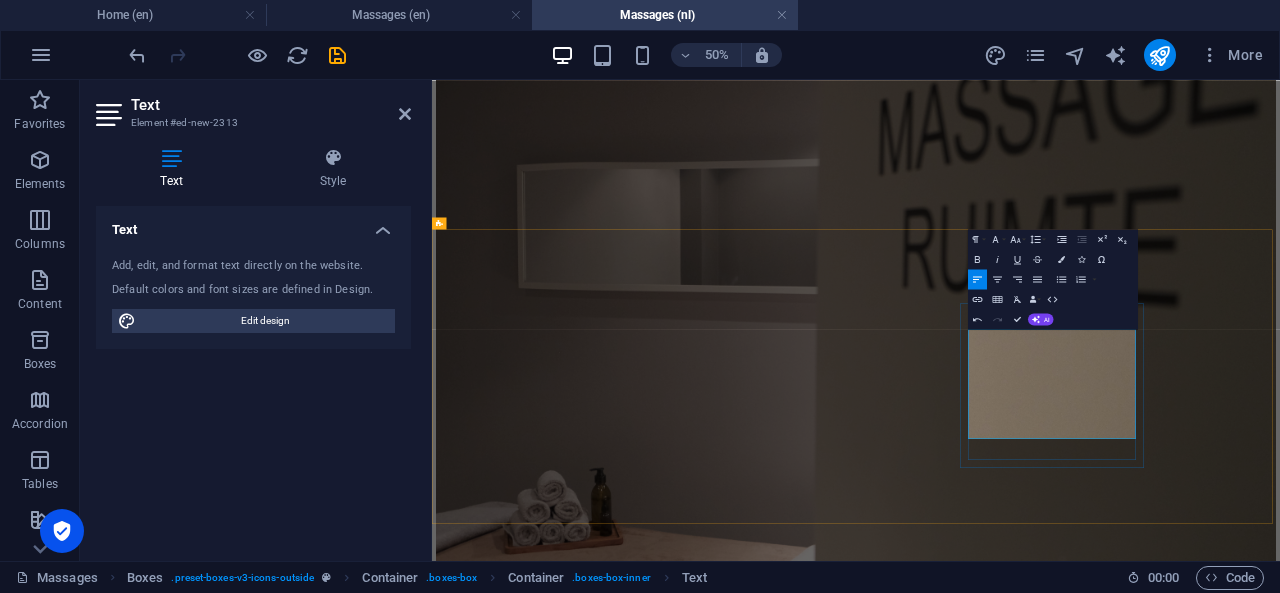 click on "60 minutes" at bounding box center [860, 2946] 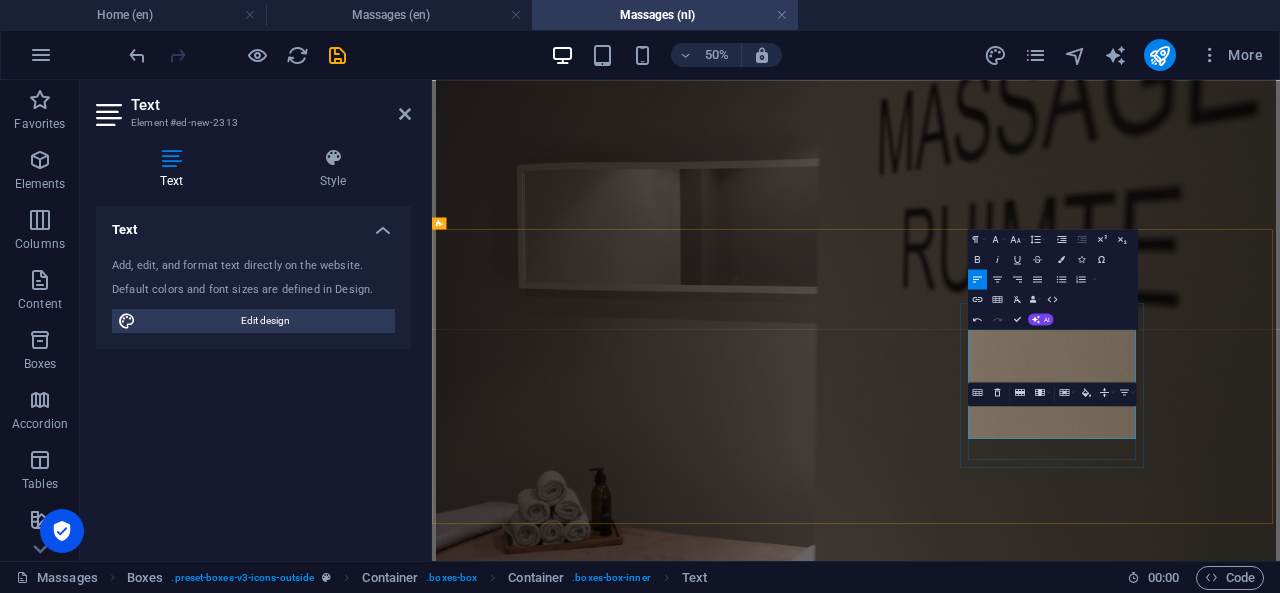 click on "90 minutes" at bounding box center [860, 2970] 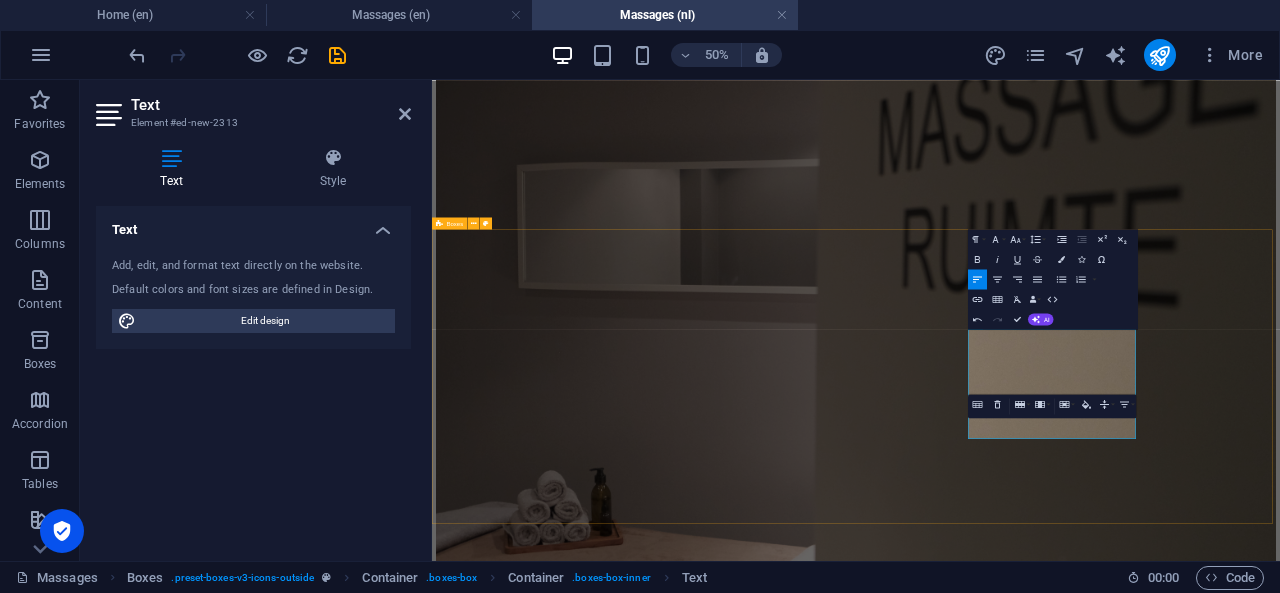 click on "Relax and Restore A calming full-body massage that supports relaxation and nervous system recovery. Gentle, flowing strokes invite the body into a restful state, making it ideal for those seeking peace, grounding or emotional 30 minuten €49,- 60 minuten €79,- 90 minuten €119,- Deep Tissue Massage A firm, deep massage that targets chronic muscle tension. By addressing deeper layers of [MEDICAL_DATA] and musculature, this session helps restore range of motion and reduce pain in long-held tension zones. 30 minuten €49,- 60 minuten €79,- 90 minuten €119,- Connective Tissue  Focused on [MEDICAL_DATA] and scar tissue, this treatment helps to reduce [MEDICAL_DATA], improve circulation, and restore mobility. Particularly helpful for old injuries, post-surgery recovery, and skin or tissue restrictions. 30 minuten €49,- 60 minuten €79,- 90 minuten €119,-" at bounding box center [1280, 2639] 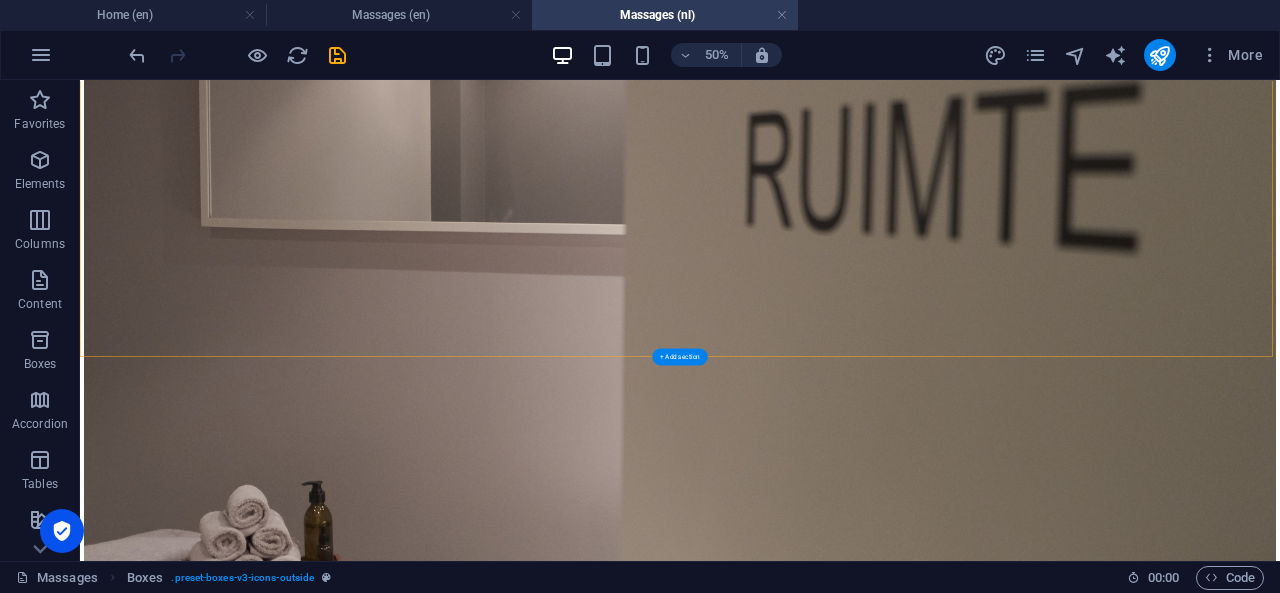 scroll, scrollTop: 1659, scrollLeft: 0, axis: vertical 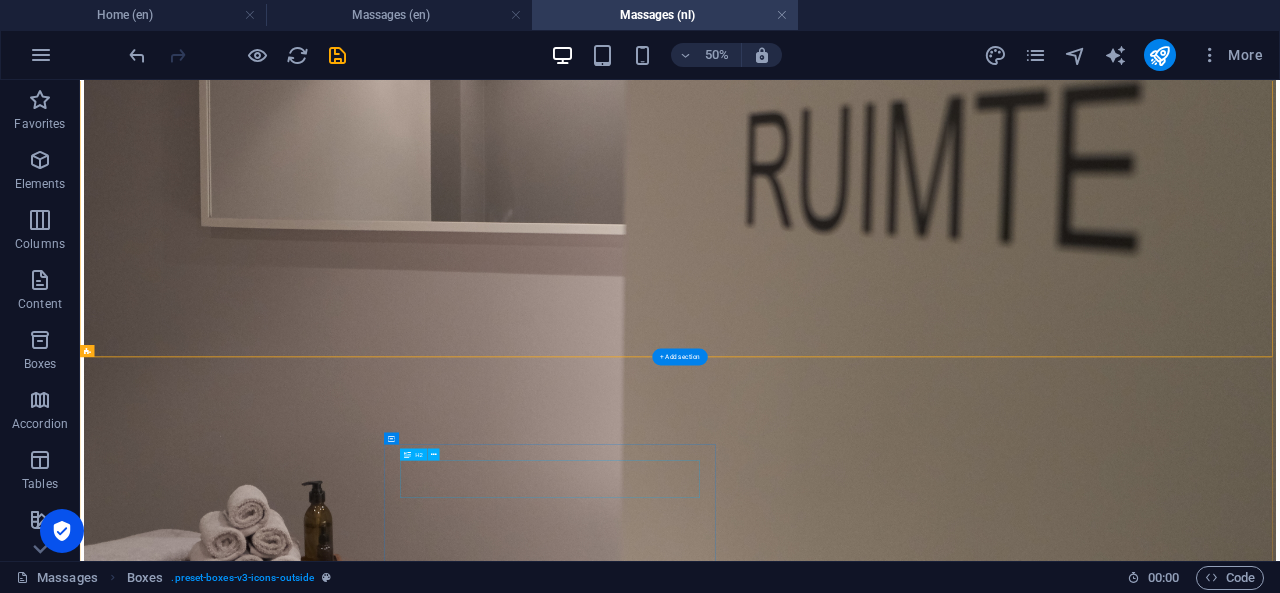 click on "How many sessions?" at bounding box center (1280, 3247) 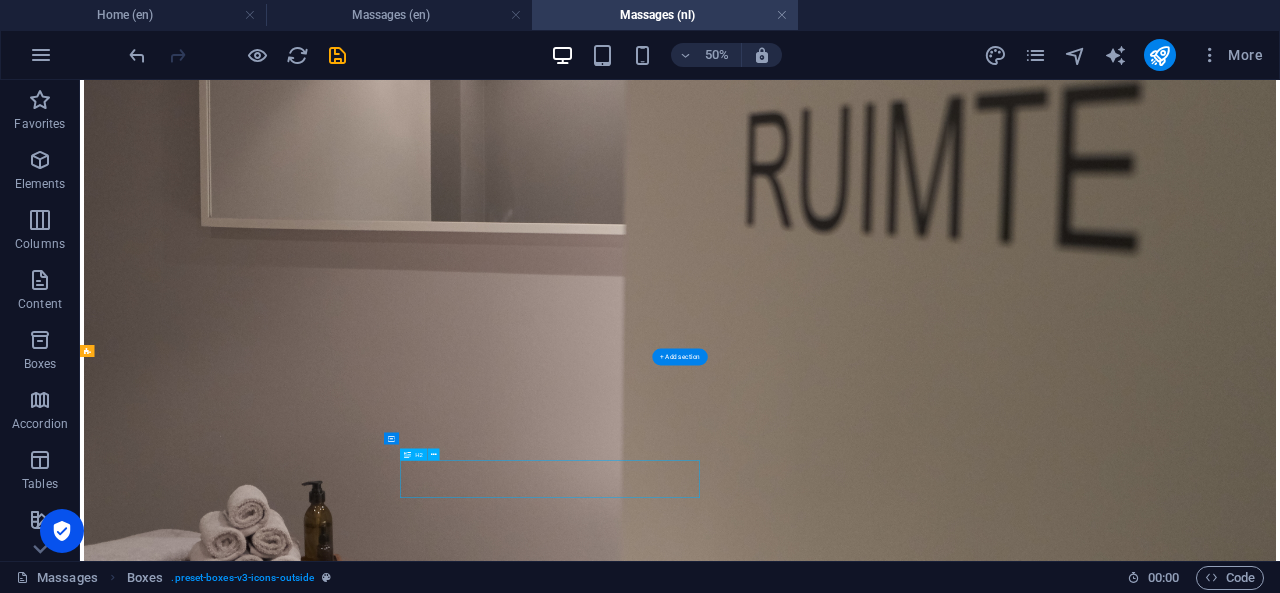 click on "How many sessions?" at bounding box center [1280, 3247] 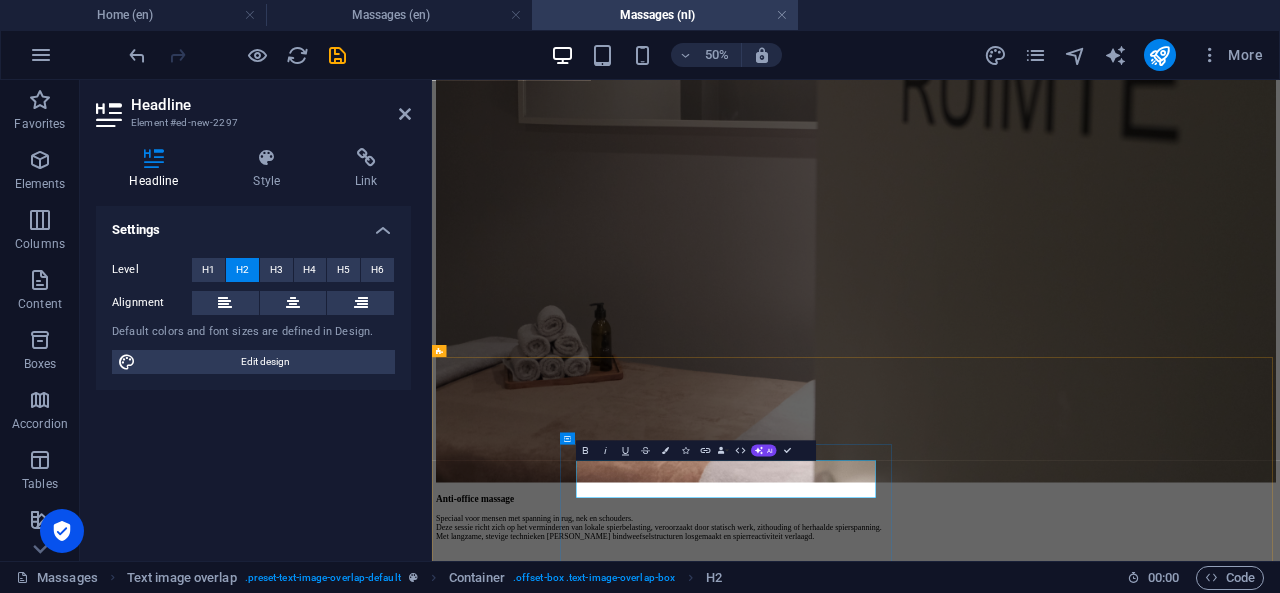 type 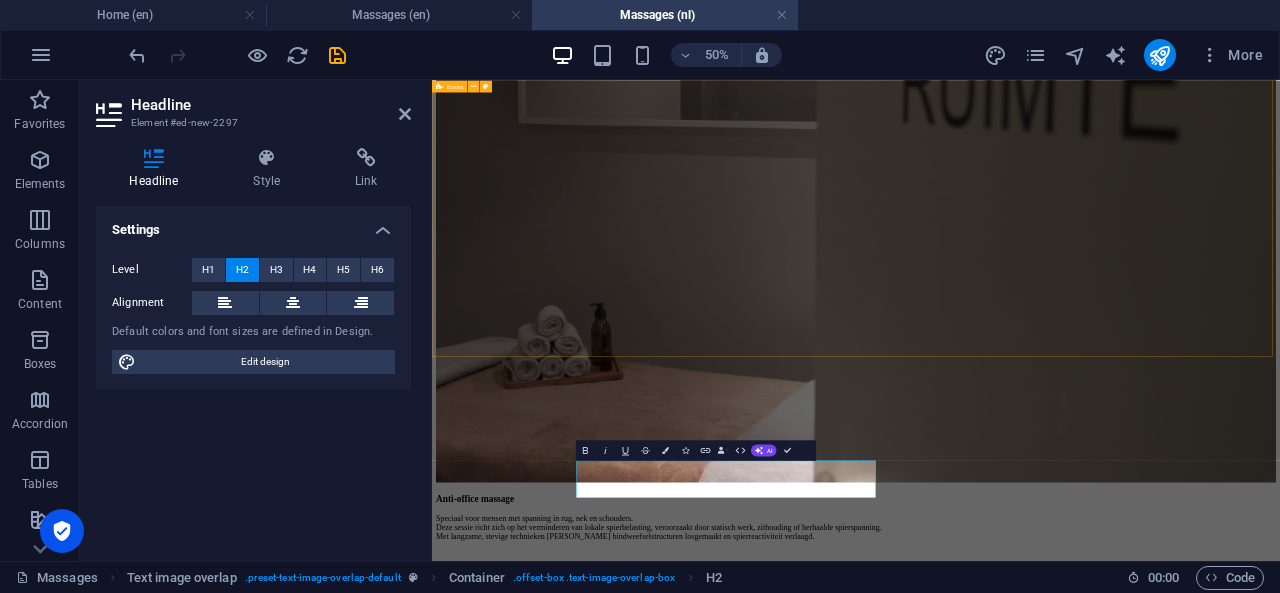 click on "Relax and Restore A calming full-body massage that supports relaxation and nervous system recovery. Gentle, flowing strokes invite the body into a restful state, making it ideal for those seeking peace, grounding or emotional 30 minuten €49,- 60 minuten €79,- 90 minuten €119,- Deep Tissue Massage A firm, deep massage that targets chronic muscle tension. By addressing deeper layers of [MEDICAL_DATA] and musculature, this session helps restore range of motion and reduce pain in long-held tension zones. 30 minuten €49,- 60 minuten €79,- 90 minuten €119,- Connective Tissue  Focused on [MEDICAL_DATA] and scar tissue, this treatment helps to reduce [MEDICAL_DATA], improve circulation, and restore mobility. Particularly helpful for old injuries, post-surgery recovery, and skin or tissue restrictions. 30 minuten €49,- 60 minuten €79,- 90 minuten €119,-" at bounding box center (1280, 2305) 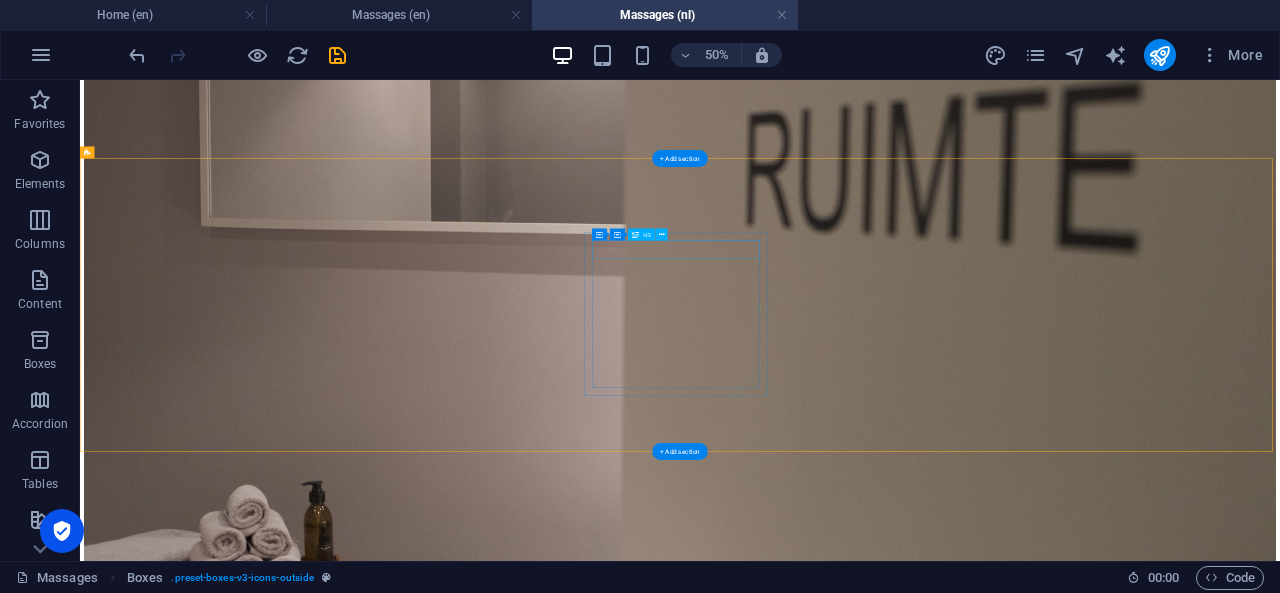 scroll, scrollTop: 1447, scrollLeft: 0, axis: vertical 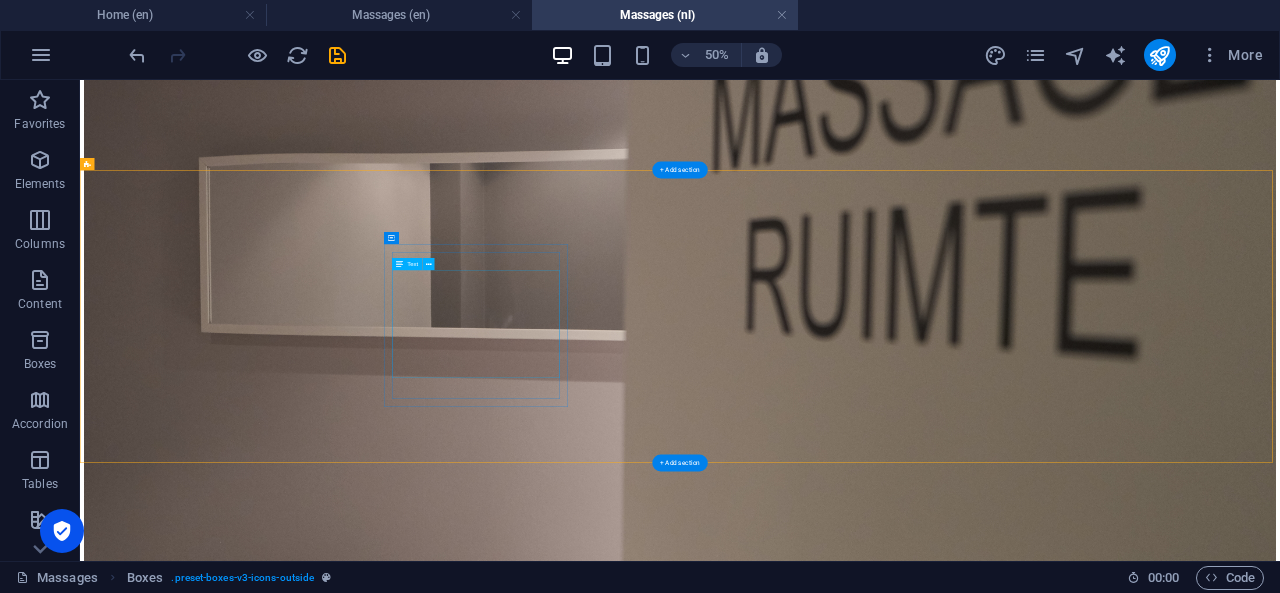 click on "A calming full-body massage that supports relaxation and nervous system recovery. Gentle, flowing strokes invite the body into a restful state, making it ideal for those seeking peace, grounding or emotional 30 minuten €49,- 60 minuten €79,- 90 minuten €119,-" at bounding box center [1280, 2696] 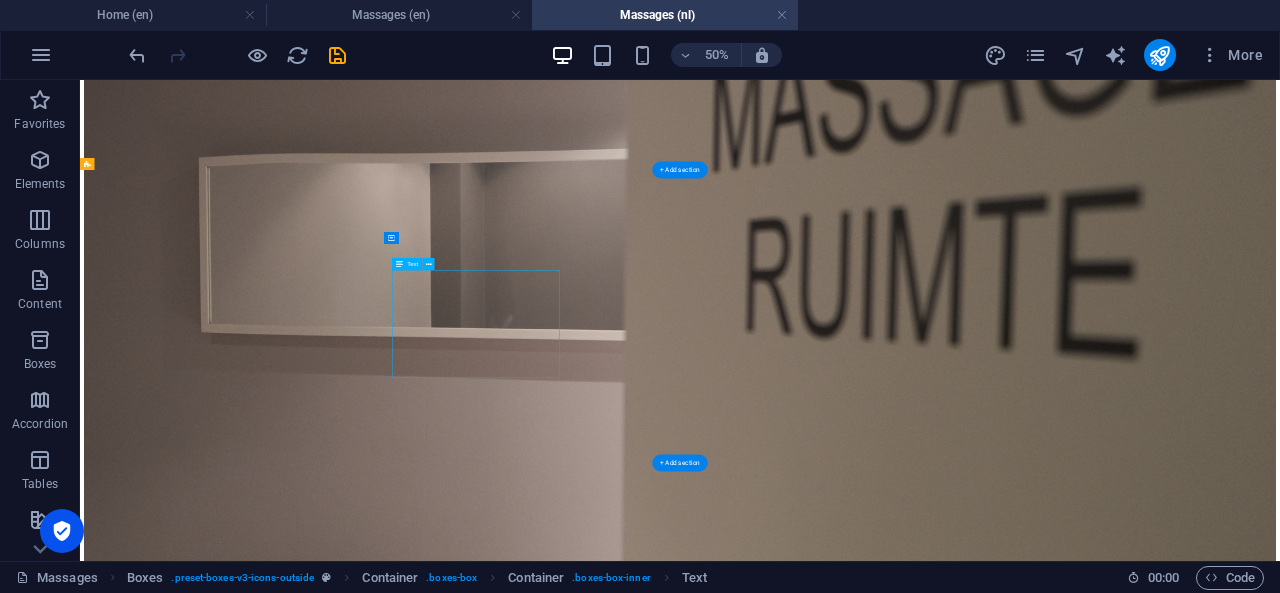 click on "A calming full-body massage that supports relaxation and nervous system recovery. Gentle, flowing strokes invite the body into a restful state, making it ideal for those seeking peace, grounding or emotional 30 minuten €49,- 60 minuten €79,- 90 minuten €119,-" at bounding box center [1280, 2696] 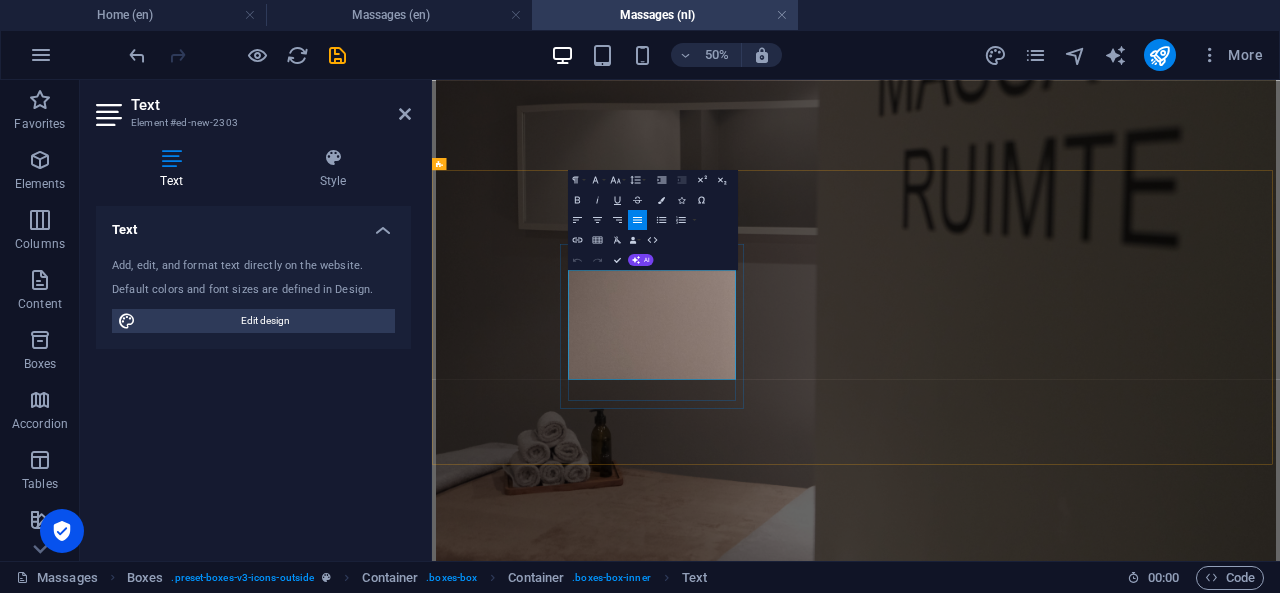 click on "A calming full-body massage that supports relaxation and nervous system recovery. Gentle, flowing strokes invite the body into a restful state, making it ideal for those seeking peace, grounding or emotional" at bounding box center [1280, 2148] 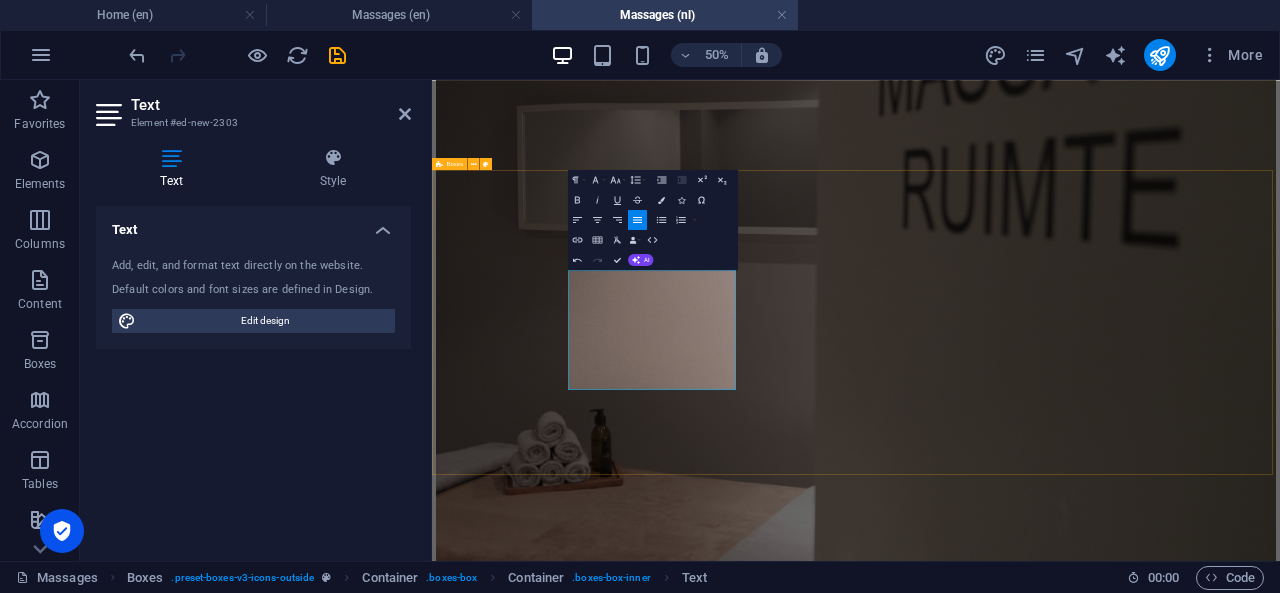 click on "Relax and Restore Een klassieke ontspanningsmassage voor wie behoefte heeft aan rust, gronding en herstel van het zenuwstelsel. Vloeiende, ritmische strijkingen kalmeren het lichaam en ondersteunen diepe ontspanning. Ideaal als je even [PERSON_NAME] vertragen en weer verbinding [PERSON_NAME] maken met jezelf. 30 minuten €49,- 60 minuten €79,- 90 minuten €119,- Deep Tissue Massage A firm, deep massage that targets chronic muscle tension. By addressing deeper layers of [MEDICAL_DATA] and musculature, this session helps restore range of motion and reduce pain in long-held tension zones. 30 minuten €49,- 60 minuten €79,- 90 minuten €119,- Connective Tissue  Focused on [MEDICAL_DATA] and scar tissue, this treatment helps to reduce [MEDICAL_DATA], improve circulation, and restore mobility. Particularly helpful for old injuries, post-surgery recovery, and skin or tissue restrictions. 30 minuten €49,- 60 minuten €79,- 90 minuten €119,-" at bounding box center (1280, 2529) 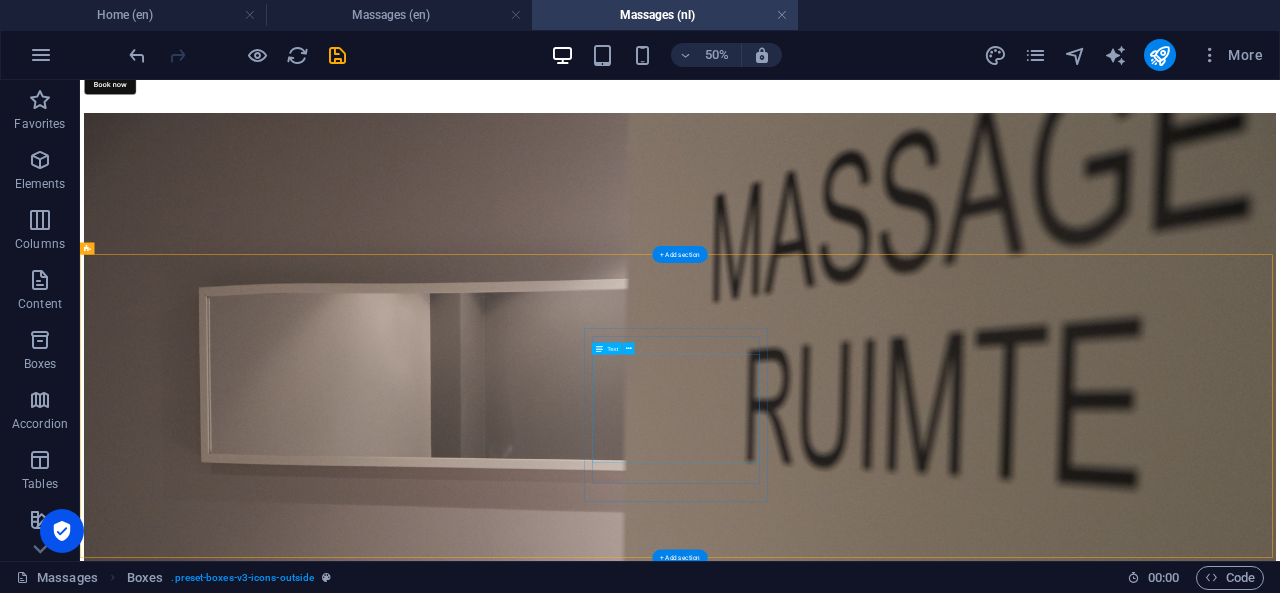 scroll, scrollTop: 1299, scrollLeft: 0, axis: vertical 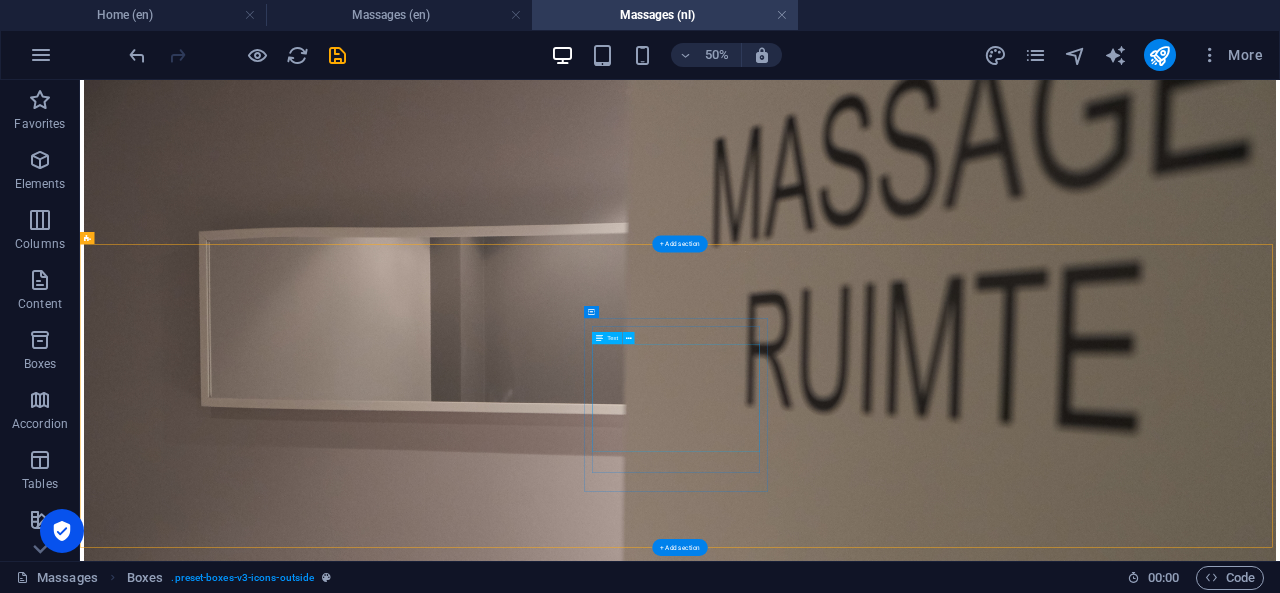 click on "A firm, deep massage that targets chronic muscle tension. By addressing deeper layers of [MEDICAL_DATA] and musculature, this session helps restore range of motion and reduce pain in long-held tension zones. 30 minuten €49,- 60 minuten €79,- 90 minuten €119,-" at bounding box center [1280, 3135] 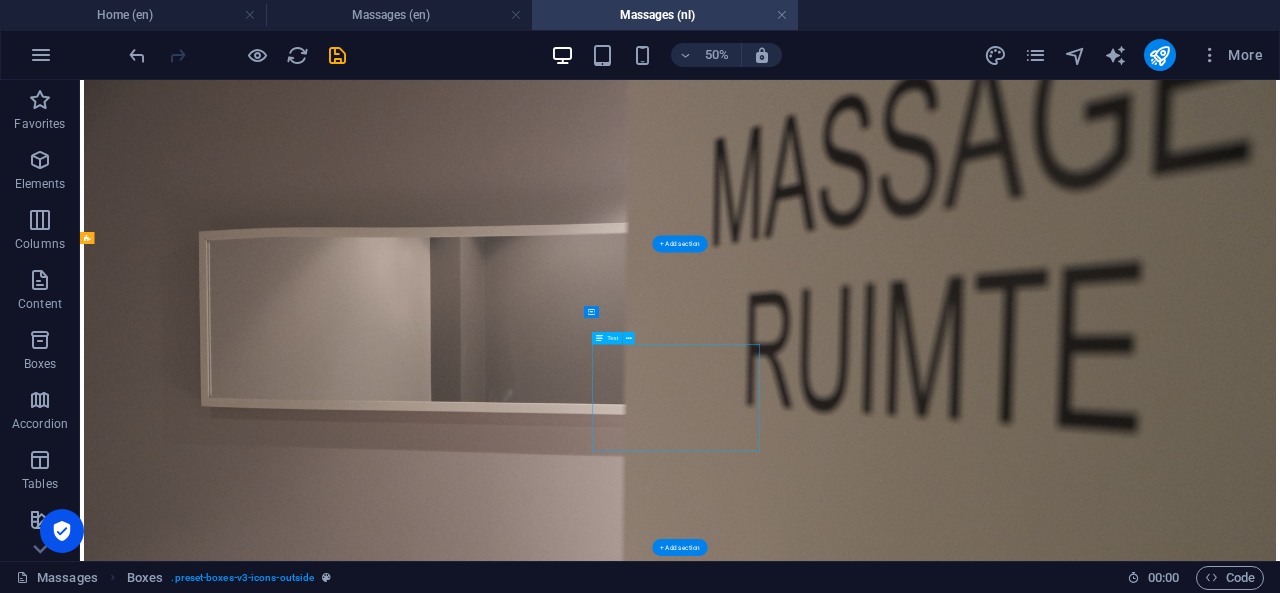click on "A firm, deep massage that targets chronic muscle tension. By addressing deeper layers of [MEDICAL_DATA] and musculature, this session helps restore range of motion and reduce pain in long-held tension zones. 30 minuten €49,- 60 minuten €79,- 90 minuten €119,-" at bounding box center (1280, 3135) 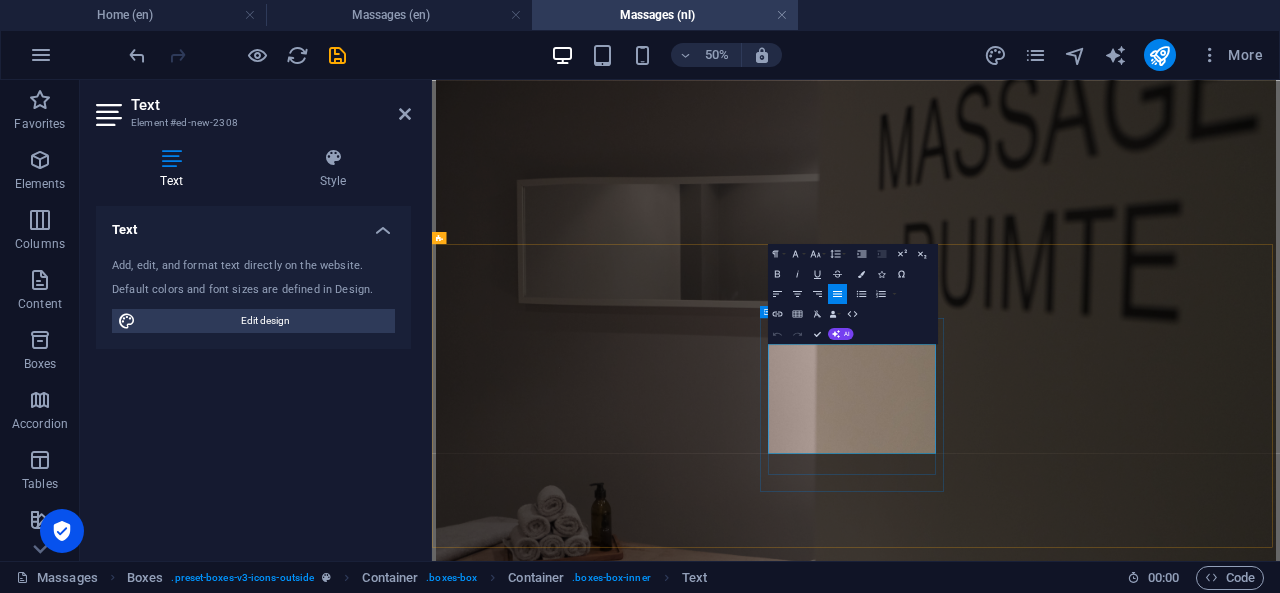 click on "A firm, deep massage that targets chronic muscle tension. By addressing deeper layers of [MEDICAL_DATA] and musculature, this session helps restore range of motion and reduce pain in long-held tension zones." at bounding box center (1280, 2606) 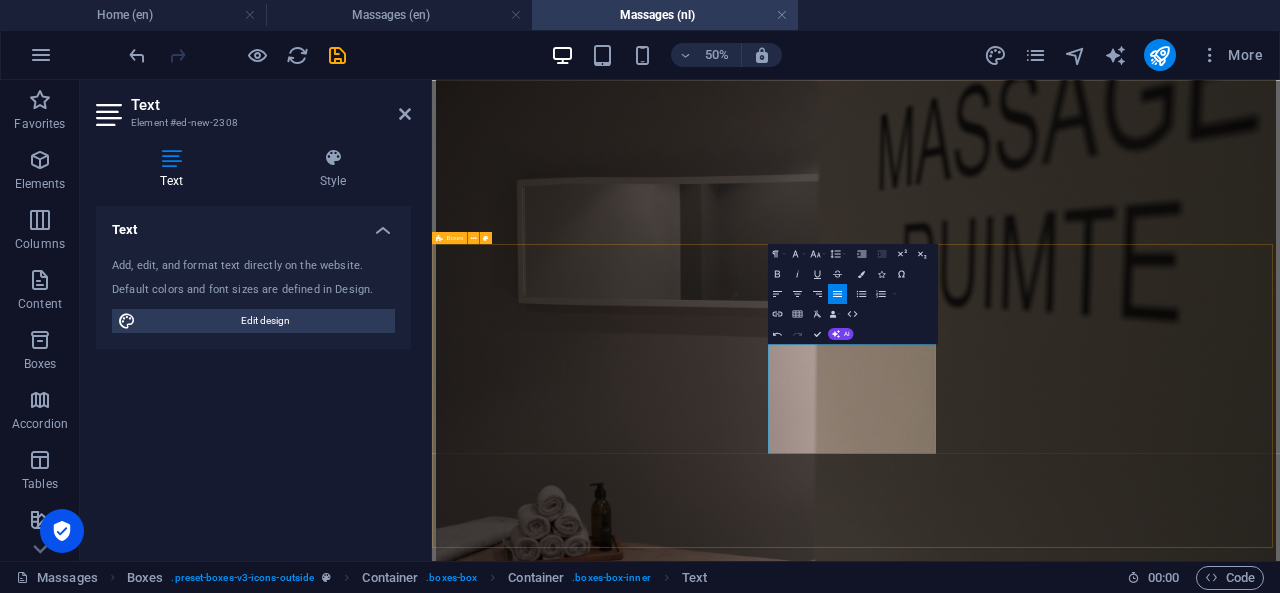 click on "Relax and Restore Een klassieke ontspanningsmassage voor wie behoefte heeft aan rust, gronding en herstel van het zenuwstelsel. Vloeiende, ritmische strijkingen kalmeren het lichaam en ondersteunen diepe ontspanning. Ideaal als je even [PERSON_NAME] vertragen en weer verbinding [PERSON_NAME] maken met jezelf. 30 minuten €49,- 60 minuten €79,- 90 minuten €119,- Deep Tissue Massage Een veelgevraagde behandeling voor wie behoefte heeft aan diepe druk en verlichting van chronische spierspanning. Deze massage werkt in op de diepere spierlagen en is geschikt voor hardnekkige knopen en gespannen zones. 30 minuten €49,- 60 minuten €79,- 90 minuten €119,- Connective Tissue  Focused on [MEDICAL_DATA] and scar tissue, this treatment helps to reduce [MEDICAL_DATA], improve circulation, and restore mobility. Particularly helpful for old injuries, post-surgery recovery, and skin or tissue restrictions. 30 minuten €49,- 60 minuten €79,- 90 minuten €119,-" at bounding box center [1280, 2677] 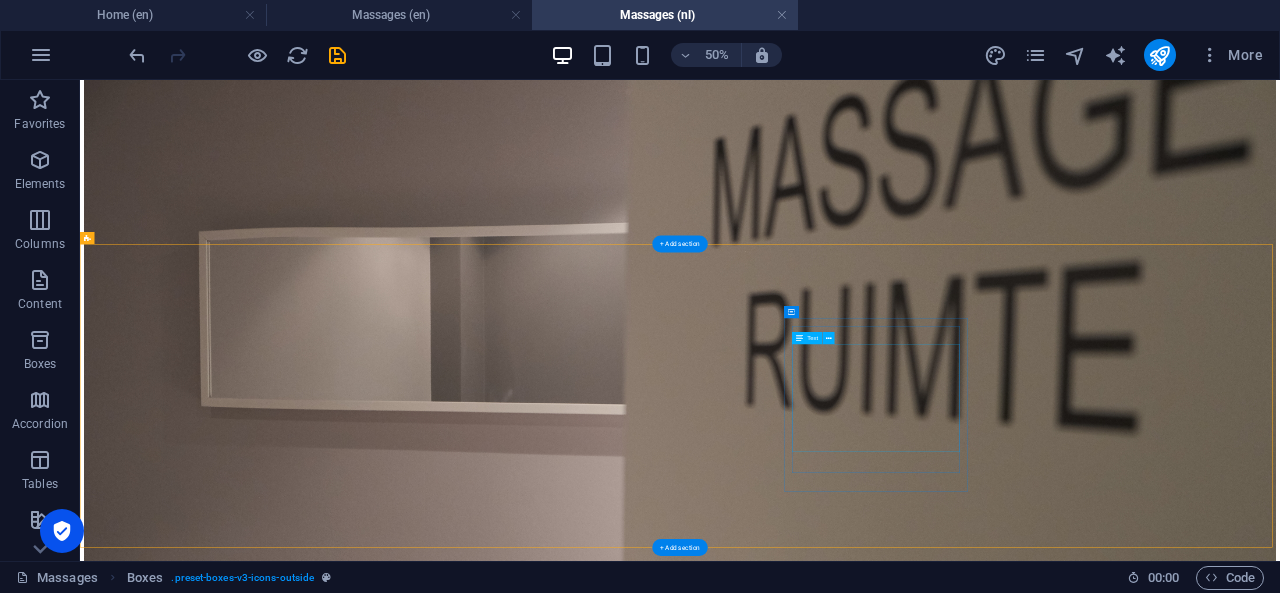 click on "Focused on [MEDICAL_DATA] and scar tissue, this treatment helps to reduce [MEDICAL_DATA], improve circulation, and restore mobility. Particularly helpful for old injuries, post-surgery recovery, and skin or tissue restrictions. 30 minuten €49,- 60 minuten €79,- 90 minuten €119,-" at bounding box center (1280, 3427) 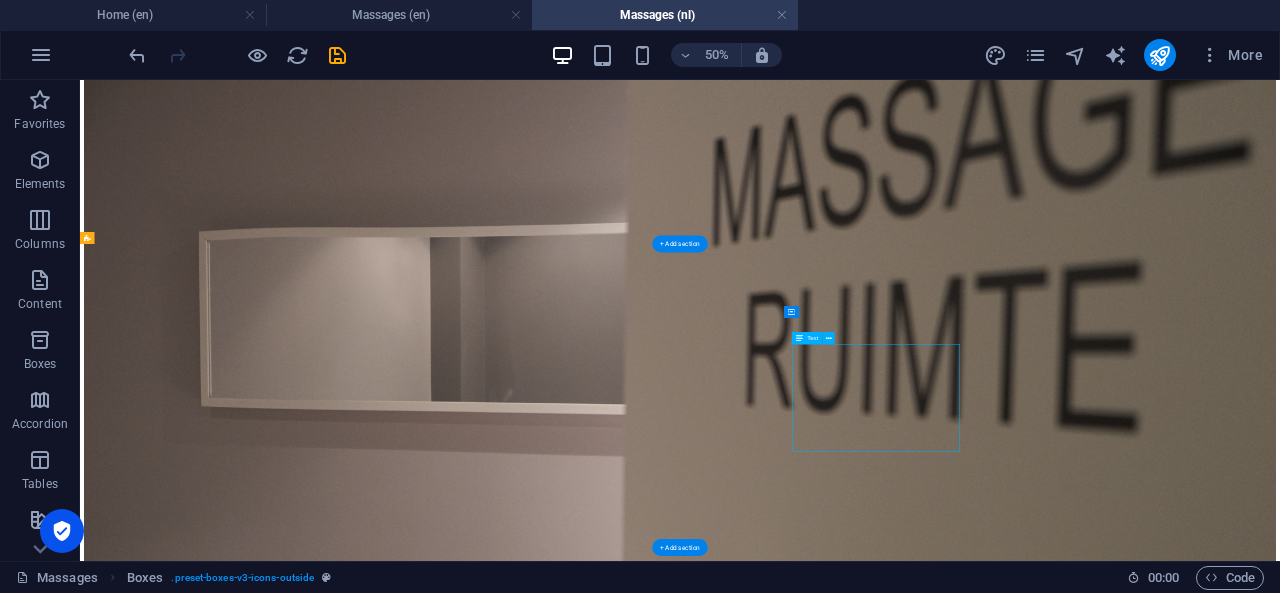 click on "Focused on [MEDICAL_DATA] and scar tissue, this treatment helps to reduce [MEDICAL_DATA], improve circulation, and restore mobility. Particularly helpful for old injuries, post-surgery recovery, and skin or tissue restrictions. 30 minuten €49,- 60 minuten €79,- 90 minuten €119,-" at bounding box center [1280, 3427] 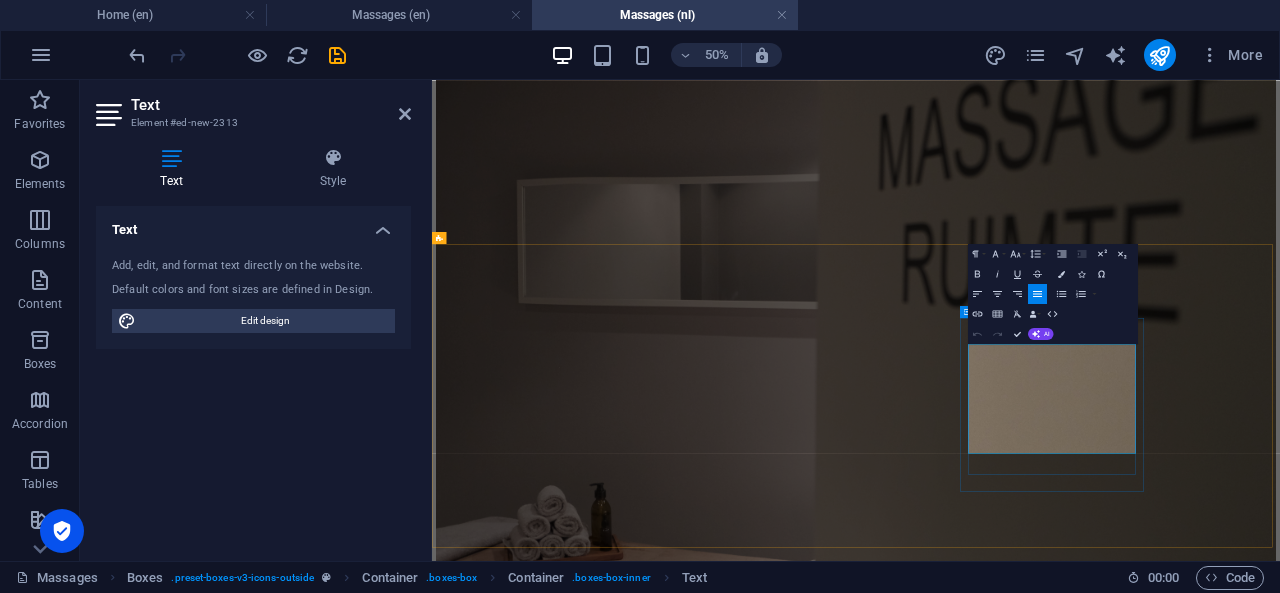 click on "Focused on [MEDICAL_DATA] and scar tissue, this treatment helps to reduce [MEDICAL_DATA], improve circulation, and restore mobility. Particularly helpful for old injuries, post-surgery recovery, and skin or tissue restrictions." at bounding box center (1280, 2897) 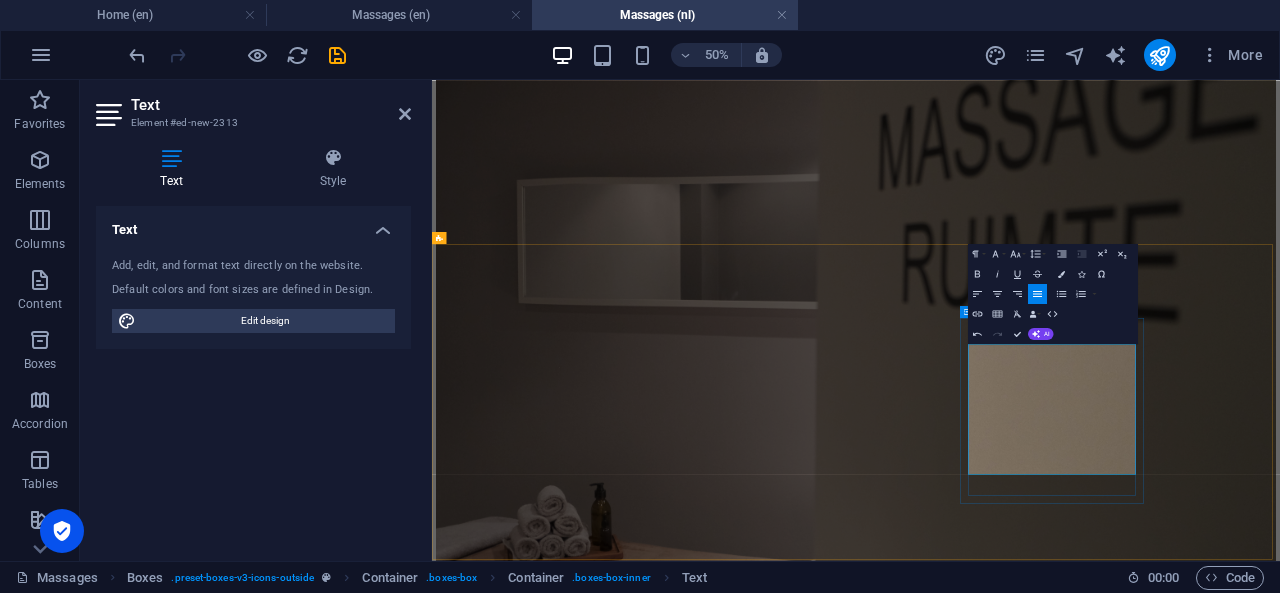 click on "Deze bindweefselbehandeling richt zich op verklevingen, littekens en stug weefsel. De massage verbetert de doorbloeding, vermindert spanning en helpt het weefsel soepeler en beweeglijker te maken. Bijzonder effectief bij oude blessures, herstel na operaties en huidverklevingen." at bounding box center (1280, 2906) 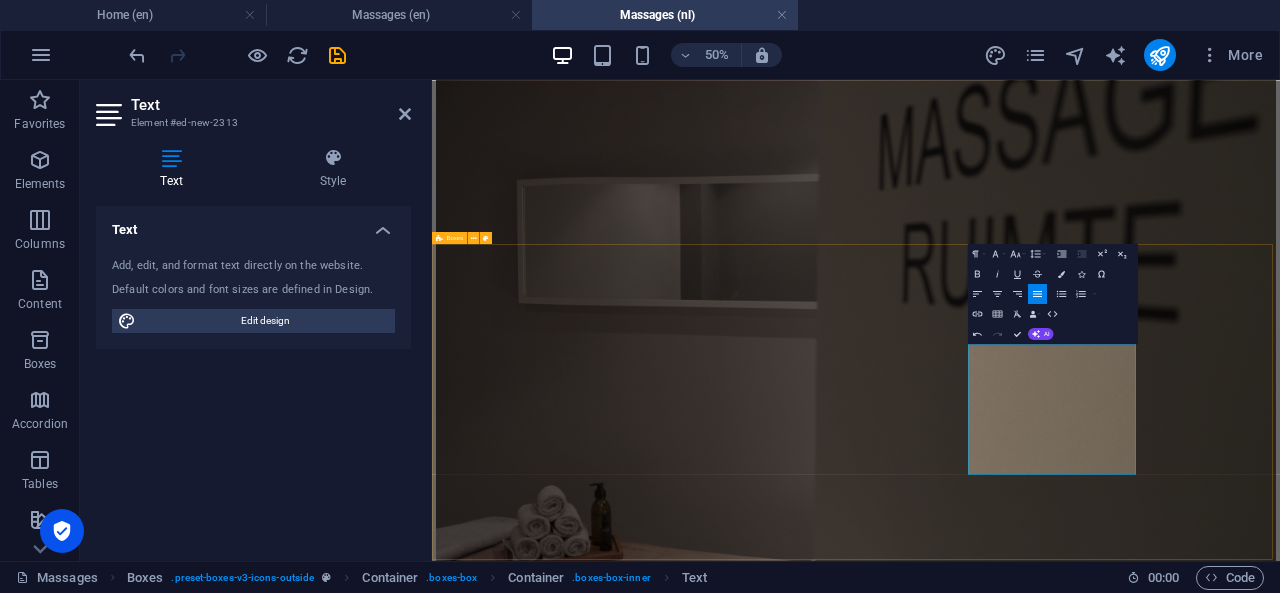 click on "Relax and Restore Een klassieke ontspanningsmassage voor wie behoefte heeft aan rust, gronding en herstel van het zenuwstelsel. Vloeiende, ritmische strijkingen kalmeren het lichaam en ondersteunen diepe ontspanning. Ideaal als je even [PERSON_NAME] vertragen en weer verbinding [PERSON_NAME] maken met jezelf. 30 minuten €49,- 60 minuten €79,- 90 minuten €119,- Deep Tissue Massage Een veelgevraagde behandeling voor wie behoefte heeft aan diepe druk en verlichting van chronische spierspanning. Deze massage werkt in op de diepere spierlagen en is geschikt voor hardnekkige knopen en gespannen zones. 30 minuten €49,- 60 minuten €79,- 90 minuten €119,- Connective Tissue  Deze bindweefselbehandeling richt zich op verklevingen, littekens en stug weefsel. De massage verbetert de doorbloeding, vermindert spanning en helpt het weefsel soepeler en beweeglijker te maken. Bijzonder effectief bij het verminderen van littekenweefsel  en huidverklevingen. 30 minuten €49,- 60 minuten €79,- 90 minuten €119,-" at bounding box center (1280, 2686) 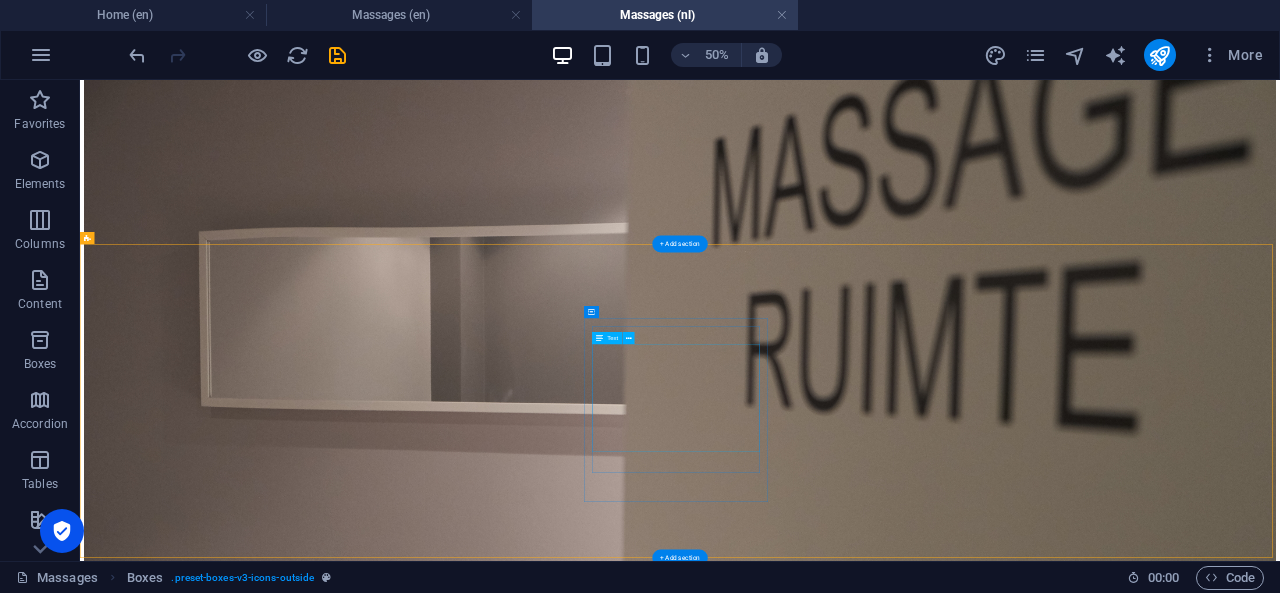 click on "Een veelgevraagde behandeling voor wie behoefte heeft aan diepe druk en verlichting van chronische spierspanning. Deze massage werkt in op de diepere spierlagen en is geschikt voor hardnekkige knopen en gespannen zones. 30 minuten €49,- 60 minuten €79,- 90 minuten €119,-" at bounding box center (1280, 3135) 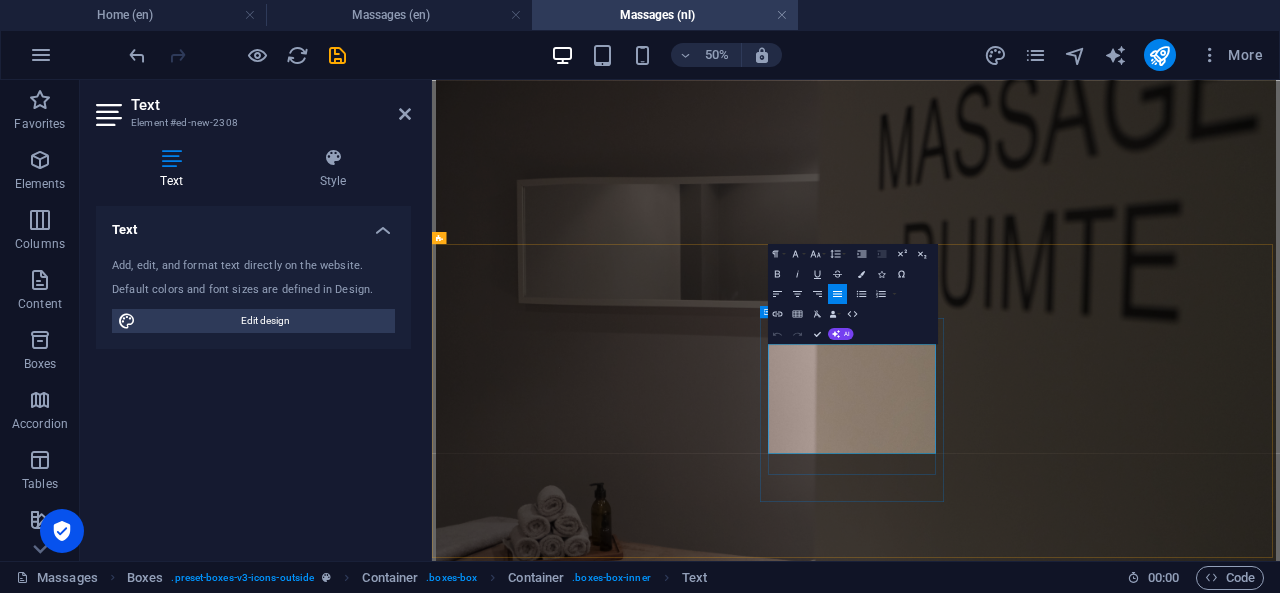 click at bounding box center (1280, 2640) 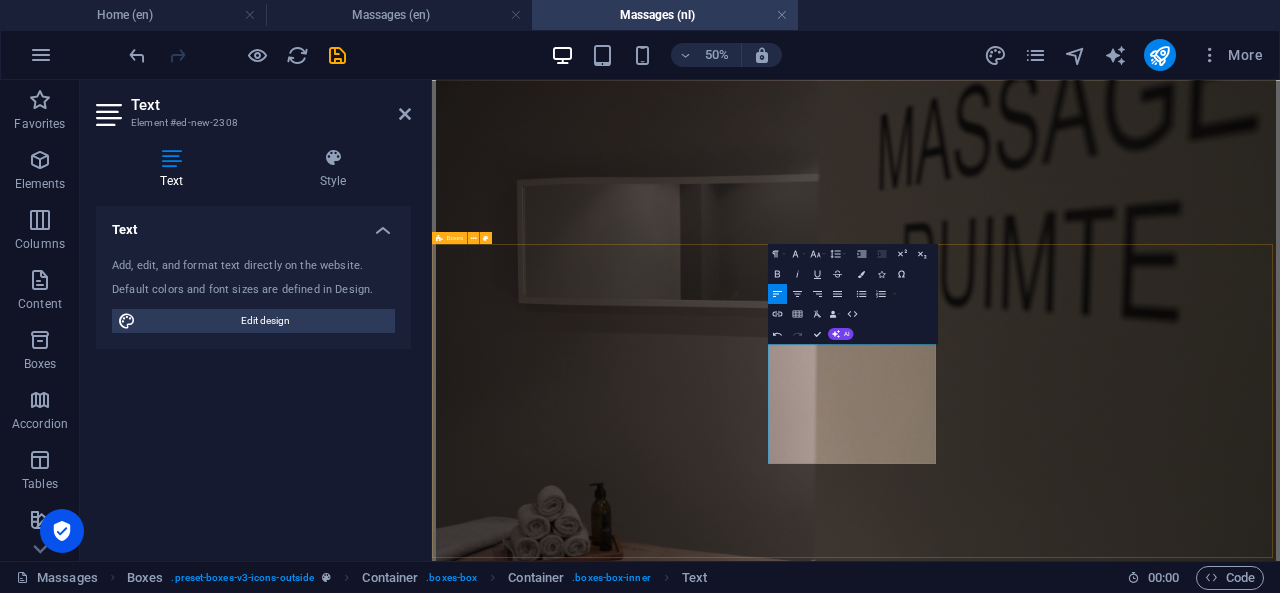 click on "Relax and Restore Een klassieke ontspanningsmassage voor wie behoefte heeft aan rust, gronding en herstel van het zenuwstelsel. Vloeiende, ritmische strijkingen kalmeren het lichaam en ondersteunen diepe ontspanning. Ideaal als je even [PERSON_NAME] vertragen en weer verbinding [PERSON_NAME] maken met jezelf. 30 minuten €49,- 60 minuten €79,- 90 minuten €119,- Deep Tissue Massage Een veelgevraagde behandeling voor wie behoefte heeft aan diepe druk en verlichting van chronische spierspanning. Deze massage werkt in op de diepere spierlagen en is geschikt voor hardnekkige knopen en gespannen zones. 30 minuten €49,- 60 minuten €79,- 90 minuten €119,- Connective Tissue  Deze bindweefselbehandeling richt zich op verklevingen, littekens en stug weefsel. De massage verbetert de doorbloeding, vermindert spanning en helpt het weefsel soepeler en beweeglijker te maken. Bijzonder effectief bij het verminderen van littekenweefsel en huidverklevingen. 30 minuten €49,- 60 minuten €79,- 90 minuten €119,-" at bounding box center (1280, 2703) 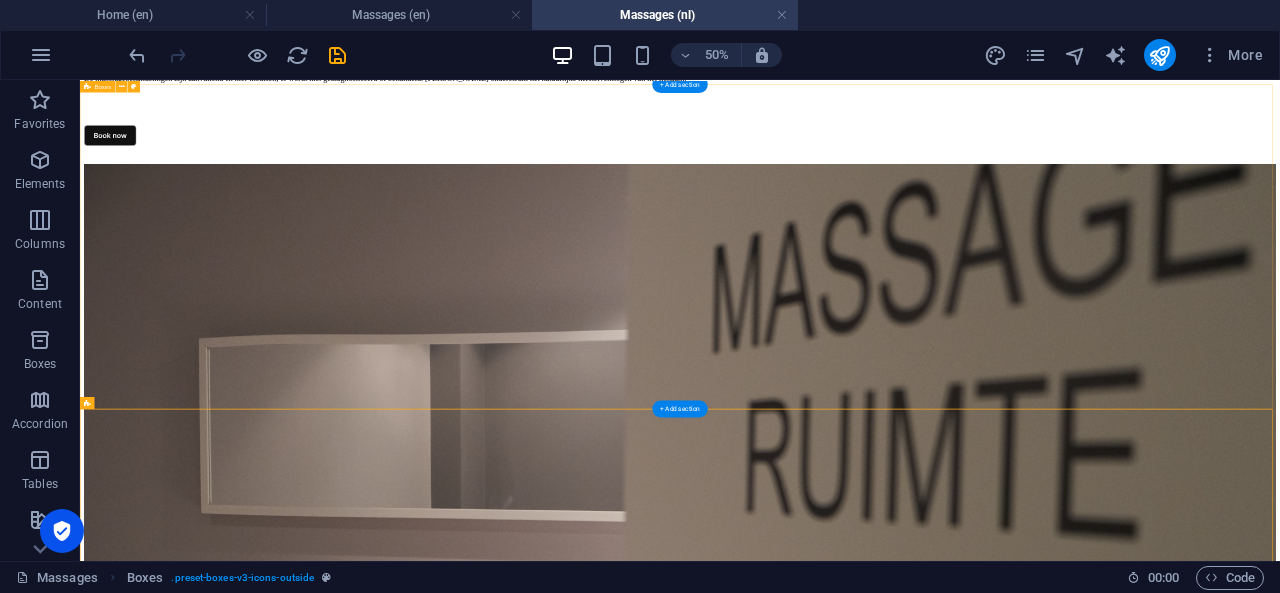 scroll, scrollTop: 961, scrollLeft: 0, axis: vertical 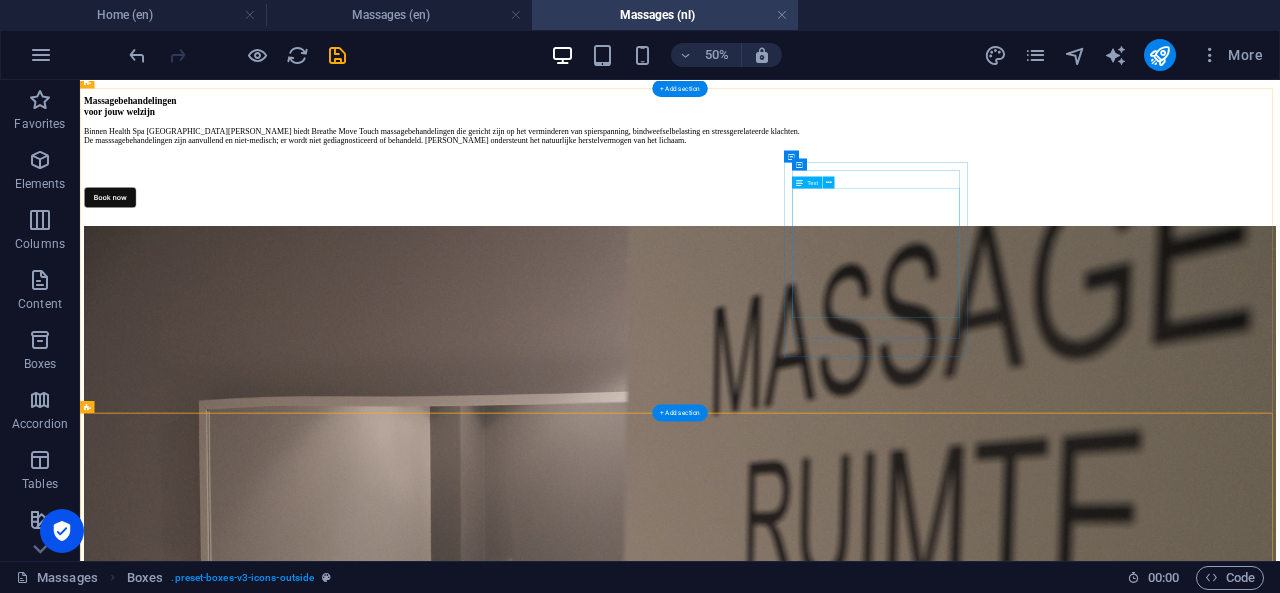click on "Voor mensen met spanning, stijfheid of zeurende pijn in de onderrug en het bekkengebied. Deze sessie richt zich op het verminderen van spanning rond de lage rug, SI-zone en heupstructuren. Technieken zoals [MEDICAL_DATA]-release, cupping en stretch [PERSON_NAME] ingezet om mobiliteit en circulatie te verbeteren. 30 minuten €49,- 60 minuten €79,- 90 minuten €119,-" at bounding box center (1280, 2890) 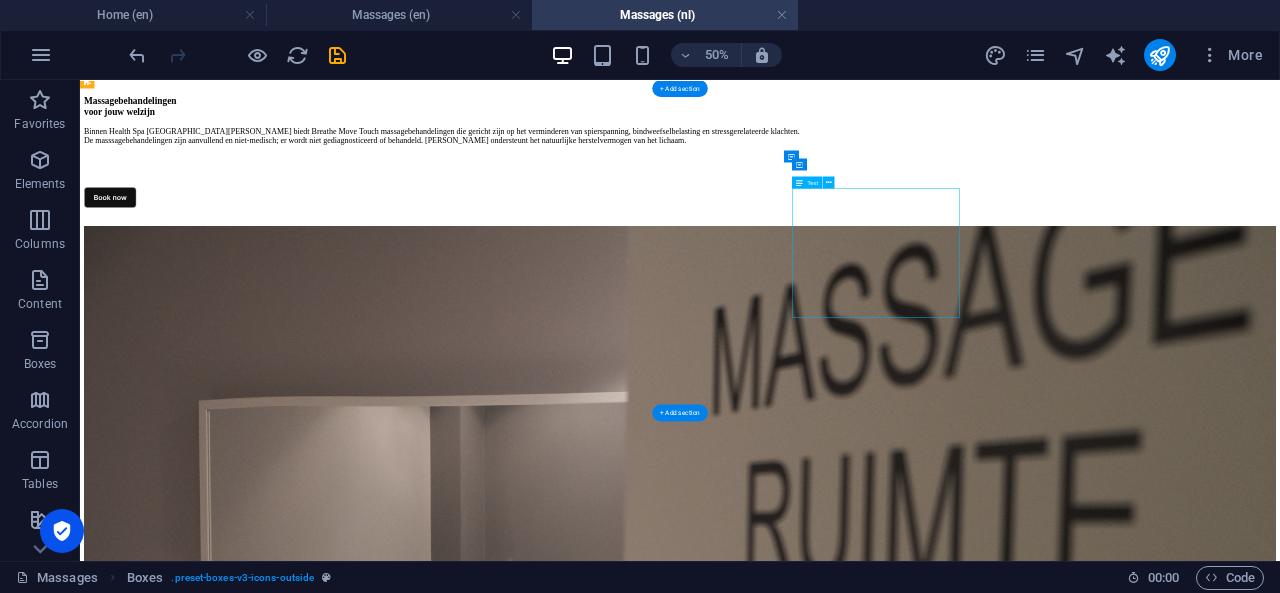 click on "Voor mensen met spanning, stijfheid of zeurende pijn in de onderrug en het bekkengebied. Deze sessie richt zich op het verminderen van spanning rond de lage rug, SI-zone en heupstructuren. Technieken zoals [MEDICAL_DATA]-release, cupping en stretch [PERSON_NAME] ingezet om mobiliteit en circulatie te verbeteren. 30 minuten €49,- 60 minuten €79,- 90 minuten €119,-" at bounding box center (1280, 2890) 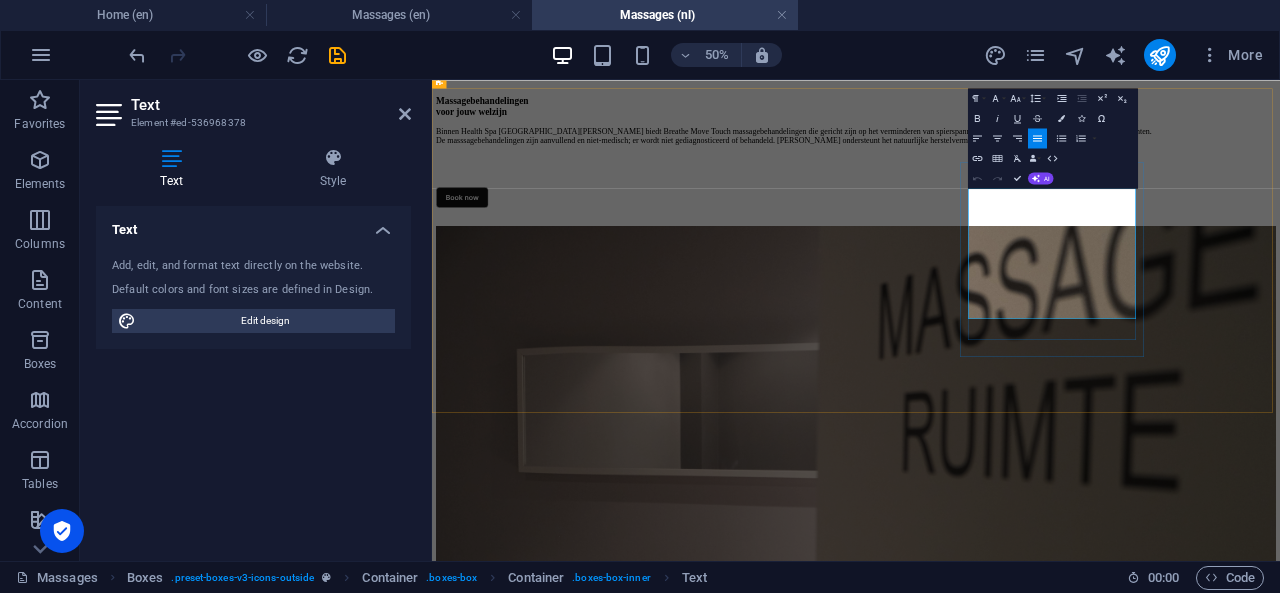click at bounding box center (1280, 2377) 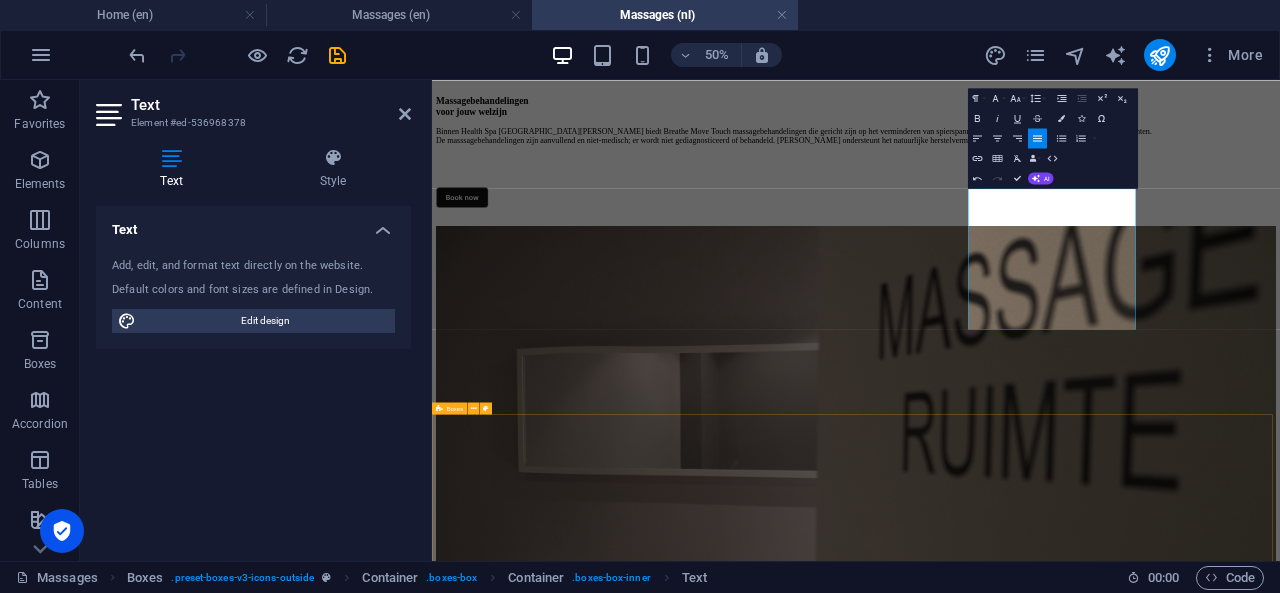 click on "Relax and Restore Een klassieke ontspanningsmassage voor wie behoefte heeft aan rust, gronding en herstel van het zenuwstelsel. Vloeiende, ritmische strijkingen kalmeren het lichaam en ondersteunen diepe ontspanning. Ideaal als je even [PERSON_NAME] vertragen en weer verbinding [PERSON_NAME] maken met jezelf. 30 minuten €49,- 60 minuten €79,- 90 minuten €119,- Deep Tissue Massage Een veelgevraagde behandeling voor wie behoefte heeft aan diepe druk en verlichting van chronische spierspanning. Deze massage werkt in op de diepere spierlagen en is geschikt voor hardnekkige knopen en gespannen zones. 30 minuten €49,- 60 minuten €79,- 90 minuten €119,- Connective Tissue  Deze bindweefselbehandeling richt zich op verklevingen, littekens en stug weefsel. De massage verbetert de doorbloeding, vermindert spanning en helpt het weefsel soepeler en beweeglijker te maken. Bijzonder effectief bij het verminderen van littekenweefsel en huidverklevingen. 30 minuten €49,- 60 minuten €79,- 90 minuten €119,-" at bounding box center [1280, 3078] 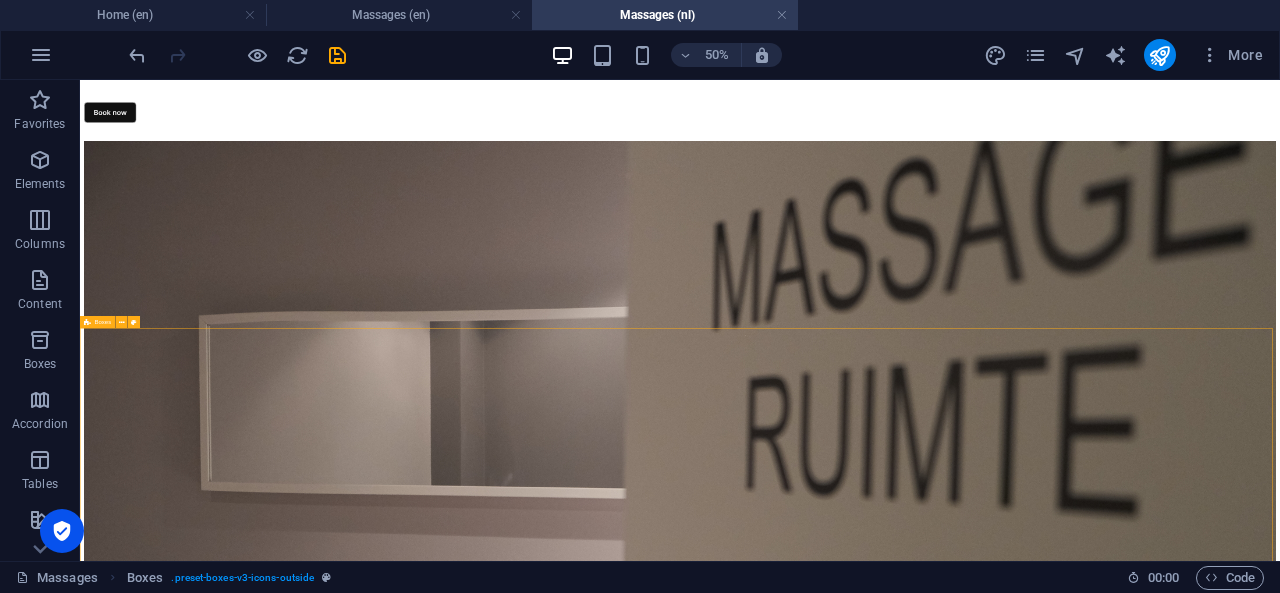 scroll, scrollTop: 1351, scrollLeft: 0, axis: vertical 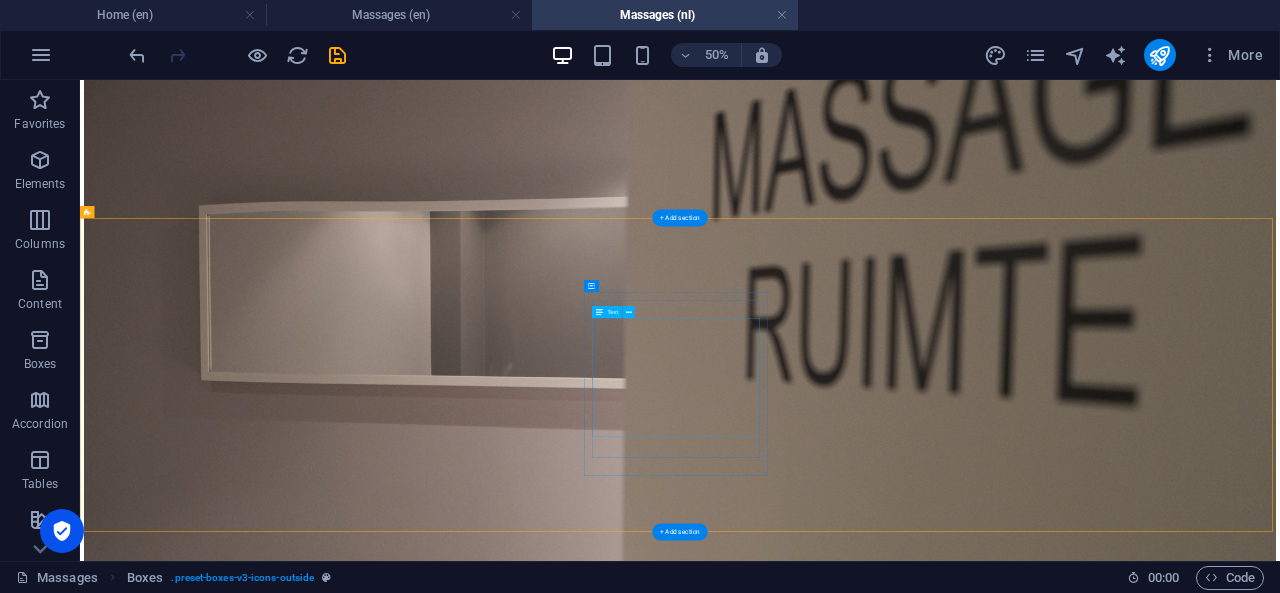 click on "Een veelgevraagde behandeling voor wie behoefte heeft aan diepe druk en verlichting van chronische spierspanning. Deze massage werkt in op de diepere spierlagen en is geschikt voor hardnekkige knopen en gespannen zones. 30 minuten €49,- 60 minuten €79,- 90 minuten €119,-" at bounding box center (1280, 3134) 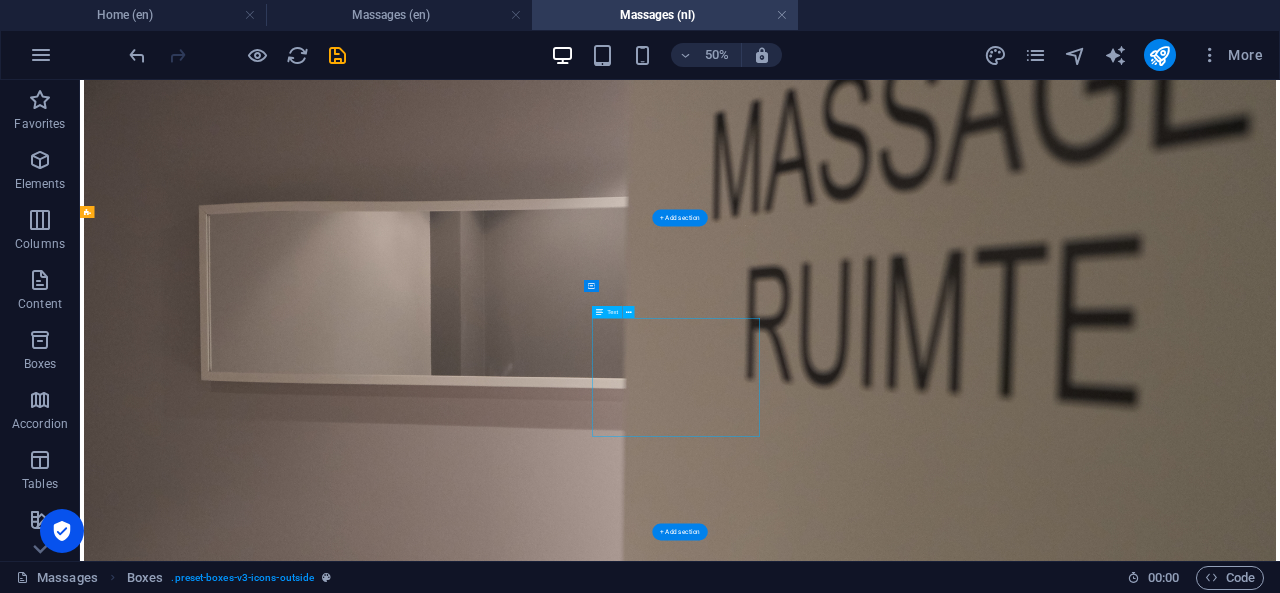click on "Een veelgevraagde behandeling voor wie behoefte heeft aan diepe druk en verlichting van chronische spierspanning. Deze massage werkt in op de diepere spierlagen en is geschikt voor hardnekkige knopen en gespannen zones. 30 minuten €49,- 60 minuten €79,- 90 minuten €119,-" at bounding box center (1280, 3134) 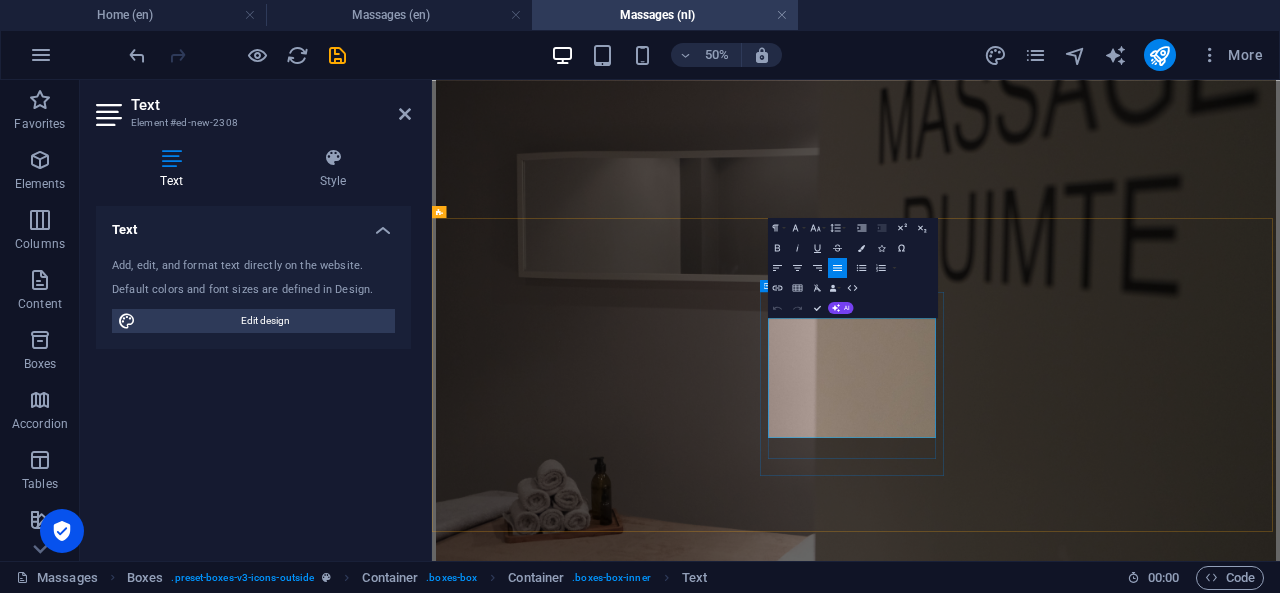 click at bounding box center [1280, 2622] 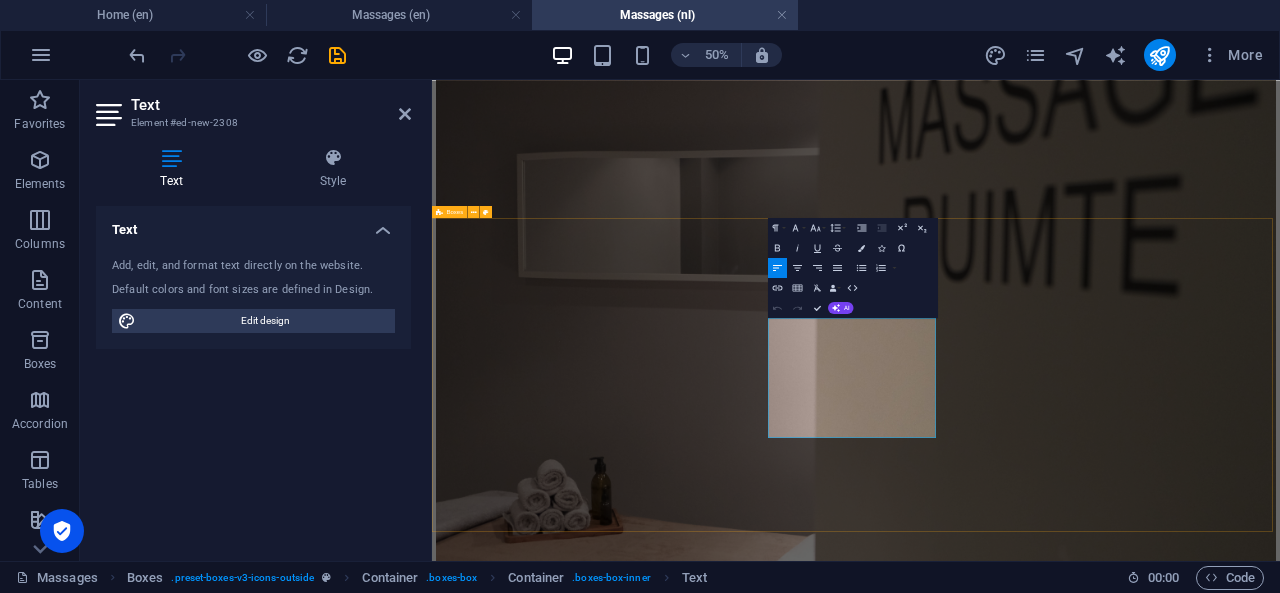 click on "Relax and Restore Een klassieke ontspanningsmassage voor wie behoefte heeft aan rust, gronding en herstel van het zenuwstelsel. Vloeiende, ritmische strijkingen kalmeren het lichaam en ondersteunen diepe ontspanning. Ideaal als je even [PERSON_NAME] vertragen en weer verbinding [PERSON_NAME] maken met jezelf. 30 minuten €49,- 60 minuten €79,- 90 minuten €119,- Deep Tissue Massage Een veelgevraagde behandeling voor wie behoefte heeft aan diepe druk en verlichting van chronische spierspanning. Deze massage werkt in op de diepere spierlagen en is geschikt voor hardnekkige knopen en gespannen zones. 30 minuten €49,- 60 minuten €79,- 90 minuten €119,- Connective Tissue  Deze bindweefselbehandeling richt zich op verklevingen, littekens en stug weefsel. De massage verbetert de doorbloeding, vermindert spanning en helpt het weefsel soepeler en beweeglijker te maken. Bijzonder effectief bij het verminderen van littekenweefsel en huidverklevingen. 30 minuten €49,- 60 minuten €79,- 90 minuten €119,-" at bounding box center [1280, 2685] 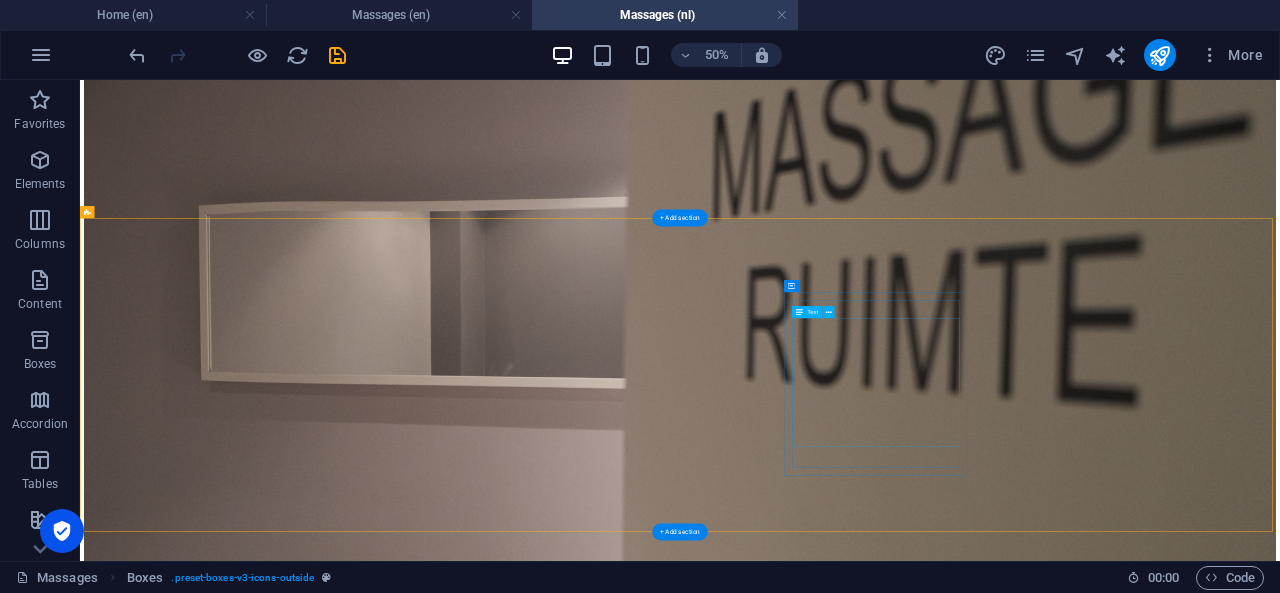 click on "Deze bindweefselbehandeling richt zich op verklevingen, littekens en stug weefsel. De massage verbetert de doorbloeding, vermindert spanning en helpt het weefsel soepeler en beweeglijker te maken. Bijzonder effectief bij het verminderen van littekenweefsel en huidverklevingen. 30 minuten €49,- 60 minuten €79,- 90 minuten €119,-" at bounding box center (1280, 3443) 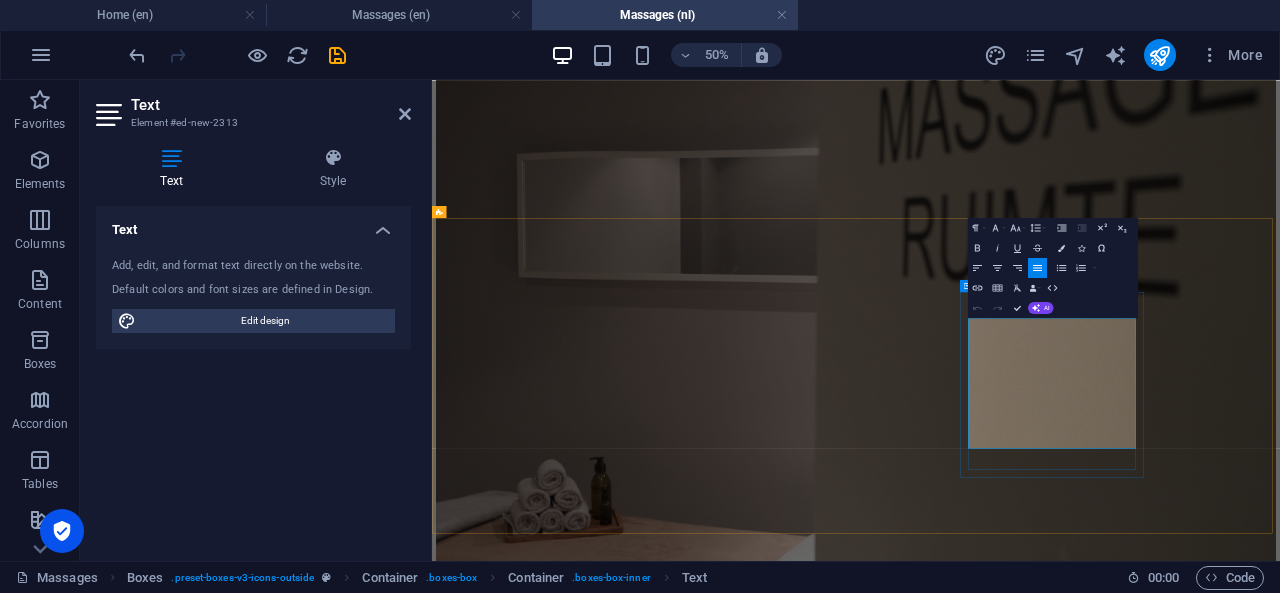 drag, startPoint x: 1634, startPoint y: 690, endPoint x: 1665, endPoint y: 651, distance: 49.819675 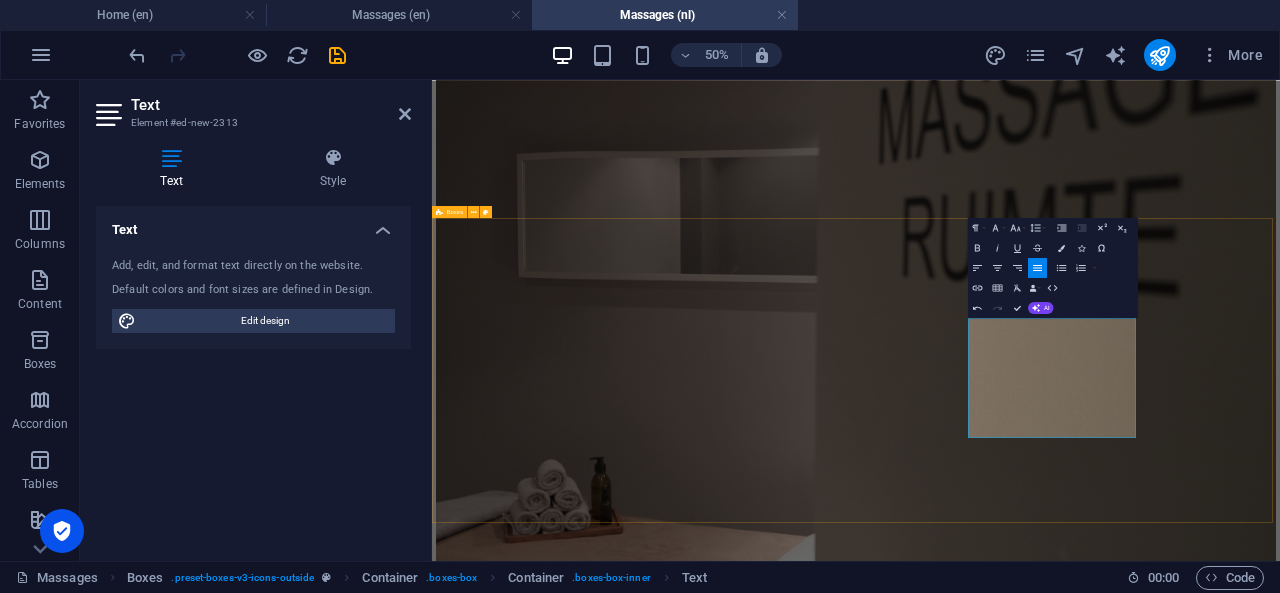 click on "Relax and Restore Een klassieke ontspanningsmassage voor wie behoefte heeft aan rust, gronding en herstel van het zenuwstelsel. Vloeiende, ritmische strijkingen kalmeren het lichaam en ondersteunen diepe ontspanning. Ideaal als je even [PERSON_NAME] vertragen en weer verbinding [PERSON_NAME] maken met jezelf. 30 minuten €49,- 60 minuten €79,- 90 minuten €119,- Deep Tissue Massage Een veelgevraagde behandeling voor wie behoefte heeft aan diepe druk en verlichting van chronische spierspanning. Deze massage werkt in op de diepere spierlagen en is geschikt voor hardnekkige knopen en gespannen zones. 30 minuten €49,- 60 minuten €79,- 90 minuten €119,- Connective Tissue  Deze bindweefselbehandeling richt zich op verklevingen, littekens en stug weefsel. De massage verbetert de doorbloeding, vermindert spanning en helpt het weefsel soepeler en beweeglijker te maken. 30 minuten €49,- 60 minuten €79,- 90 minuten €119,-" at bounding box center [1280, 2693] 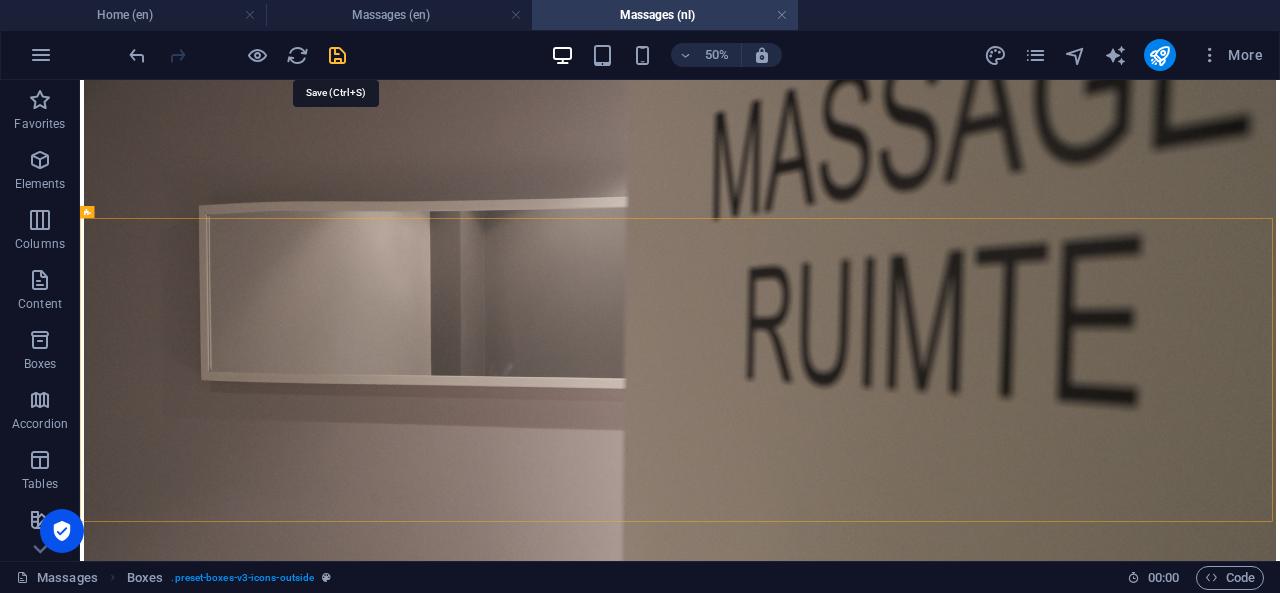 click at bounding box center [337, 55] 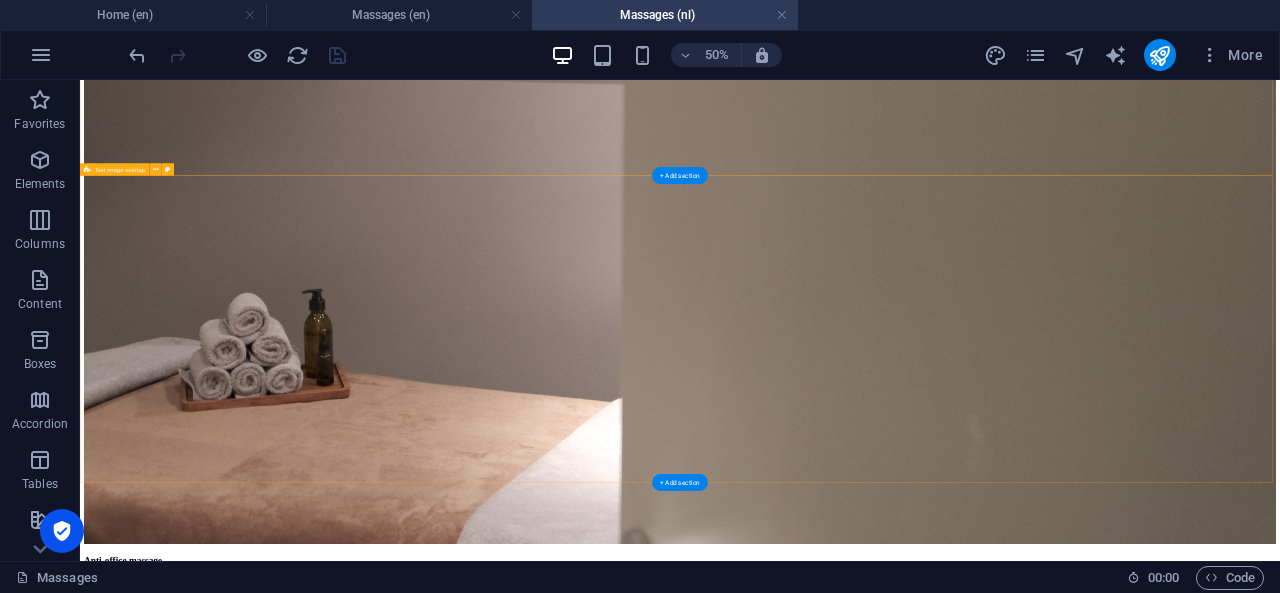 scroll, scrollTop: 2043, scrollLeft: 0, axis: vertical 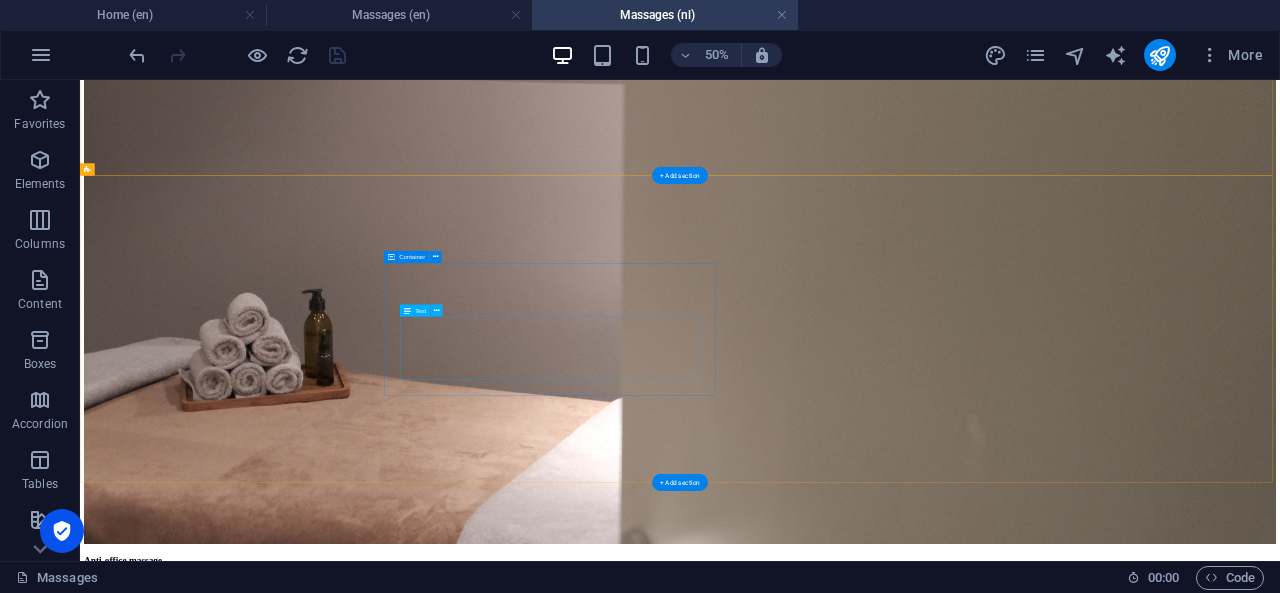 click on "When dealing with long-standing muscle tension, muscle knots or fascial [MEDICAL_DATA], the depth and duration of the issue determine the approach. In general, 3 to 6 sessions are sufficient to achieve lasting improvement. Stretch sessions are a great follow-up to massage treatments — they help you maintain progress and teach you how to prevent recurring tightness on your own. Find out more about the stretch sessions" at bounding box center (1280, 3033) 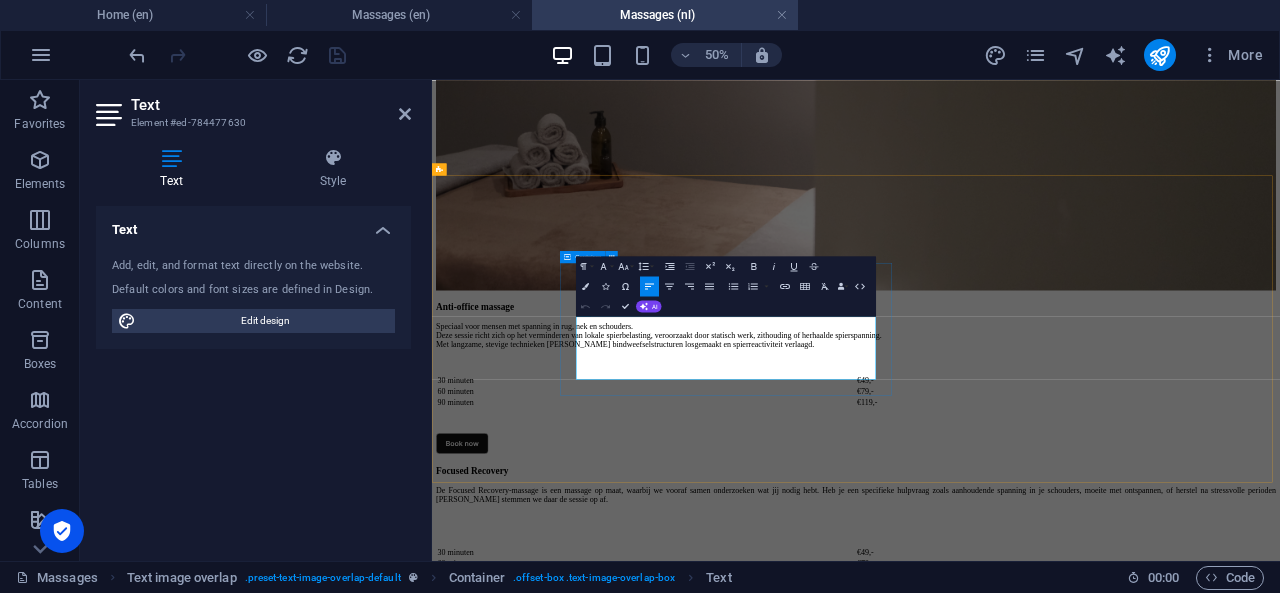 drag, startPoint x: 1036, startPoint y: 668, endPoint x: 710, endPoint y: 567, distance: 341.28726 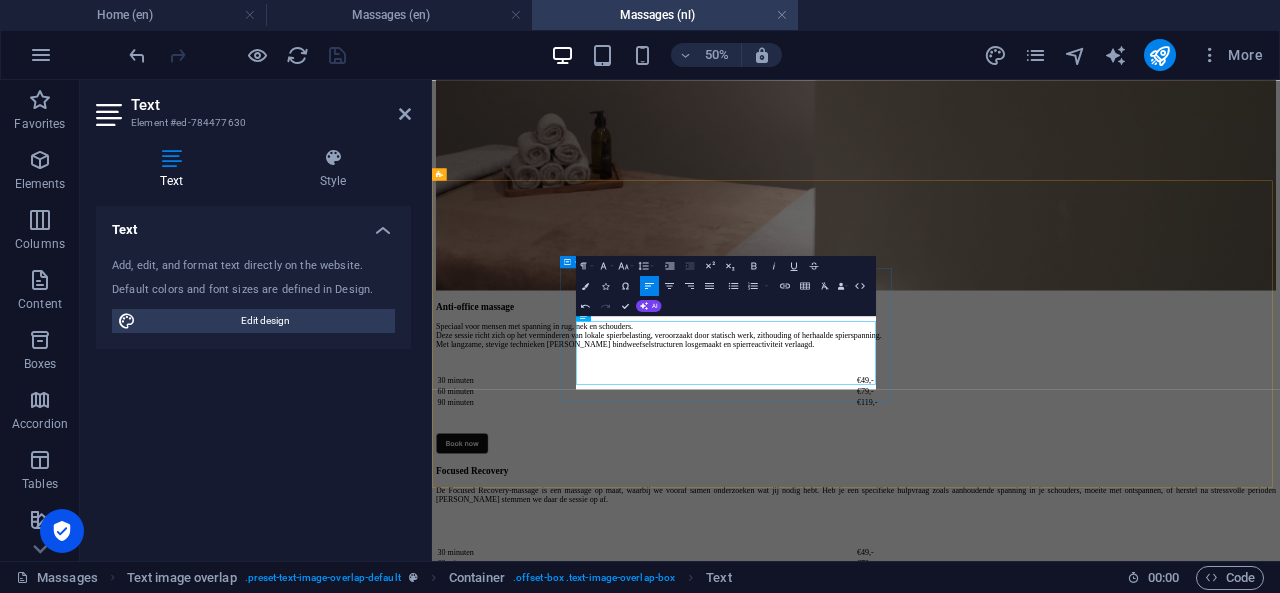 scroll, scrollTop: 2033, scrollLeft: 0, axis: vertical 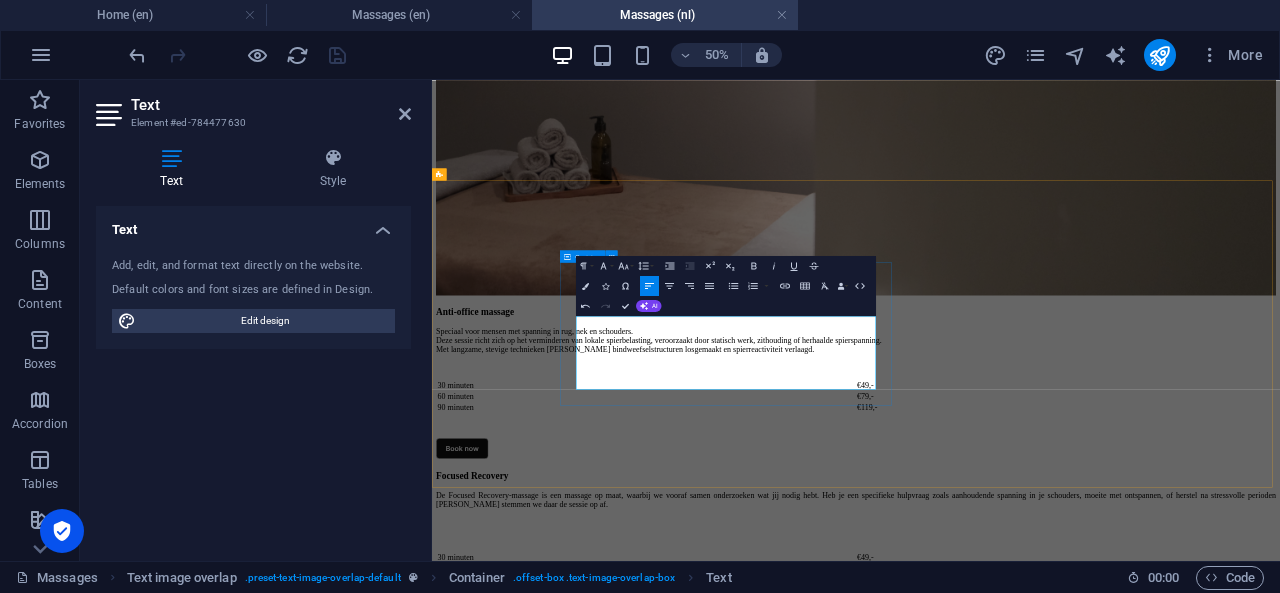 type 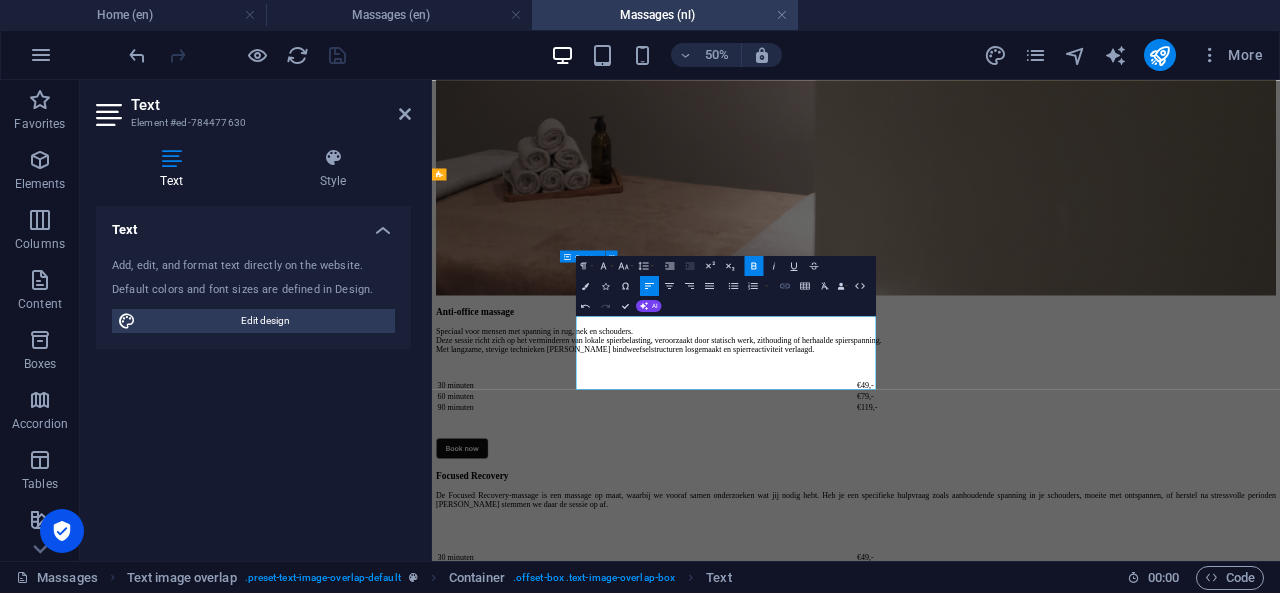 click 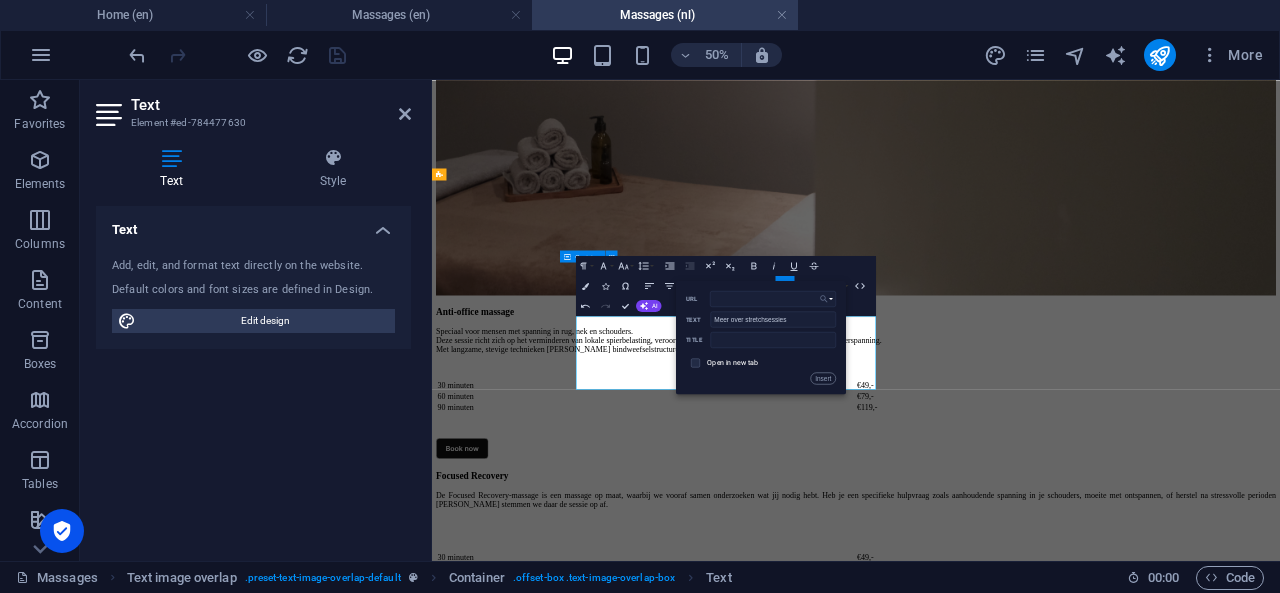 click 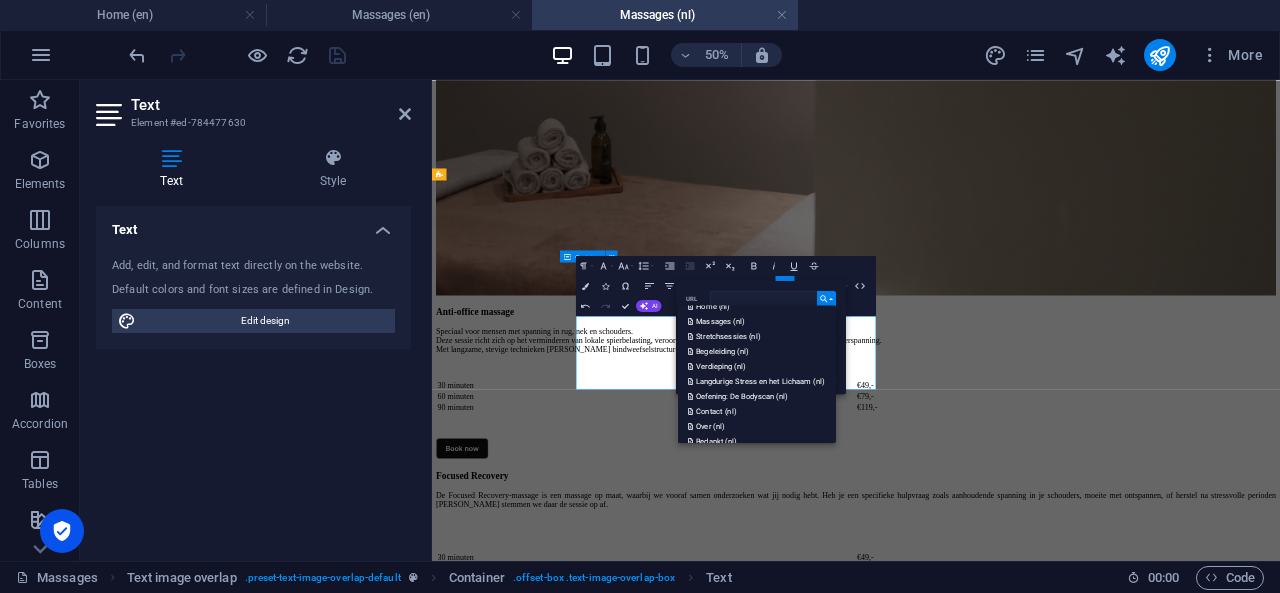 scroll, scrollTop: 348, scrollLeft: 0, axis: vertical 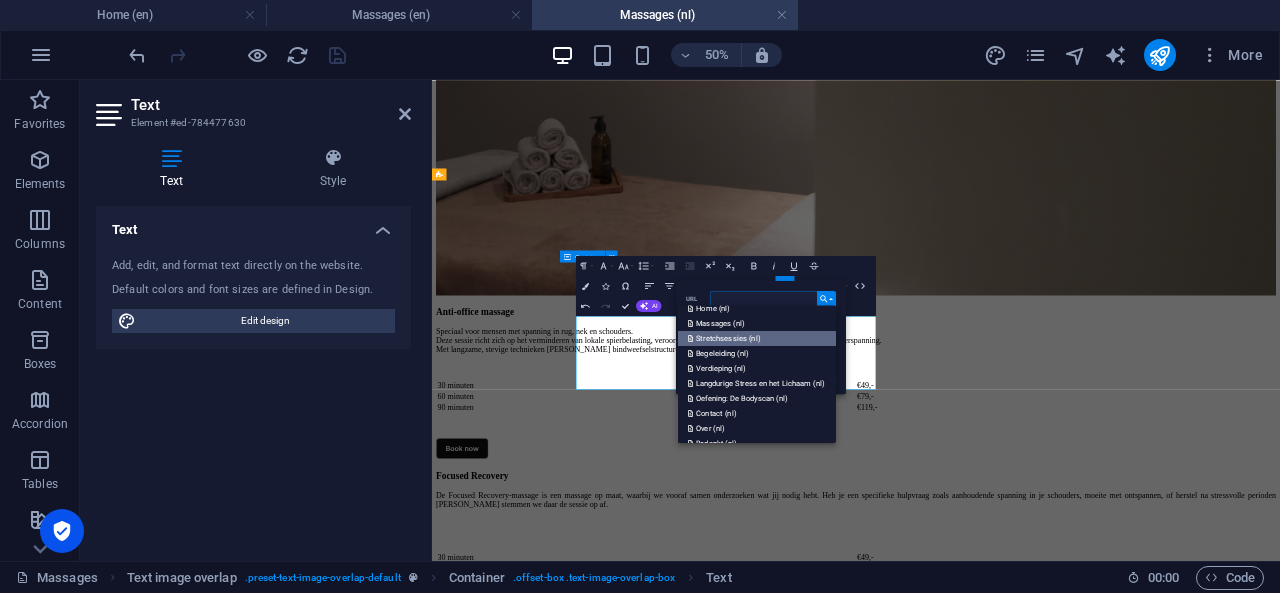 click on "Stretchsessies (nl)" at bounding box center [724, 337] 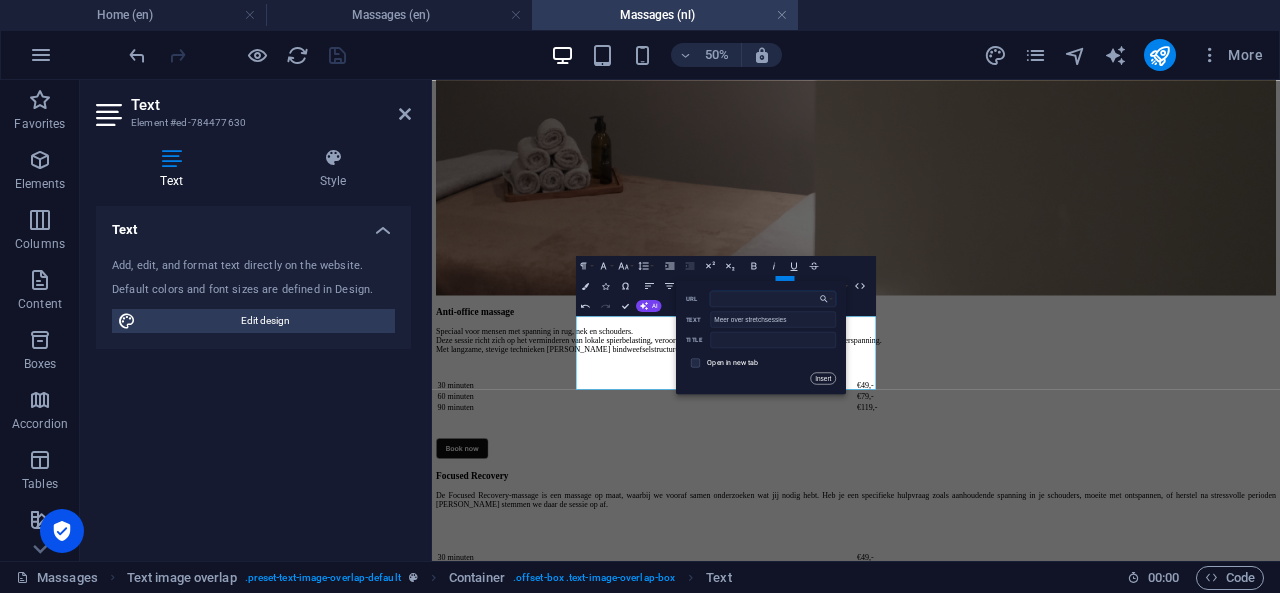 click on "Insert" at bounding box center [823, 378] 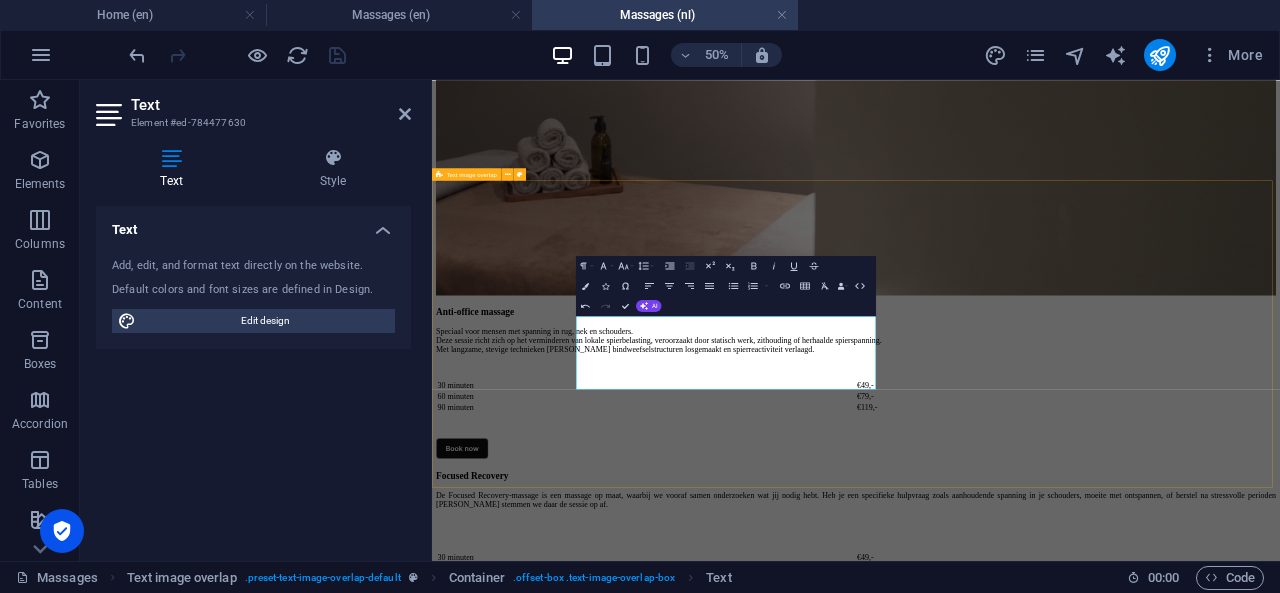 click on "Hoe veel sessies? Bij langdurige spierklachten of verklevingen hangt de aanpak af van hoe [PERSON_NAME] en hoe lang het al aanwezig is. Over het algemeen zijn 3 tot 6 sessies voldoende om blijvend resultaat [PERSON_NAME]. [PERSON_NAME] zijn een goede opvolging van massages — ze helpen je om de vooruitgang vast [PERSON_NAME] en geven je inzicht in hoe je zelf klachten kunt voorkomen. Meer over stretchsessies" at bounding box center (1280, 3143) 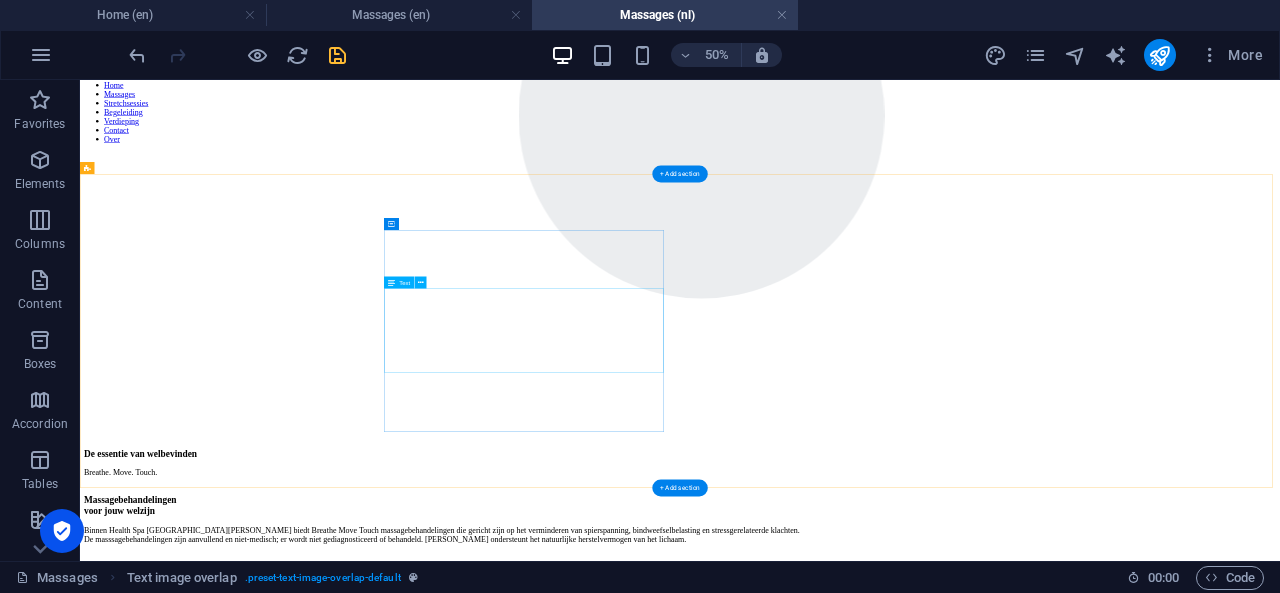 scroll, scrollTop: 161, scrollLeft: 0, axis: vertical 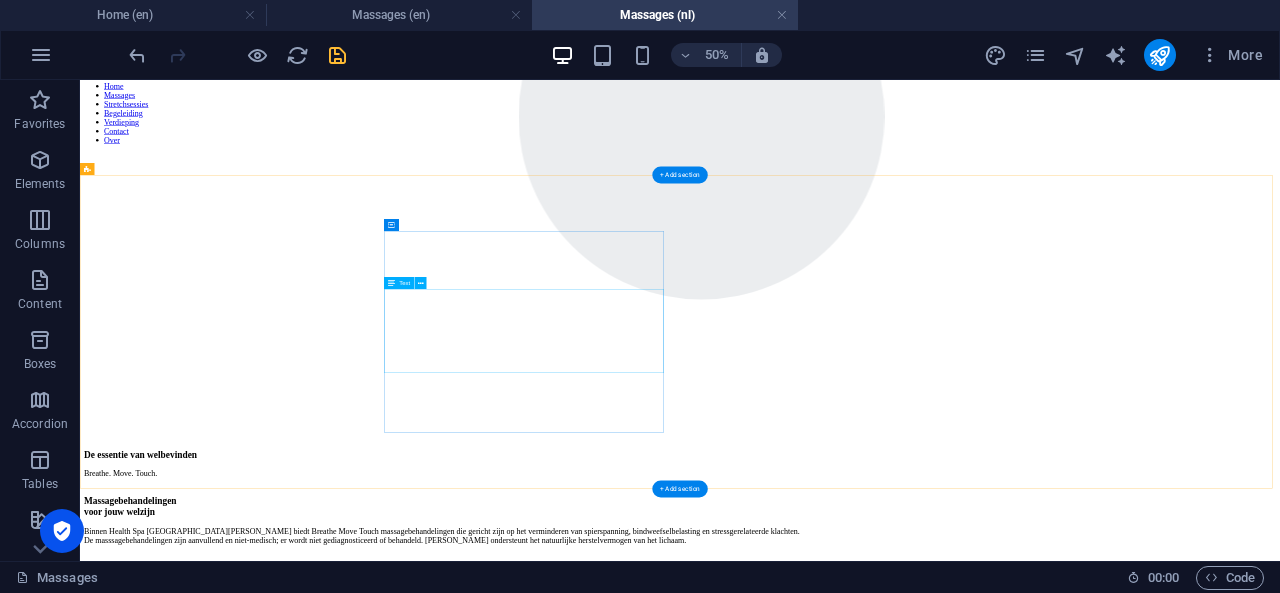 click on "Binnen Health Spa [GEOGRAPHIC_DATA][PERSON_NAME] biedt Breathe Move Touch massagebehandelingen die gericht zijn op het verminderen van spierspanning, bindweefselbelasting en stressgerelateerde klachten. De masssagebehandelingen zijn aanvullend en niet-medisch; er wordt niet gediagnosticeerd of behandeld. [PERSON_NAME] ondersteunt het natuurlijke herstelvermogen van het lichaam." at bounding box center [1280, 1025] 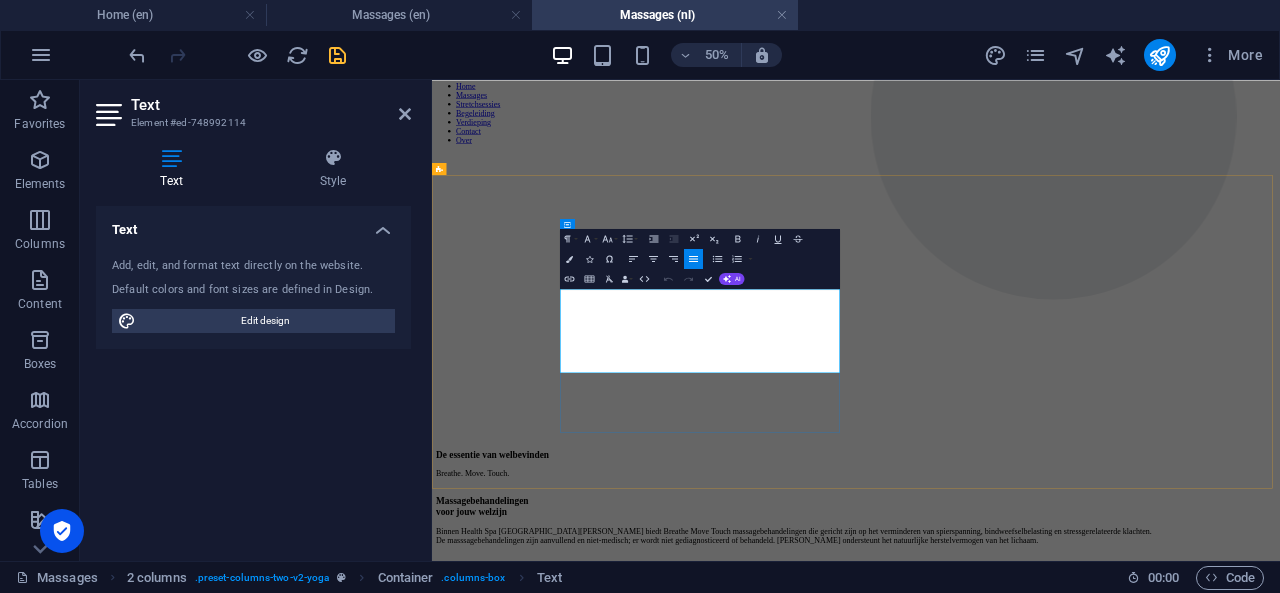 click on "Binnen Health Spa [GEOGRAPHIC_DATA][PERSON_NAME] biedt Breathe Move Touch massagebehandelingen die gericht zijn op het verminderen van spierspanning, bindweefselbelasting en stressgerelateerde klachten. De masssagebehandelingen zijn aanvullend en niet-medisch; er wordt niet gediagnosticeerd of behandeld. [PERSON_NAME] ondersteunt het natuurlijke herstelvermogen van het lichaam." at bounding box center (1280, 991) 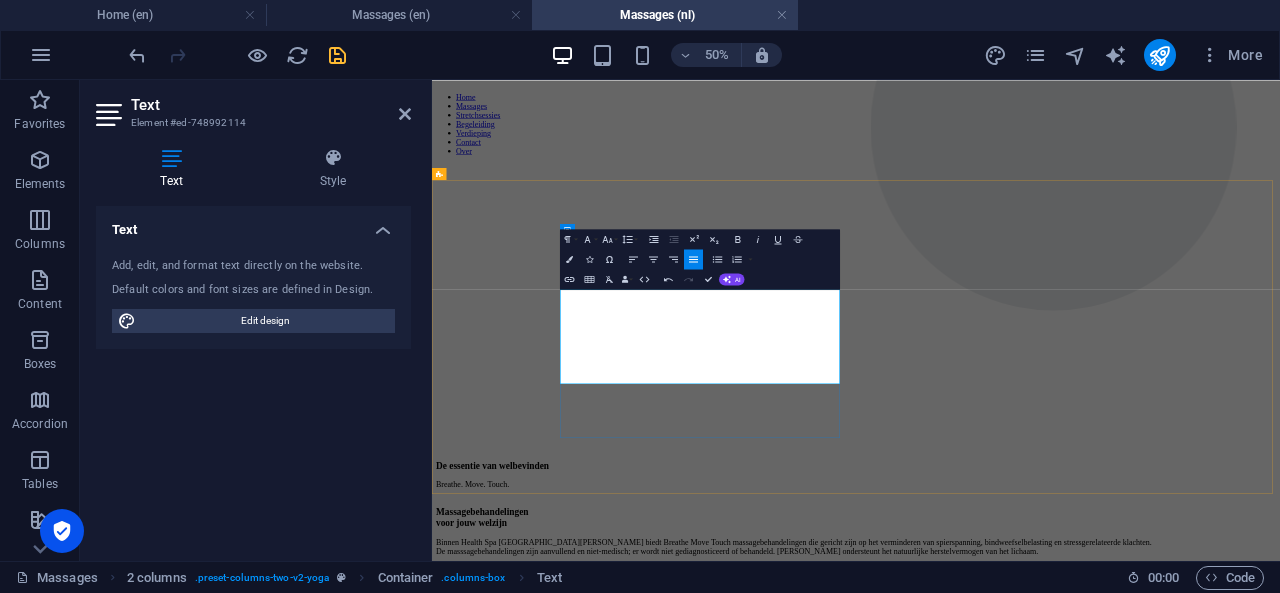 scroll, scrollTop: 150, scrollLeft: 0, axis: vertical 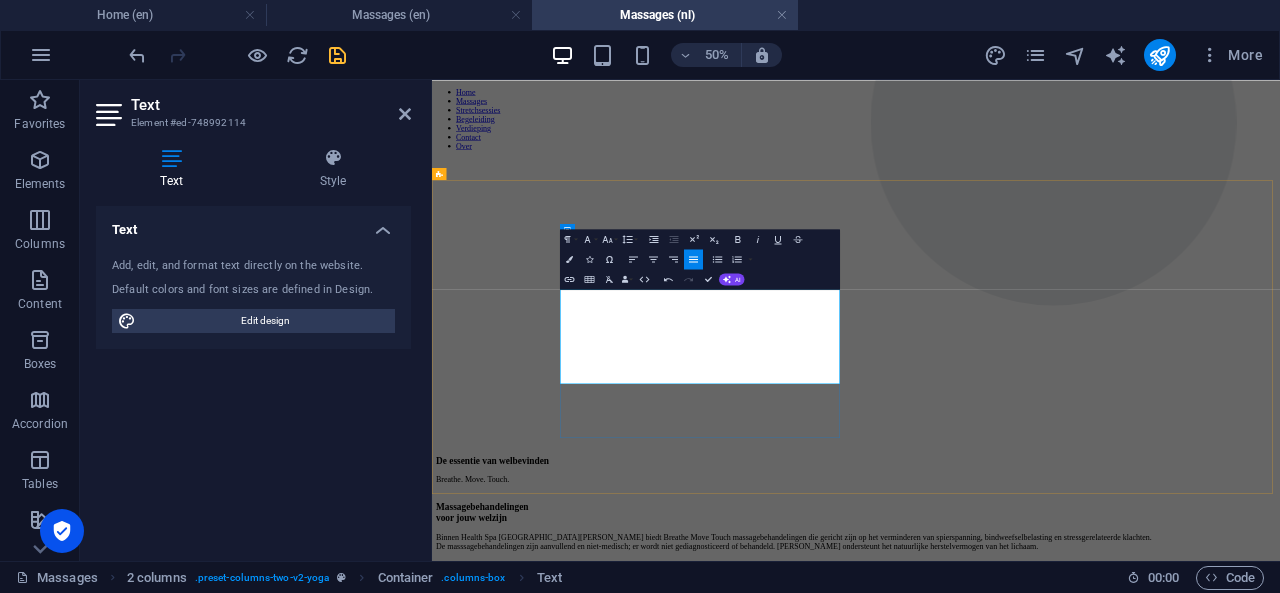 click on "Twijfel [PERSON_NAME] behandeling het beste bij je past? Neem gerust contact op voor overleg." at bounding box center (1280, 1079) 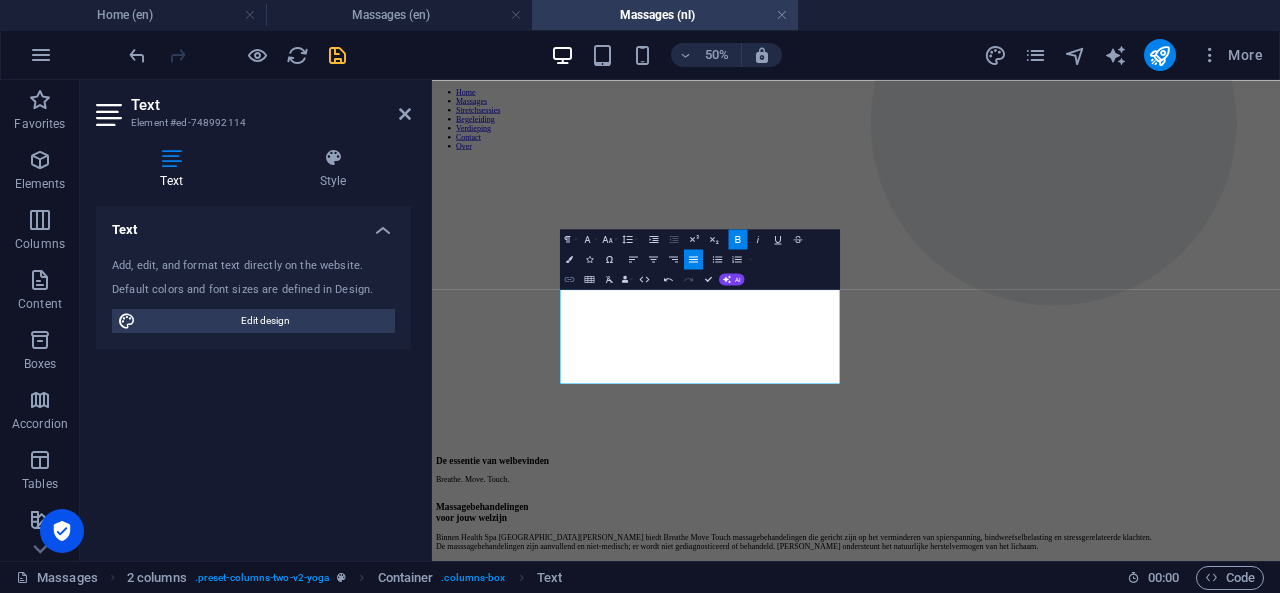 click on "Insert Link" at bounding box center [569, 279] 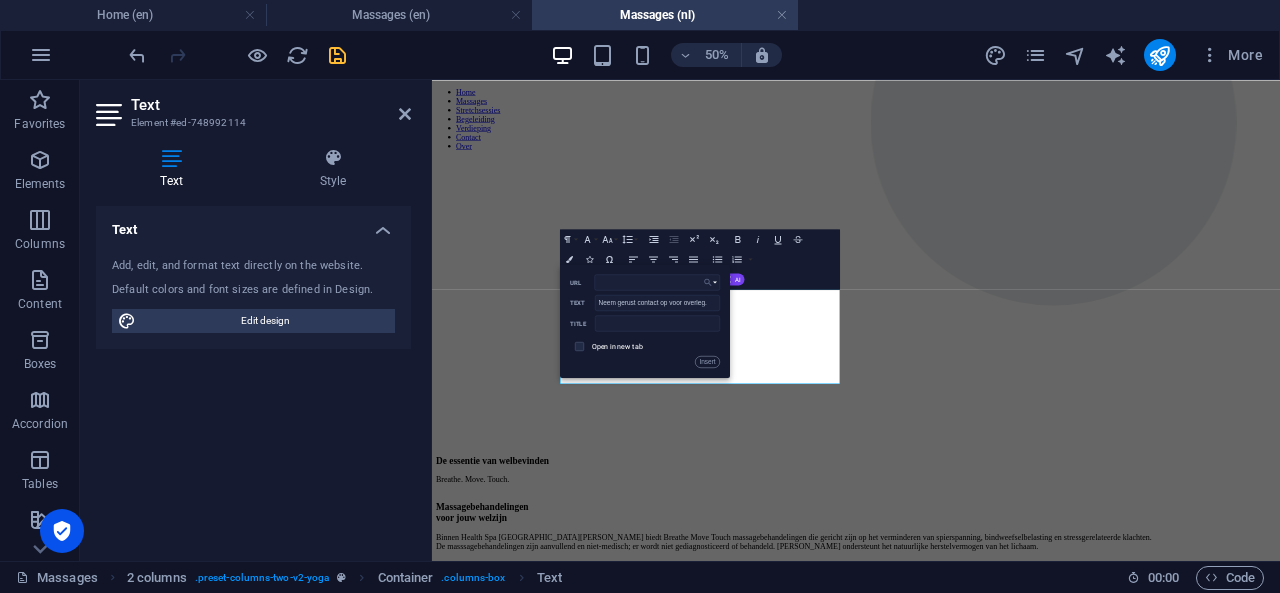 click on "Choose Link" at bounding box center (710, 282) 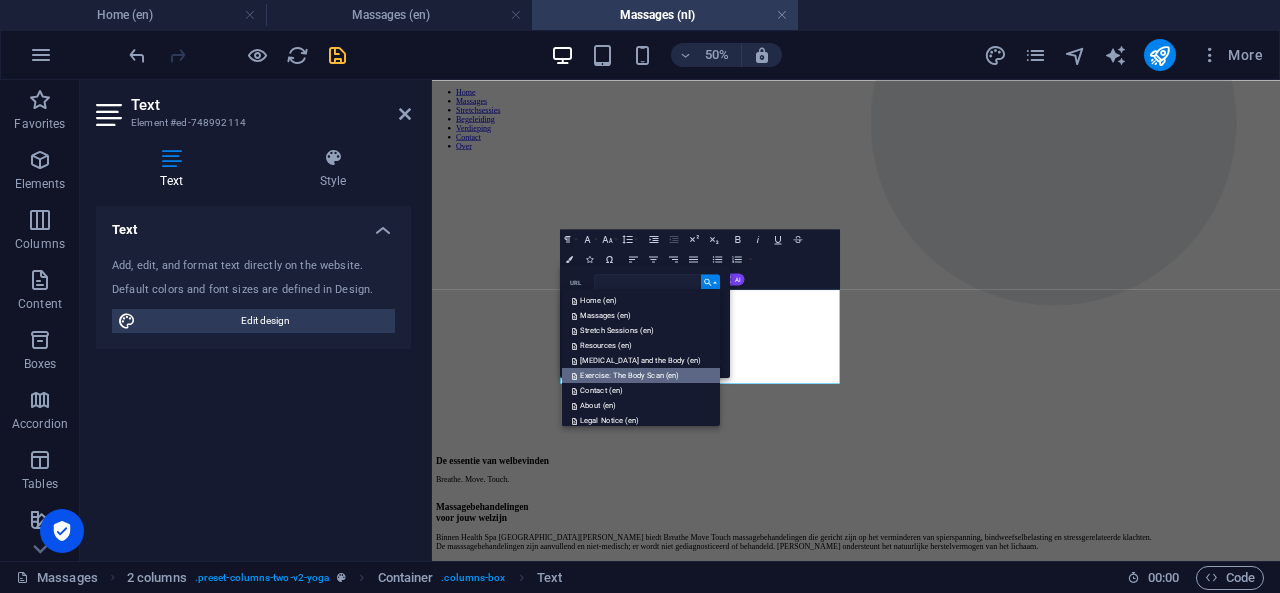 scroll, scrollTop: 430, scrollLeft: 0, axis: vertical 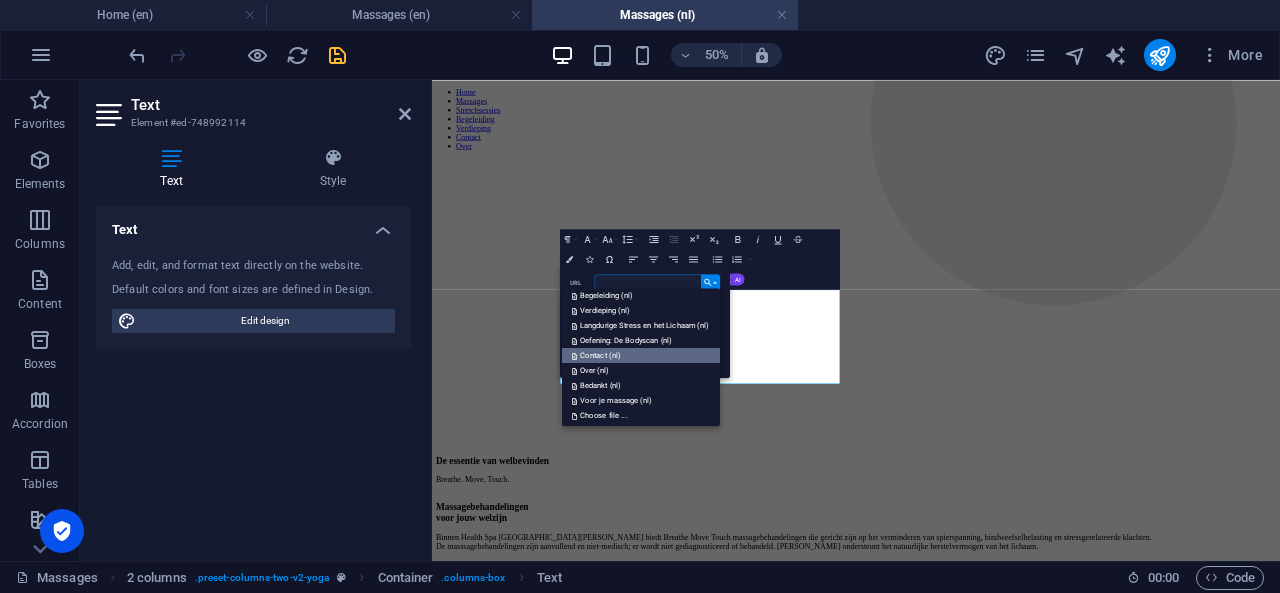 click on "Contact (nl)" at bounding box center (597, 354) 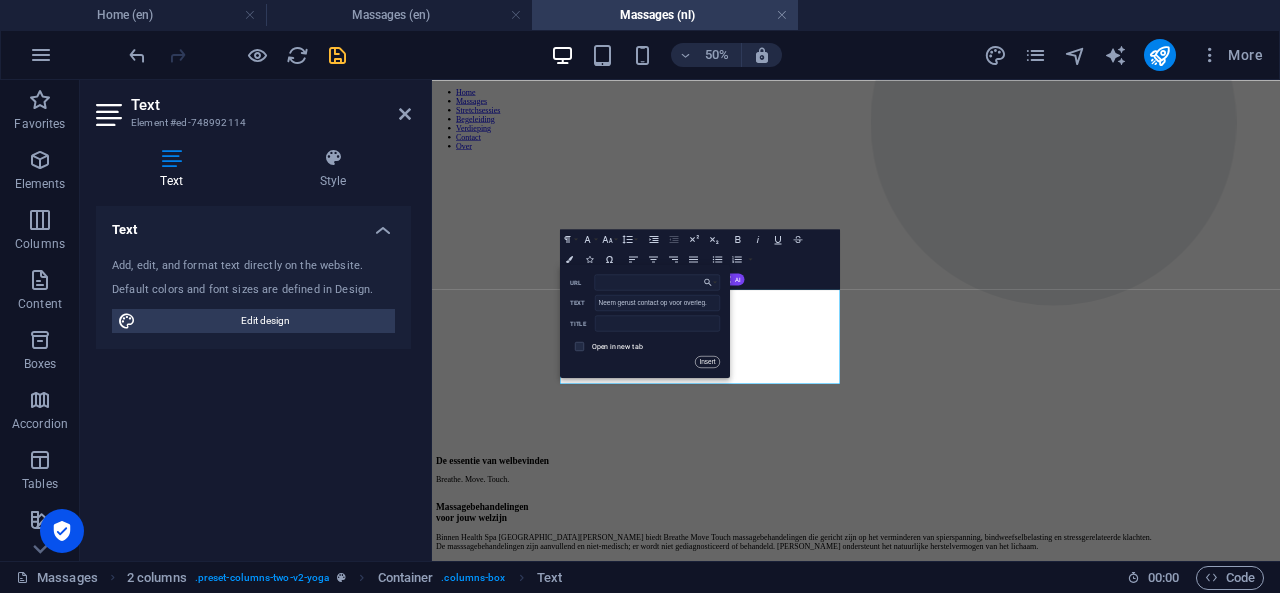 click on "Insert" at bounding box center [707, 361] 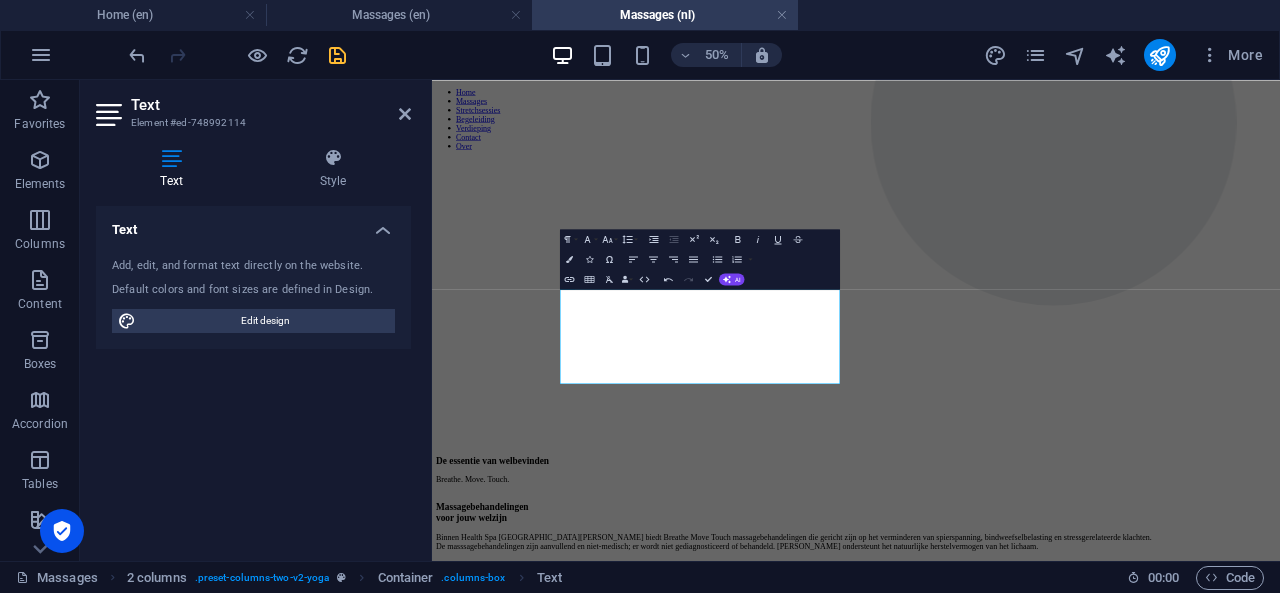 click at bounding box center (429, 320) 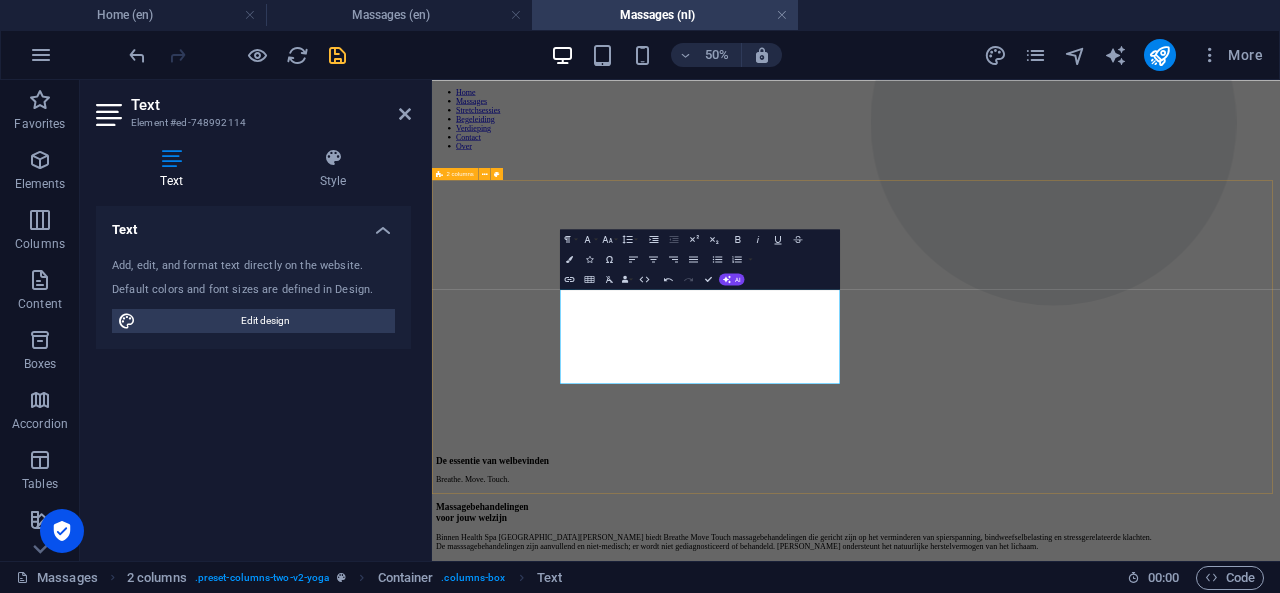 click on "Drop content here or  Add elements  Paste clipboard Massagebehandelingen voor jouw welzijn Binnen Health Spa [GEOGRAPHIC_DATA][PERSON_NAME] biedt Breathe Move Touch massagebehandelingen die gericht zijn op het verminderen van spierspanning, bindweefselbelasting en stressgerelateerde klachten. De masssagebehandelingen zijn aanvullend en niet-medisch; er wordt niet gediagnosticeerd of behandeld. [PERSON_NAME] ondersteunt het natuurlijke herstelvermogen van het lichaam. Twijfel [PERSON_NAME] behandeling het beste bij je past?  Neem gerust contact op voor overleg." at bounding box center [1280, 1649] 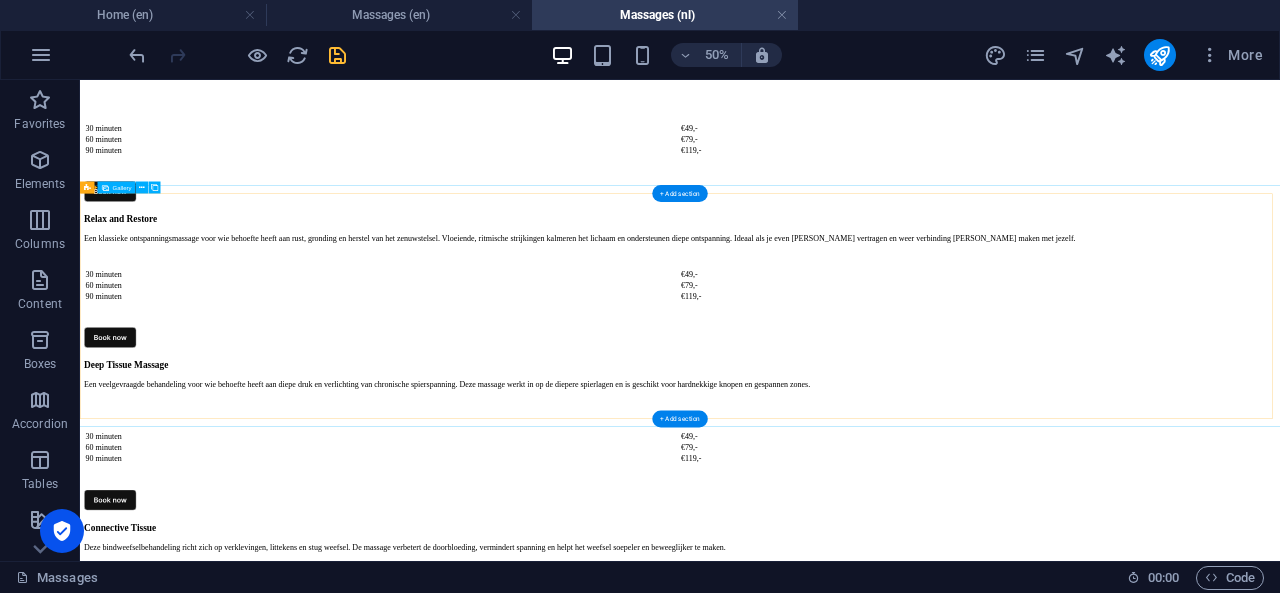 scroll, scrollTop: 4068, scrollLeft: 0, axis: vertical 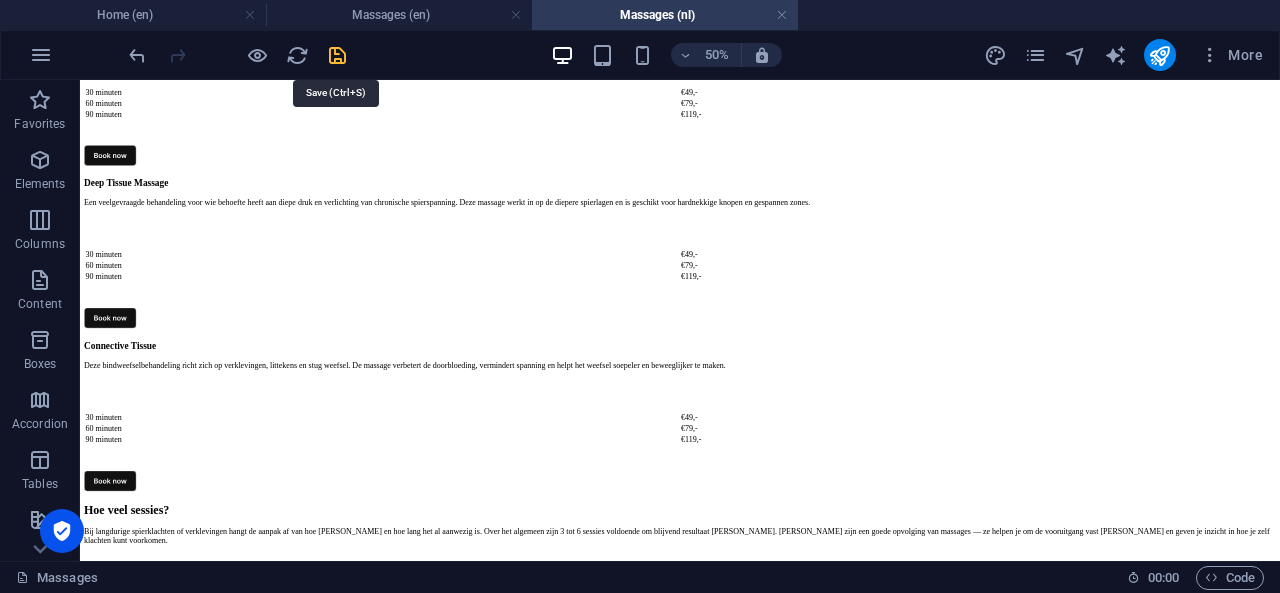 click at bounding box center (337, 55) 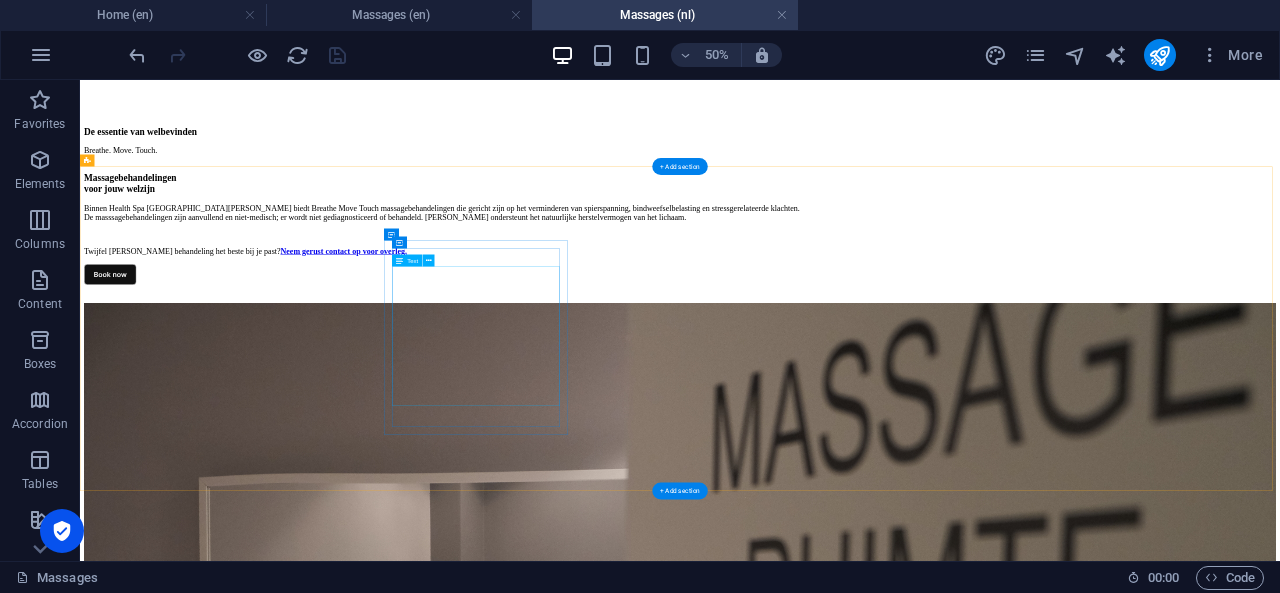 scroll, scrollTop: 804, scrollLeft: 0, axis: vertical 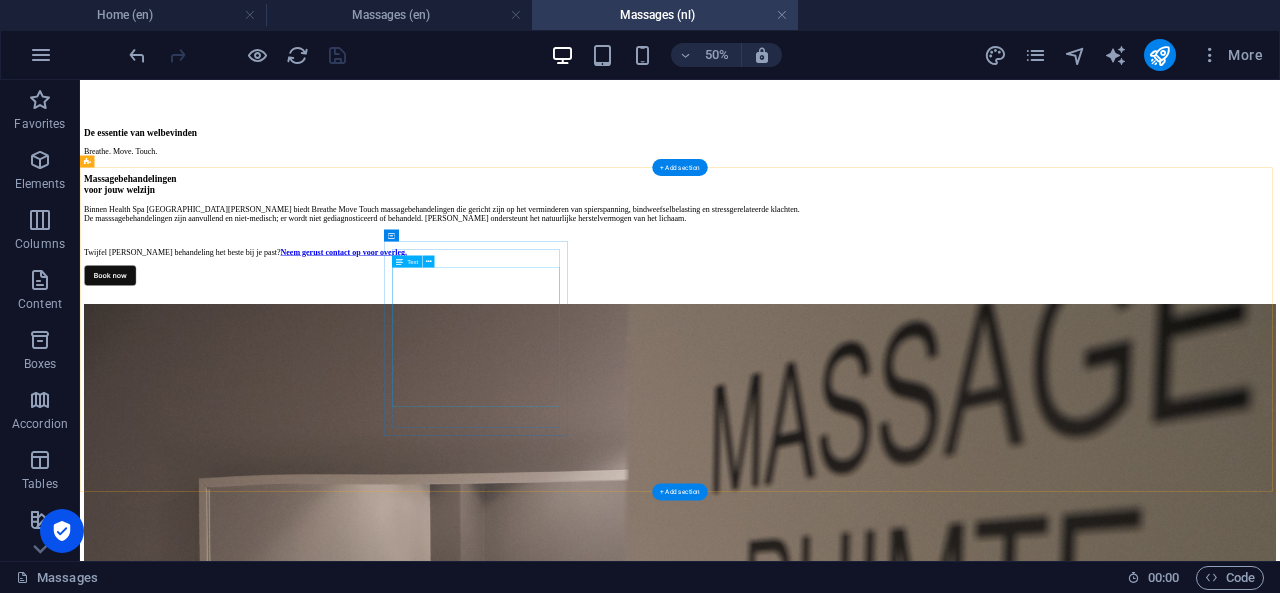 click on "Speciaal voor mensen met spanning in rug, nek en schouders. Deze sessie richt zich op het verminderen van lokale spierbelasting, veroorzaakt door statisch werk, zithouding of herhaalde spierspanning. Met langzame, stevige technieken [PERSON_NAME] bindweefselstructuren losgemaakt en spierreactiviteit verlaagd. 30 minuten €49,- 60 minuten €79,- 90 minuten €119,-" at bounding box center (1280, 2412) 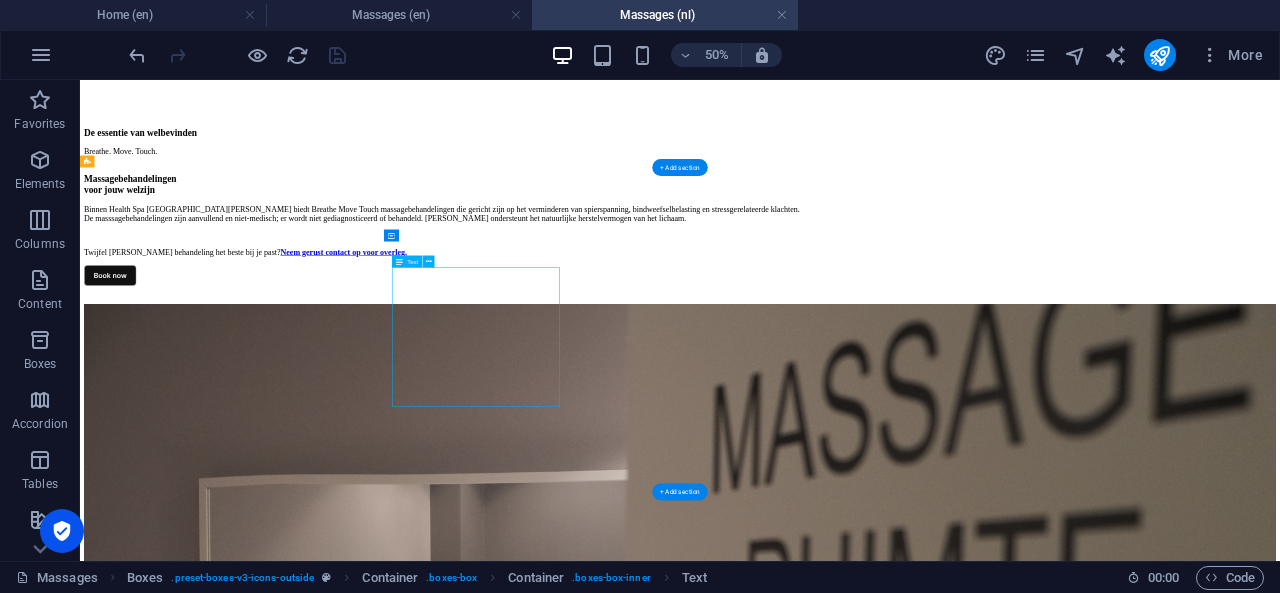click on "Speciaal voor mensen met spanning in rug, nek en schouders. Deze sessie richt zich op het verminderen van lokale spierbelasting, veroorzaakt door statisch werk, zithouding of herhaalde spierspanning. Met langzame, stevige technieken [PERSON_NAME] bindweefselstructuren losgemaakt en spierreactiviteit verlaagd. 30 minuten €49,- 60 minuten €79,- 90 minuten €119,-" at bounding box center (1280, 2412) 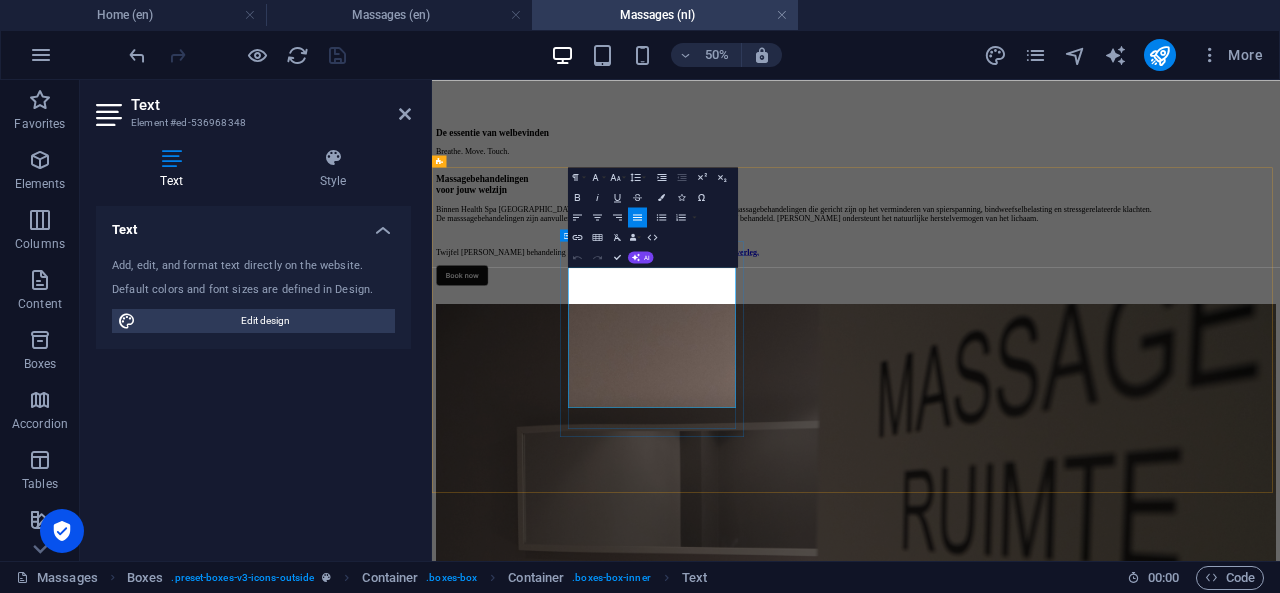 click on "Speciaal voor mensen met spanning in rug, nek en schouders. Deze sessie richt zich op het verminderen van lokale spierbelasting, veroorzaakt door statisch werk, zithouding of herhaalde spierspanning. Met langzame, stevige technieken [PERSON_NAME] bindweefselstructuren losgemaakt en spierreactiviteit verlaagd." at bounding box center (1280, 1829) 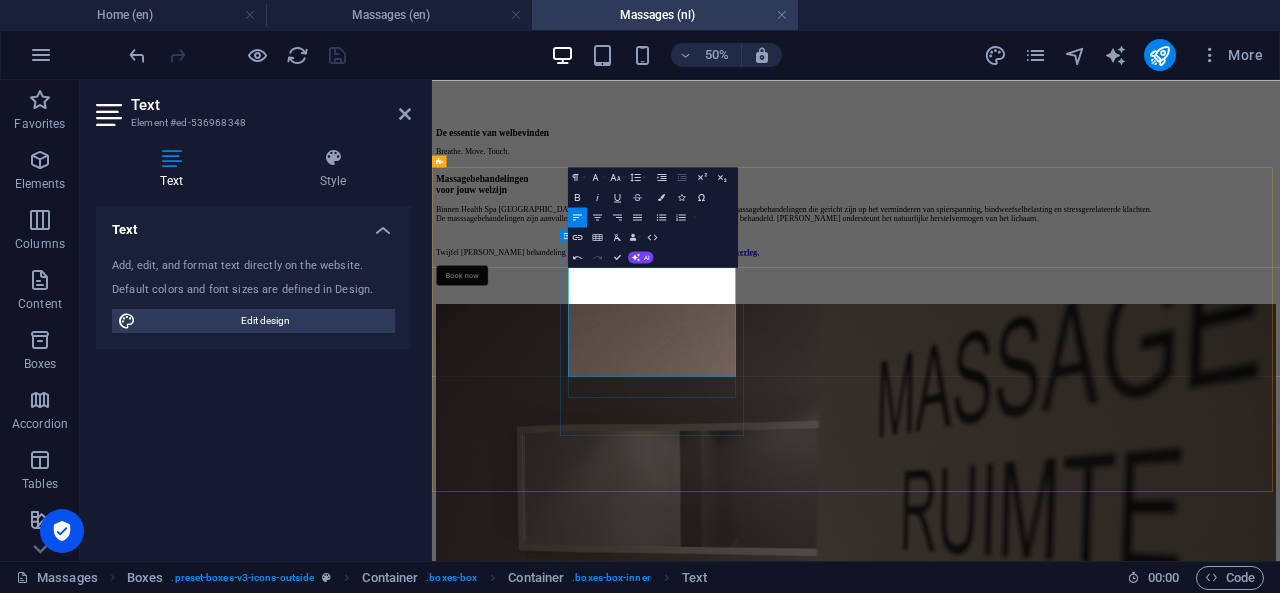 drag, startPoint x: 873, startPoint y: 623, endPoint x: 841, endPoint y: 531, distance: 97.406364 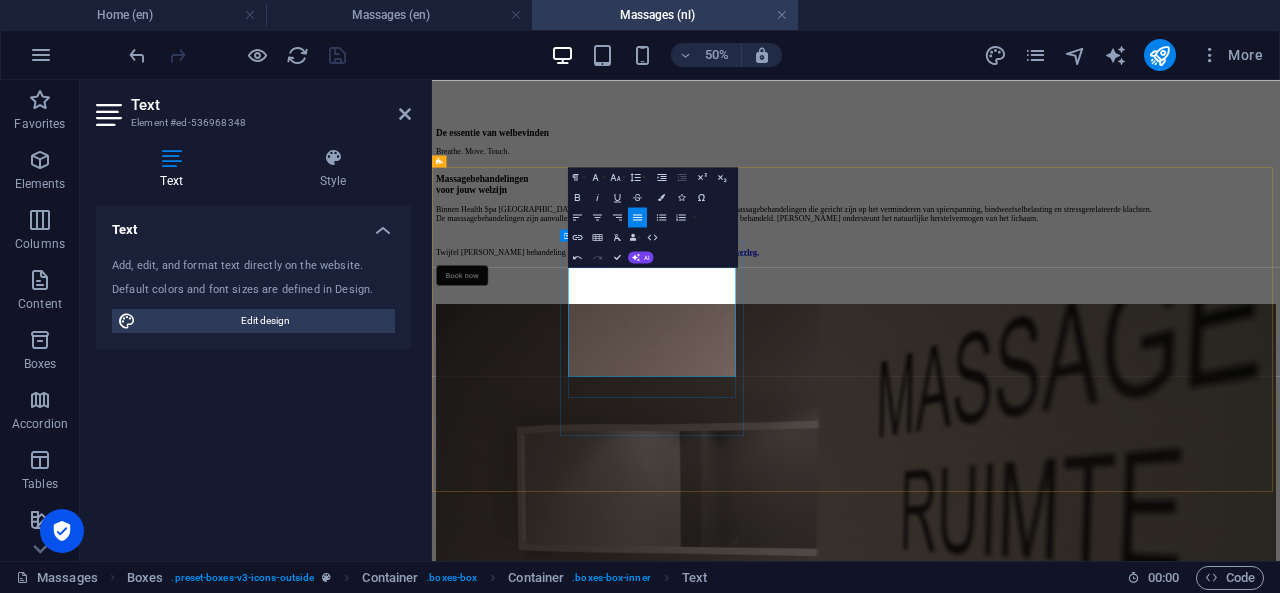 click at bounding box center [1280, 1863] 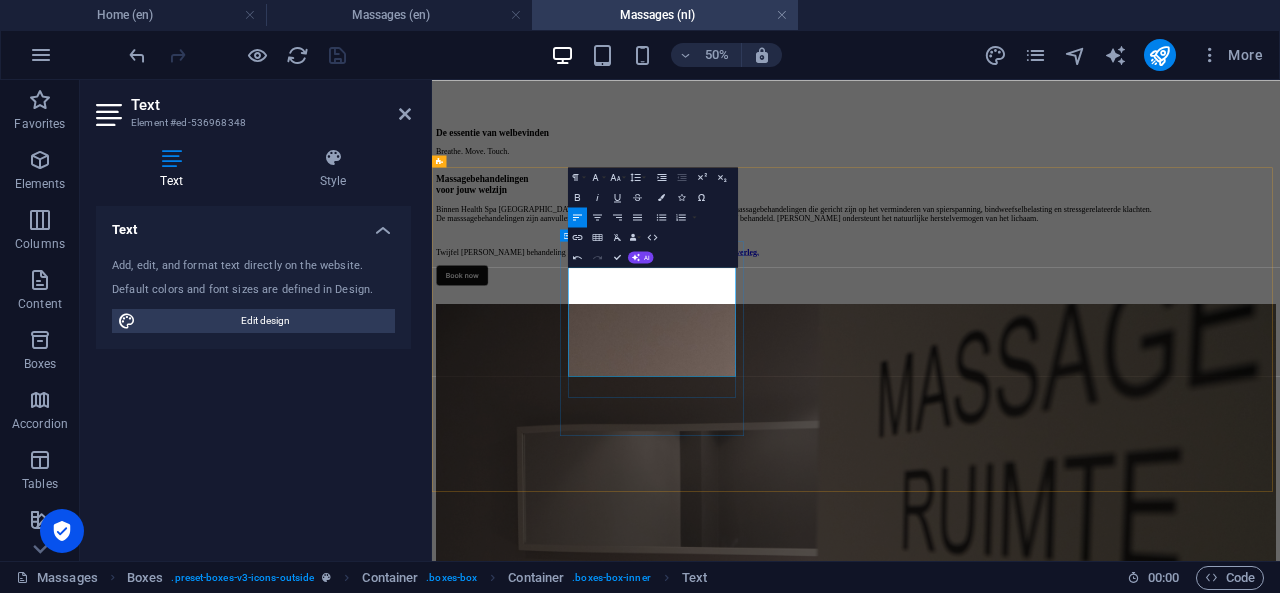 click at bounding box center (1280, 1863) 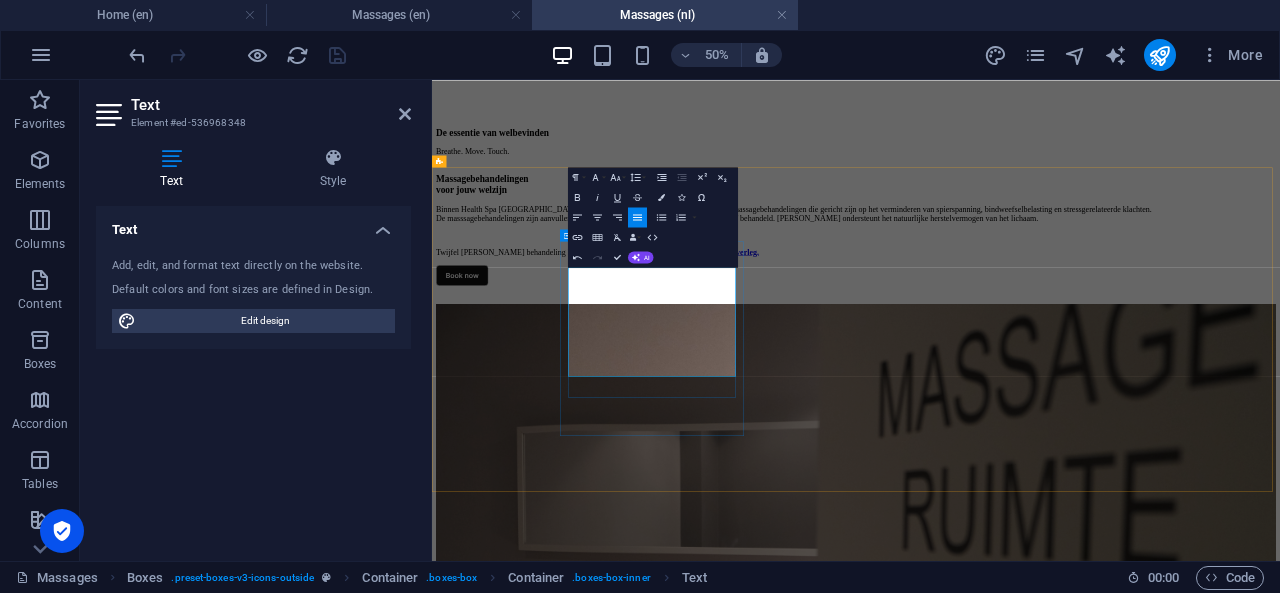 click on "Speciaal voor mensen met spanning in rug, nek en schouders. Deze sessie richt zich op het verminderen van lokale spierbelasting, veroorzaakt door statisch werk, zithouding of herhaalde spierspanning." at bounding box center (1280, 1820) 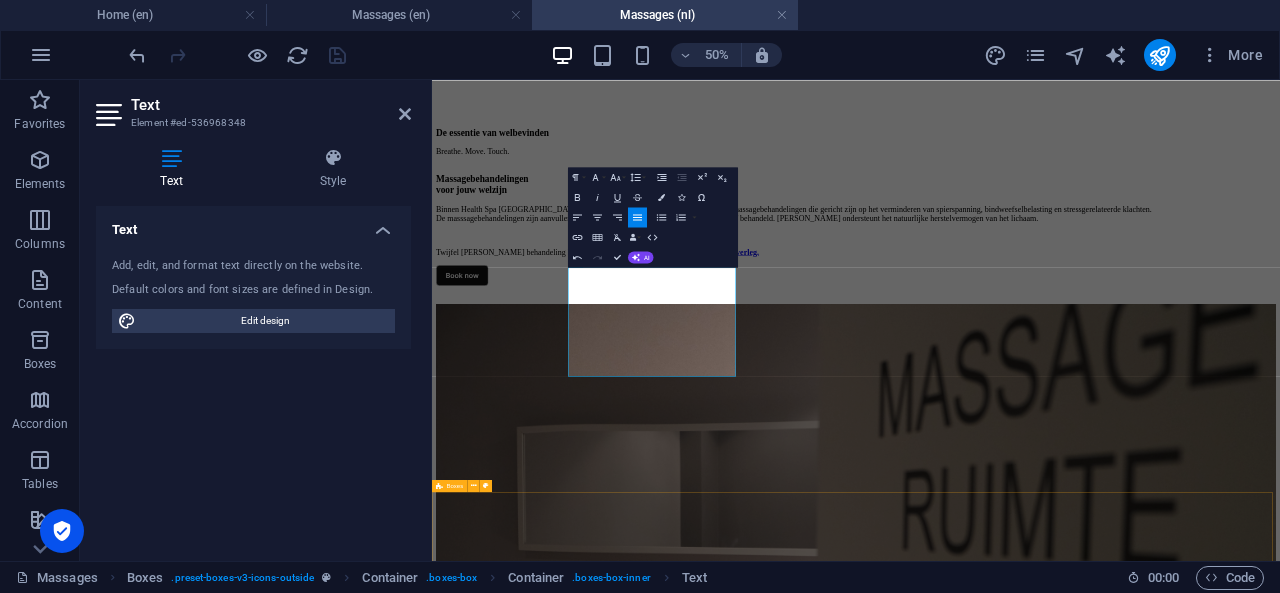 type 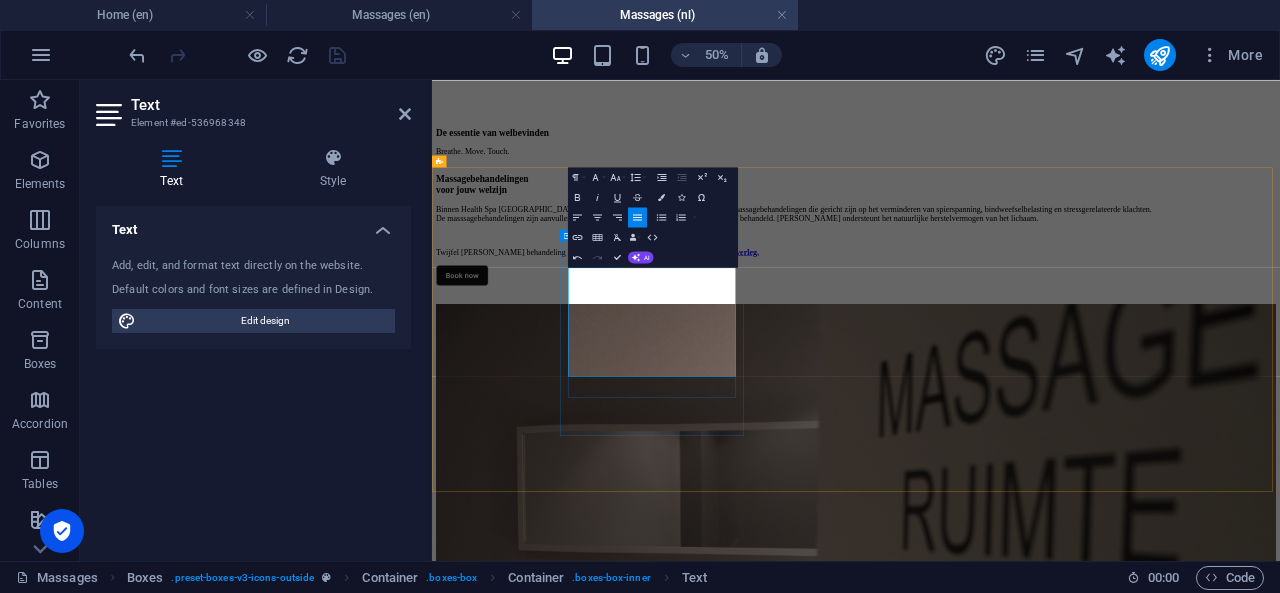 click on "Speciaal voor mensen met spanning in rug, nek en schouders. Deze sessie richt zich op het verminderen van lokale spierbelasting, veroorzaakt door een statische 'kantoor'-houding." at bounding box center (1280, 1820) 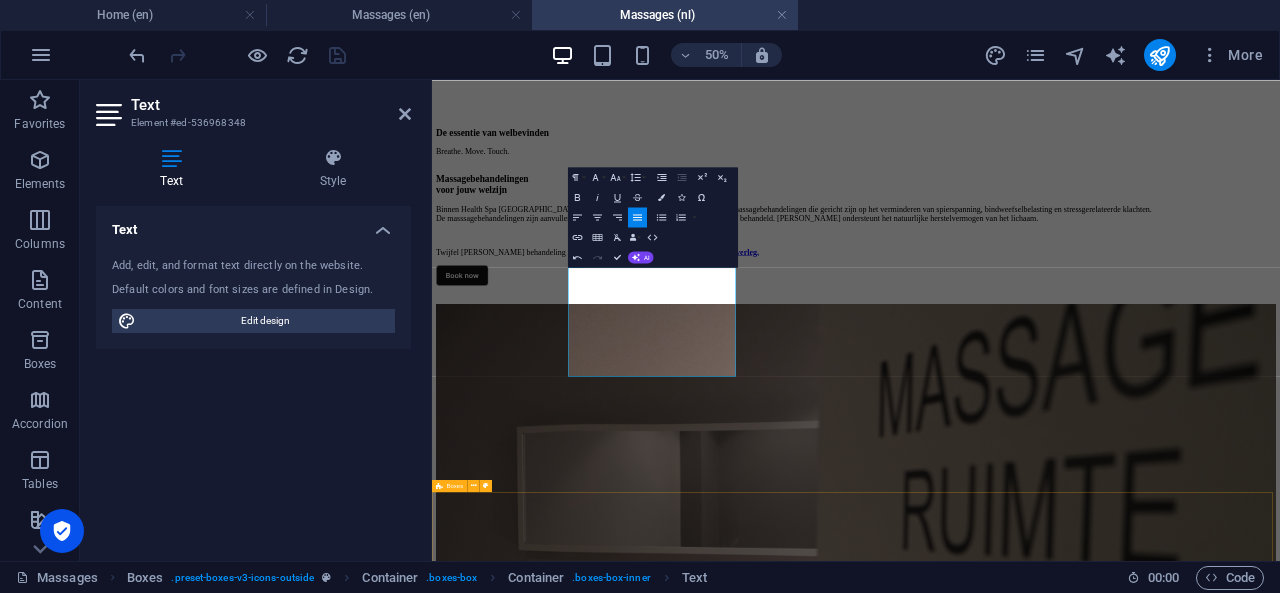 click on "Relax and Restore Een klassieke ontspanningsmassage voor wie behoefte heeft aan rust, gronding en herstel van het zenuwstelsel. Vloeiende, ritmische strijkingen kalmeren het lichaam en ondersteunen diepe ontspanning. Ideaal als je even [PERSON_NAME] vertragen en weer verbinding [PERSON_NAME] maken met jezelf. 30 minuten €49,- 60 minuten €79,- 90 minuten €119,- Deep Tissue Massage Een veelgevraagde behandeling voor wie behoefte heeft aan diepe druk en verlichting van chronische spierspanning. Deze massage werkt in op de diepere spierlagen en is geschikt voor hardnekkige knopen en gespannen zones. 30 minuten €49,- 60 minuten €79,- 90 minuten €119,- Connective Tissue  Deze bindweefselbehandeling richt zich op verklevingen, littekens en stug weefsel. De massage verbetert de doorbloeding, vermindert spanning en helpt het weefsel soepeler en beweeglijker te maken. 30 minuten €49,- 60 minuten €79,- 90 minuten €119,-" at bounding box center [1280, 3225] 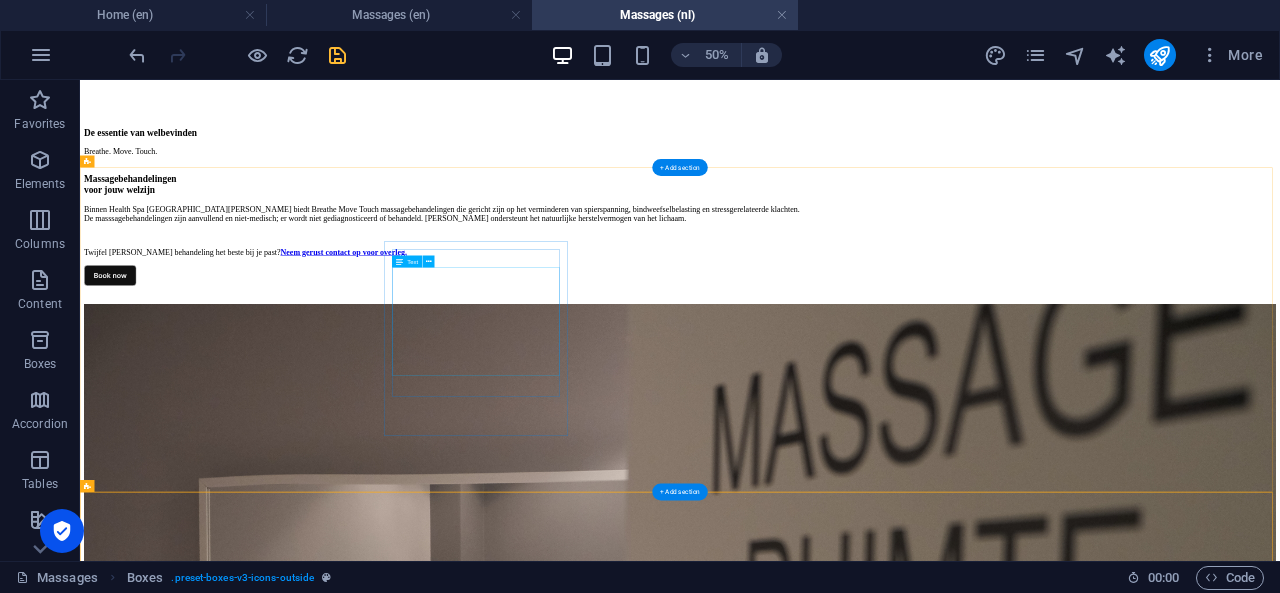 click on "Speciaal voor mensen met spanning in rug, nek en schouders. Deze sessie richt zich op het verminderen van lokale spierbelasting, veroorzaakt door een statische 'kantoor'-/zithouding. 30 minuten €49,- 60 minuten €79,- 90 minuten €119,-" at bounding box center [1280, 2403] 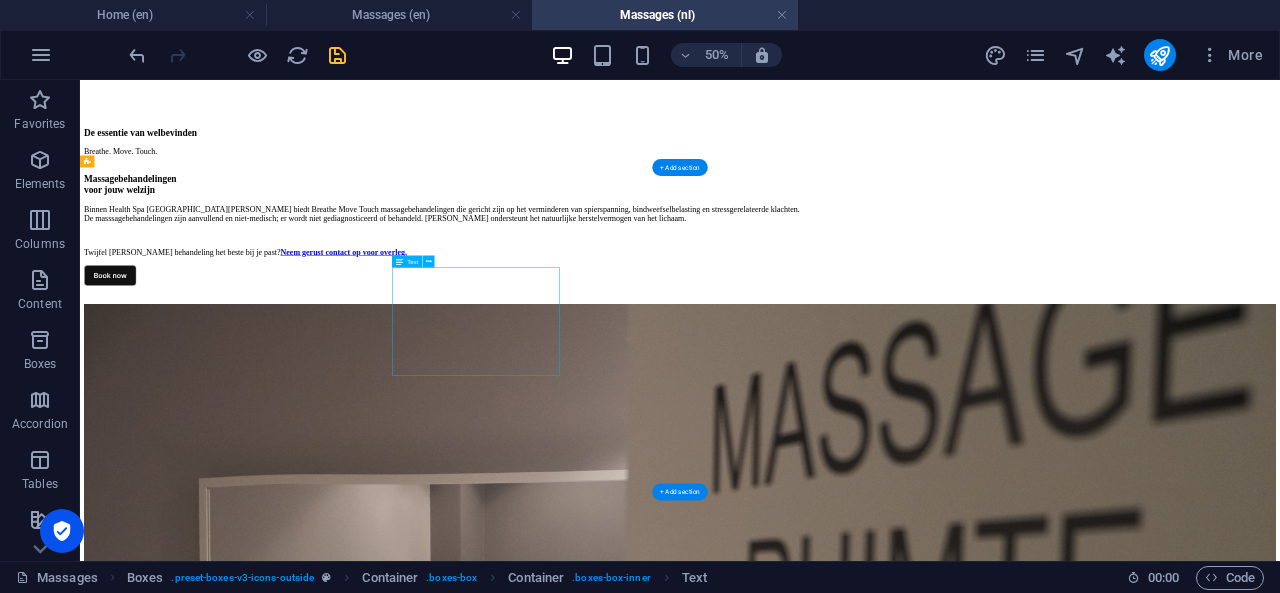click on "Speciaal voor mensen met spanning in rug, nek en schouders. Deze sessie richt zich op het verminderen van lokale spierbelasting, veroorzaakt door een statische 'kantoor'-/zithouding. 30 minuten €49,- 60 minuten €79,- 90 minuten €119,-" at bounding box center [1280, 2403] 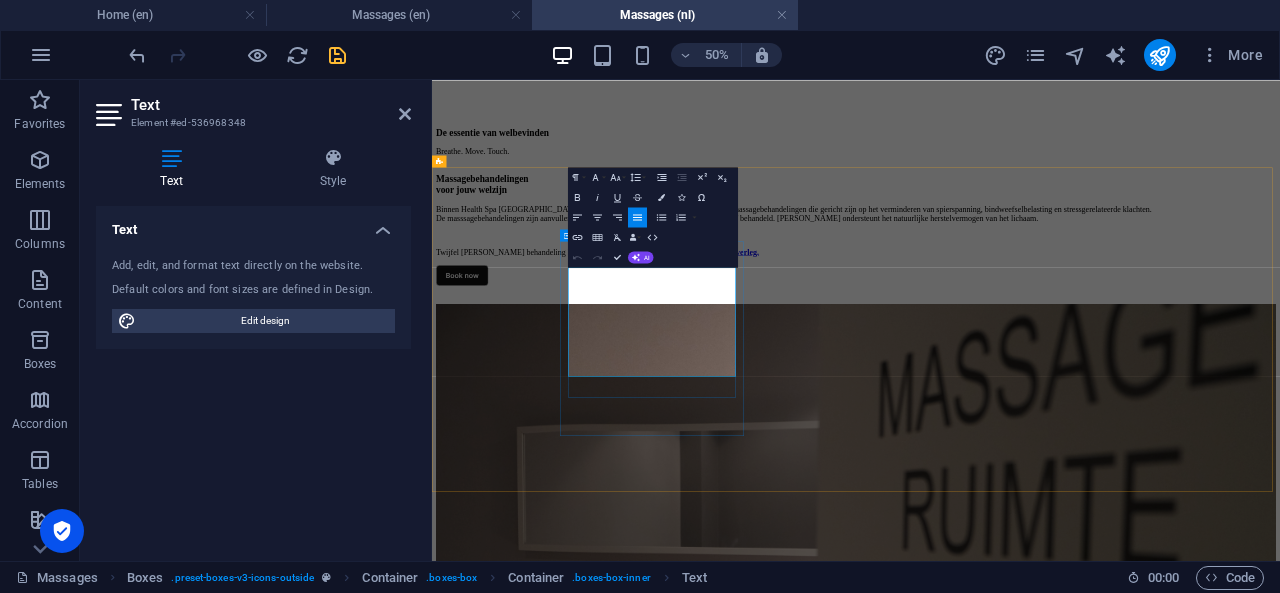 click on "Speciaal voor mensen met spanning in rug, nek en schouders. Deze sessie richt zich op het verminderen van lokale spierbelasting, veroorzaakt door een statische 'kantoor'-/zithouding." at bounding box center [1280, 1820] 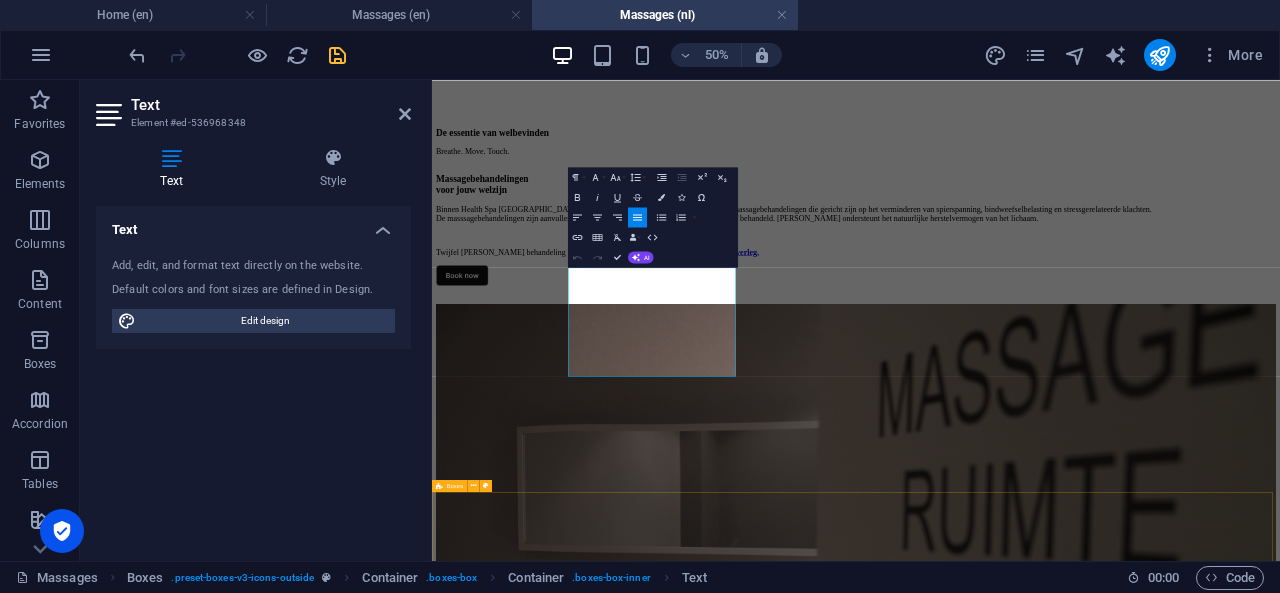 type 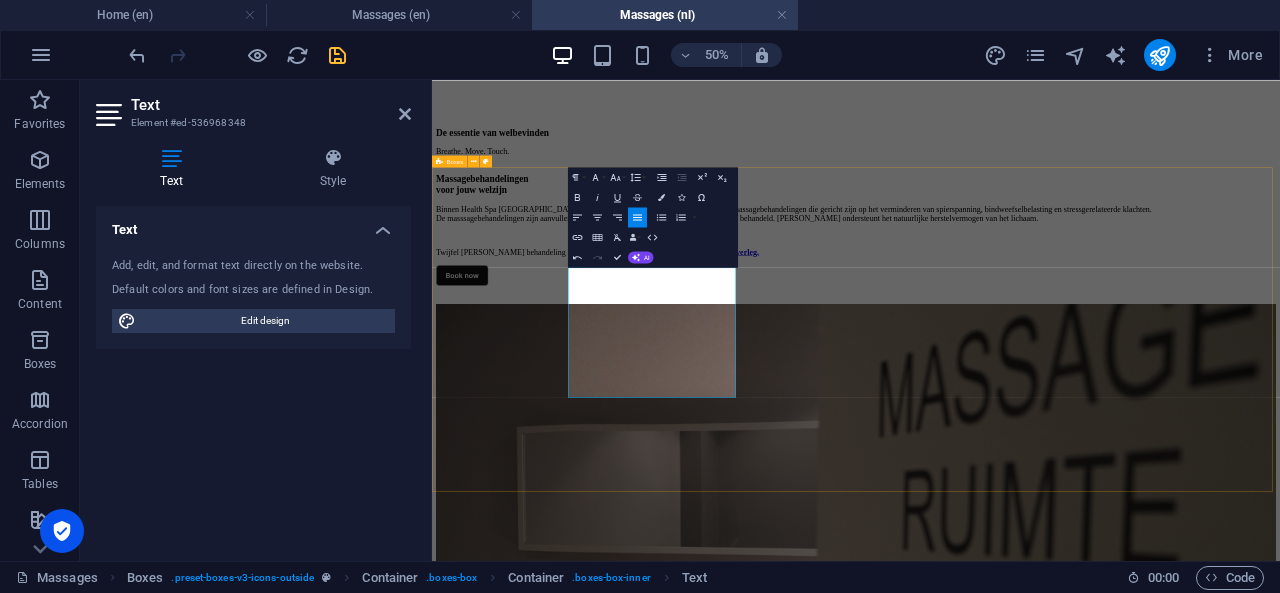click on "Anti-office massage Speciaal voor mensen die langdurige [PERSON_NAME] de hun bureau zitten en hierdoor een onaangename  spanning in rug, nek en schouders ontwikkelen. Deze sessie richt zich op het verminderen van lokale spierbelasting, veroorzaakt door een statische 'kantoor'-/zithouding. 30 minuten €49,- 60 minuten €79,- 90 minuten €119,- Focused Recovery De Focused Recovery-massage is een massage op maat, waarbij we vooraf samen onderzoeken wat jij nodig hebt. Heb je een specifieke hulpvraag zoals aanhoudende spanning in je schouders, moeite met ontspannen, of herstel na stressvolle perioden [PERSON_NAME] stemmen we daar de sessie op af.   30 minuten €49,- 60 minuten €79,- 90 minuten €119,- Lower Back Relief Voor mensen met spanning, stijfheid of zeurende pijn in de onderrug en het bekkengebied. Deze sessie richt zich op het verminderen van spanning rond de lage rug, SI-zone en heupstructuren. Technieken zoals [MEDICAL_DATA]-release, cupping en stretch [PERSON_NAME] ingezet om mobiliteit en circulatie te verbeteren. 30 minuten" at bounding box center (1280, 2244) 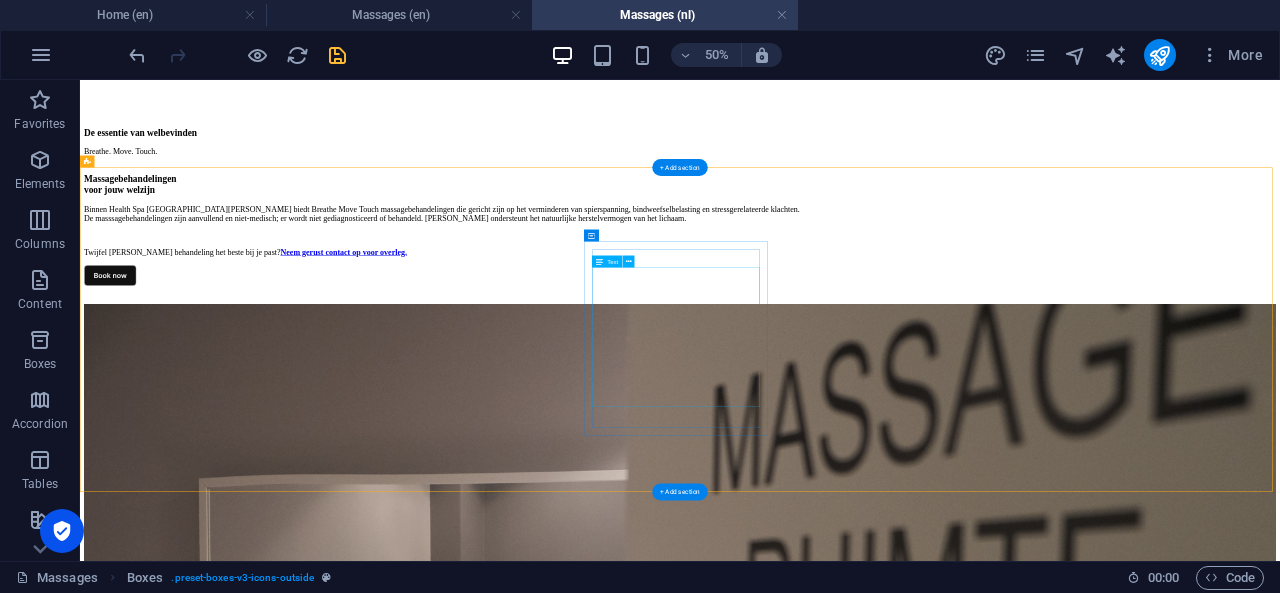 click on "De Focused Recovery-massage is een massage op maat, waarbij we vooraf samen onderzoeken wat jij nodig hebt. Heb je een specifieke hulpvraag zoals aanhoudende spanning in je schouders, moeite met ontspannen, of herstel na stressvolle perioden [PERSON_NAME] stemmen we daar de sessie op af.   30 minuten €49,- 60 minuten €79,- 90 minuten €119,-" at bounding box center (1280, 2721) 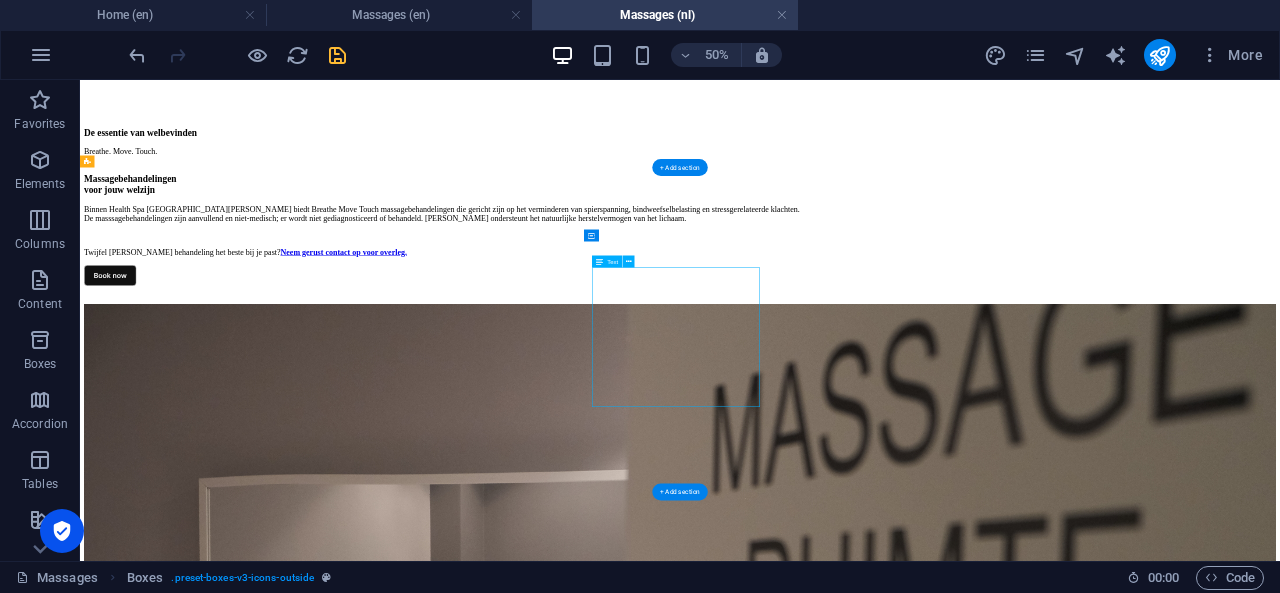 drag, startPoint x: 1249, startPoint y: 555, endPoint x: 558, endPoint y: 562, distance: 691.03546 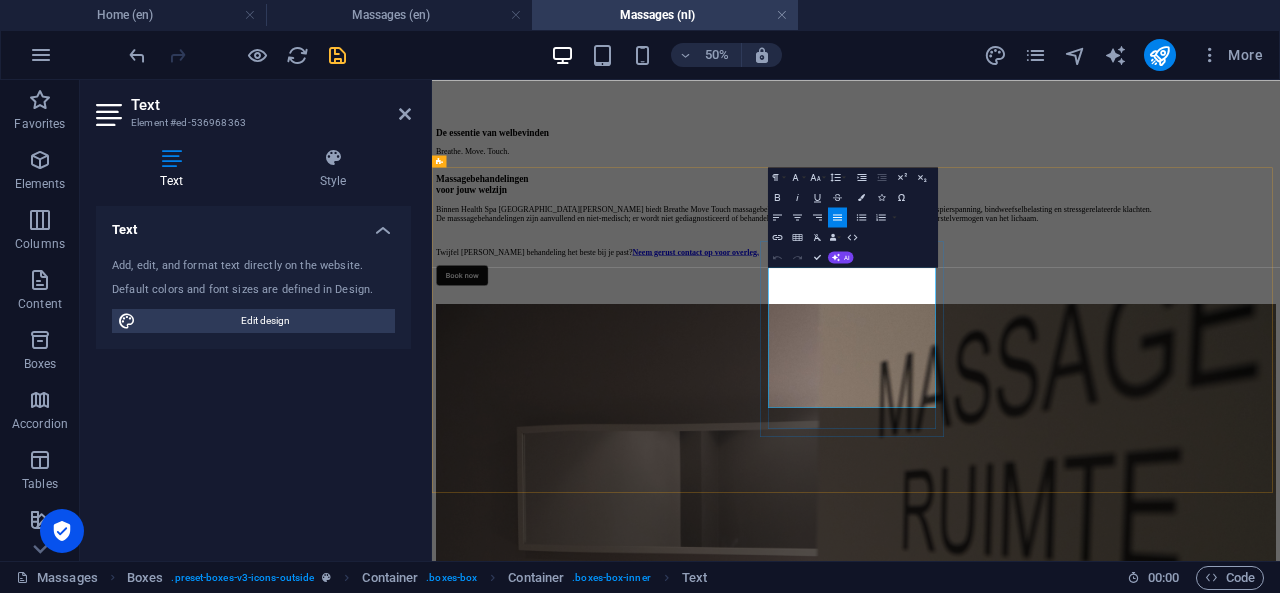 click on "De Focused Recovery-massage is een massage op maat, waarbij we vooraf samen onderzoeken wat jij nodig hebt. Heb je een specifieke hulpvraag zoals aanhoudende spanning in je schouders, moeite met ontspannen, of herstel na stressvolle perioden [PERSON_NAME] stemmen we daar de sessie op af." at bounding box center (1280, 2130) 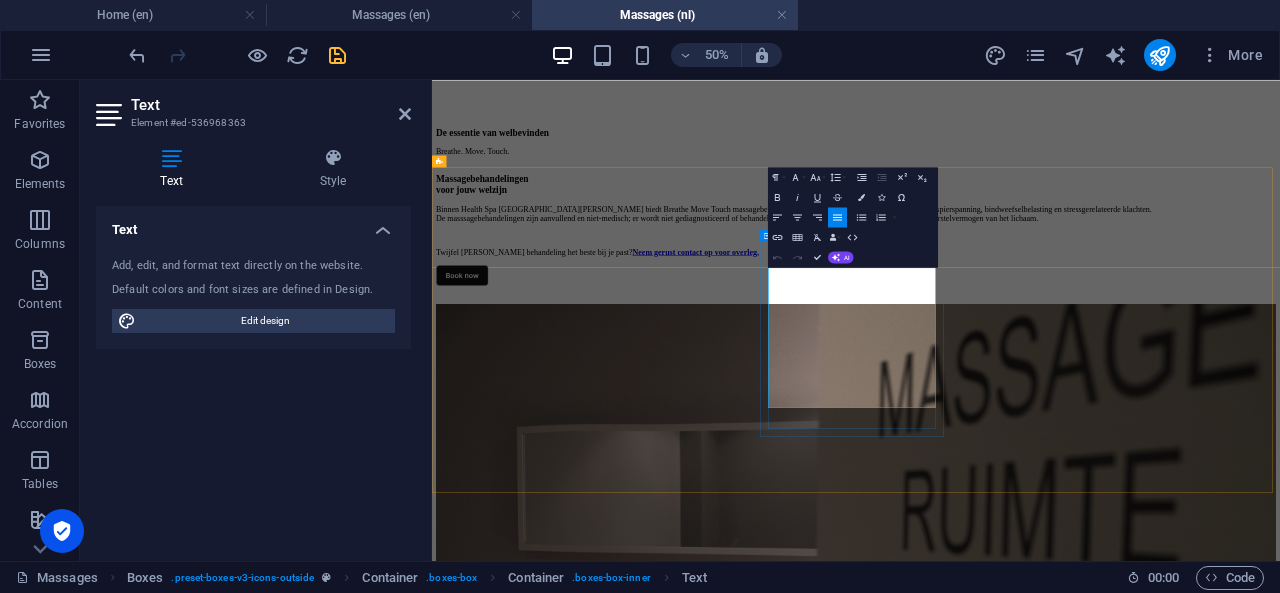 click on "De Focused Recovery-massage is een massage op maat, waarbij we vooraf samen onderzoeken wat jij nodig hebt. Heb je een specifieke hulpvraag zoals aanhoudende spanning in je schouders, moeite met ontspannen, of herstel na stressvolle perioden [PERSON_NAME] stemmen we daar de sessie op af." at bounding box center [1280, 2130] 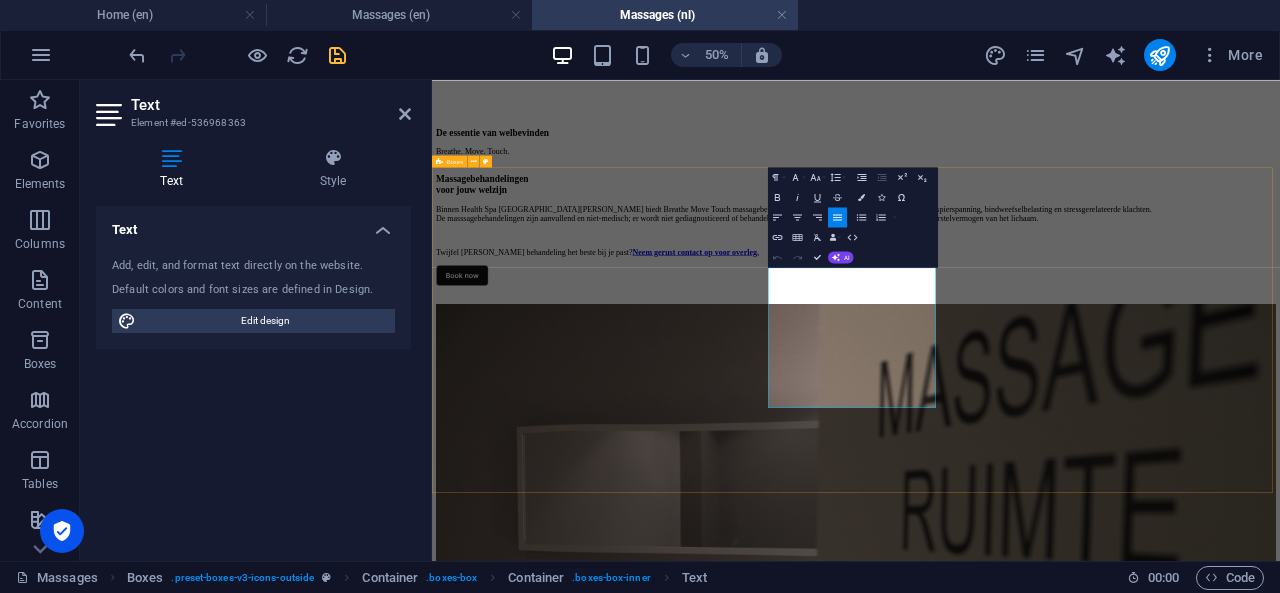 type 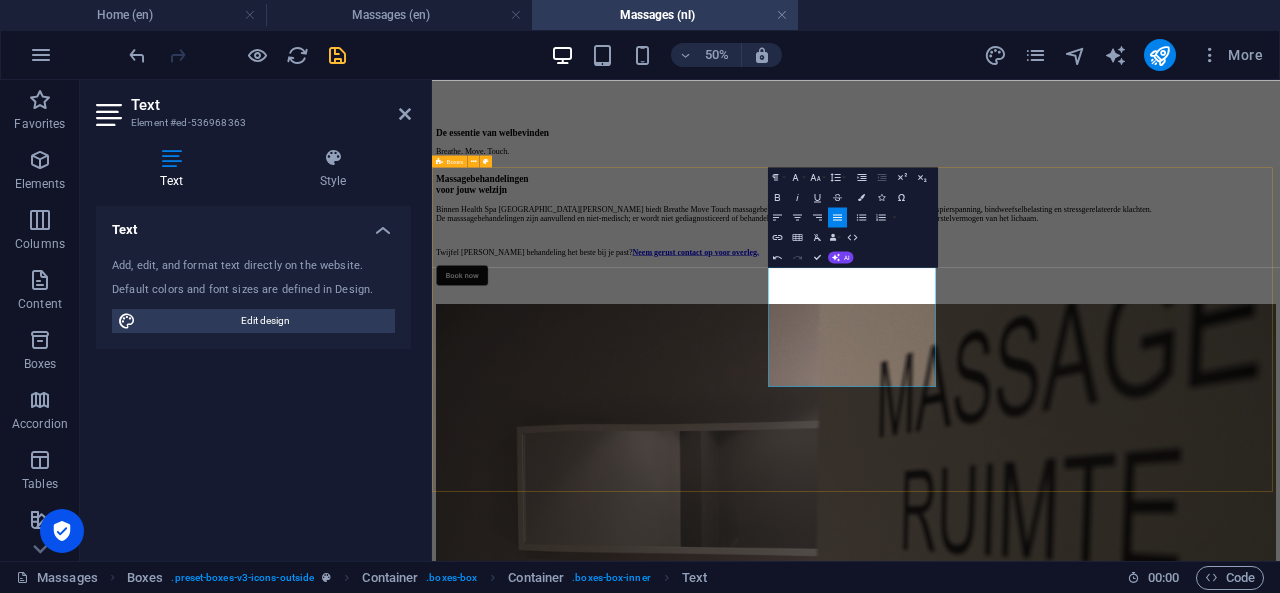 click on "Anti-office massage Speciaal voor mensen die langdurige [PERSON_NAME] de hun bureau zitten en hierdoor een onaangename spanning in rug, nek en schouders ontwikkelen. Deze sessie richt zich op het verminderen van lokale spierbelasting, veroorzaakt door een statische 'kantoor'-/zithouding. 30 minuten €49,- 60 minuten €79,- 90 minuten €119,- Focused Recovery De Focused Recovery-massage is een massage op maat, waarbij we vooraf samen onderzoeken wat jij nodig hebt. Heb je een specifieke hulpvraag? [PERSON_NAME] stemmen we daar de sessie op af.   30 minuten €49,- 60 minuten €79,- 90 minuten €119,- Lower Back Relief Voor mensen met spanning, stijfheid of zeurende pijn in de onderrug en het bekkengebied. Deze sessie richt zich op het verminderen van spanning rond de lage rug, SI-zone en heupstructuren. Technieken zoals [MEDICAL_DATA]-release, cupping en stretch [PERSON_NAME] ingezet om mobiliteit en circulatie te verbeteren. 30 minuten €49,- 60 minuten €79,- 90 minuten €119,-" at bounding box center (1280, 2235) 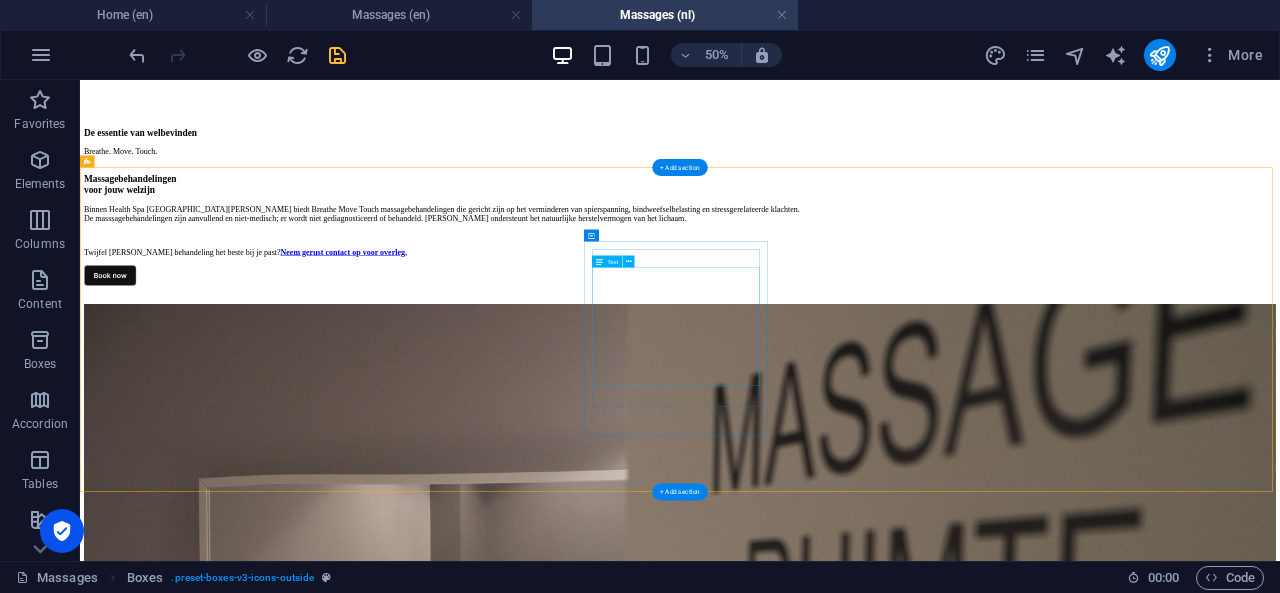 click on "De Focused Recovery-massage is een massage op maat, waarbij we vooraf samen onderzoeken wat jij nodig hebt. Heb je een specifieke hulpvraag? [PERSON_NAME] stemmen we daar de sessie op af.   30 minuten €49,- 60 minuten €79,- 90 minuten €119,-" at bounding box center (1280, 2721) 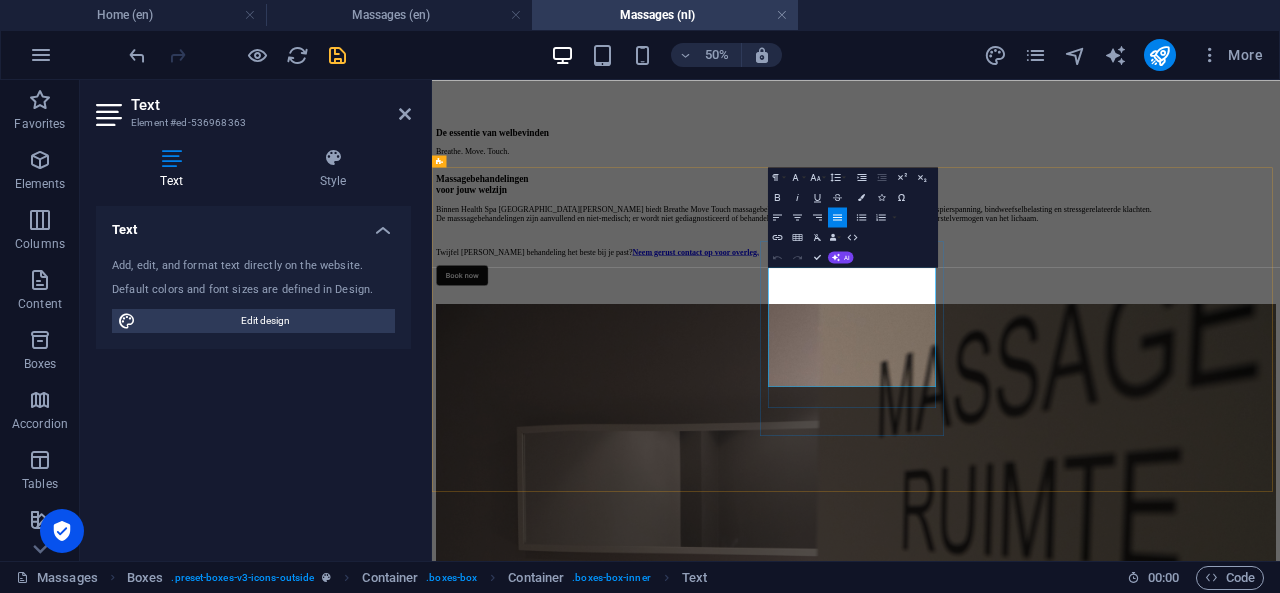 click at bounding box center (1280, 2155) 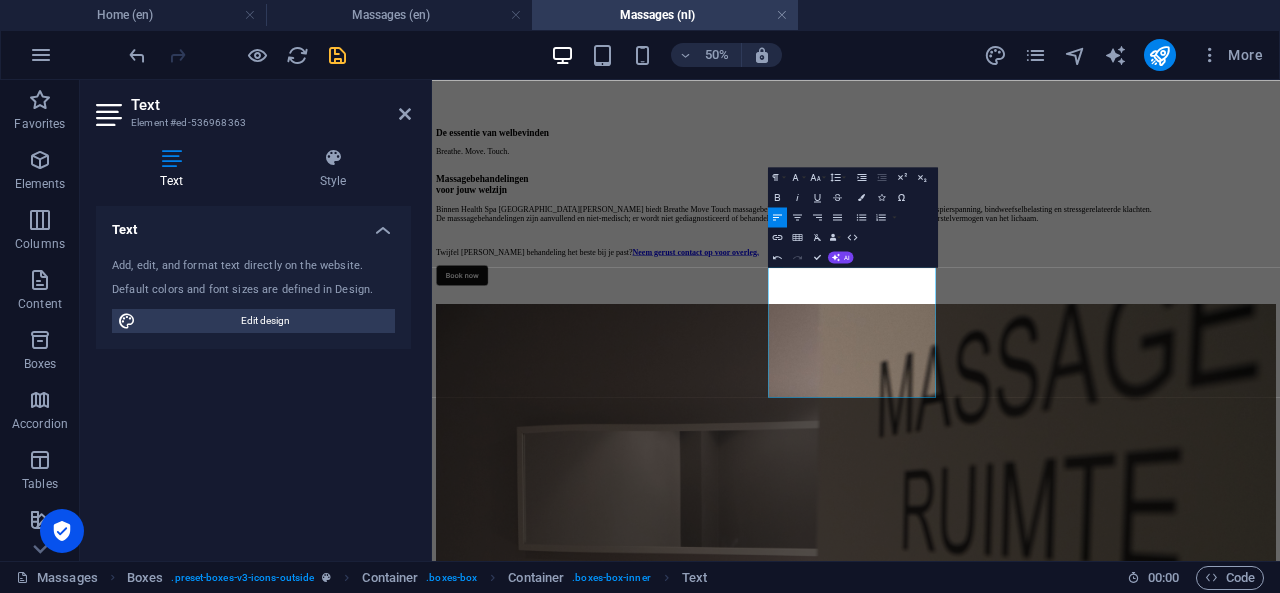 scroll, scrollTop: 1582, scrollLeft: 0, axis: vertical 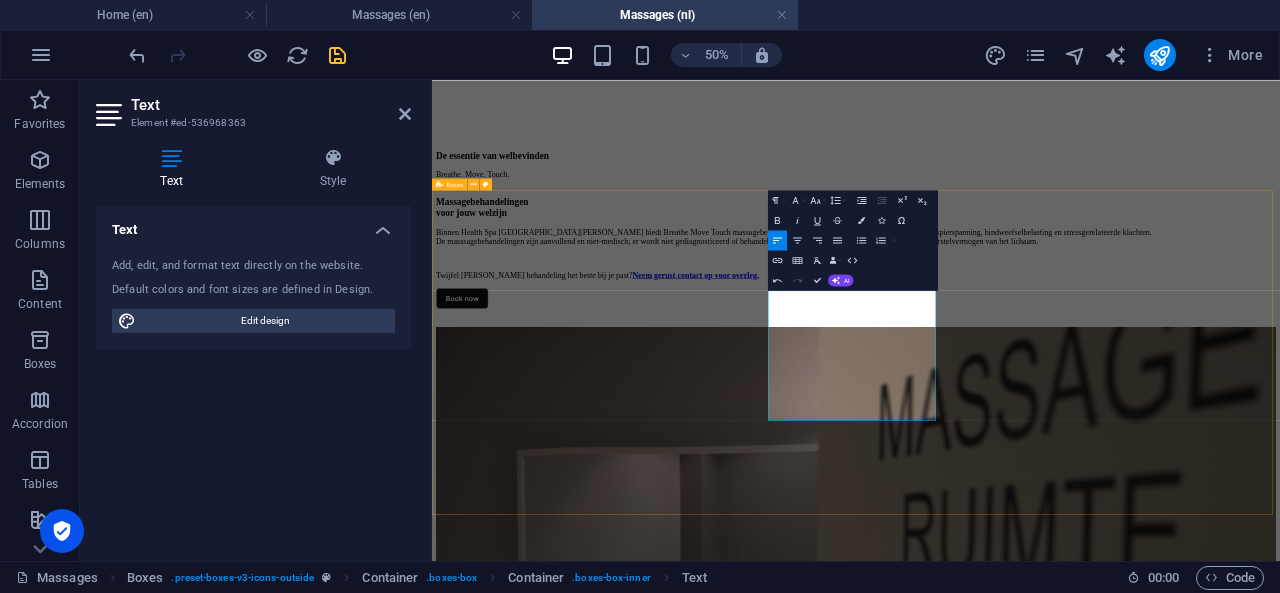 click on "Anti-office massage Speciaal voor mensen die langdurige [PERSON_NAME] de hun bureau zitten en hierdoor een onaangename spanning in rug, nek en schouders ontwikkelen. Deze sessie richt zich op het verminderen van lokale spierbelasting, veroorzaakt door een statische 'kantoor'-/zithouding. 30 minuten €49,- 60 minuten €79,- 90 minuten €119,- Focused Recovery De Focused Recovery-massage is een massage op maat, waarbij we vooraf samen onderzoeken wat jij nodig hebt. Heb je een specifieke hulpvraag? [PERSON_NAME] stemmen we daar de sessie op af.   30 minuten €49,- 60 minuten €79,- 90 minuten €119,- Lower Back Relief Voor mensen met spanning, stijfheid of zeurende pijn in de onderrug en het bekkengebied. Deze sessie richt zich op het verminderen van spanning rond de lage rug, SI-zone en heupstructuren. Technieken zoals [MEDICAL_DATA]-release, cupping en stretch [PERSON_NAME] ingezet om mobiliteit en circulatie te verbeteren. 30 minuten €49,- 60 minuten €79,- 90 minuten €119,-" at bounding box center [1280, 2298] 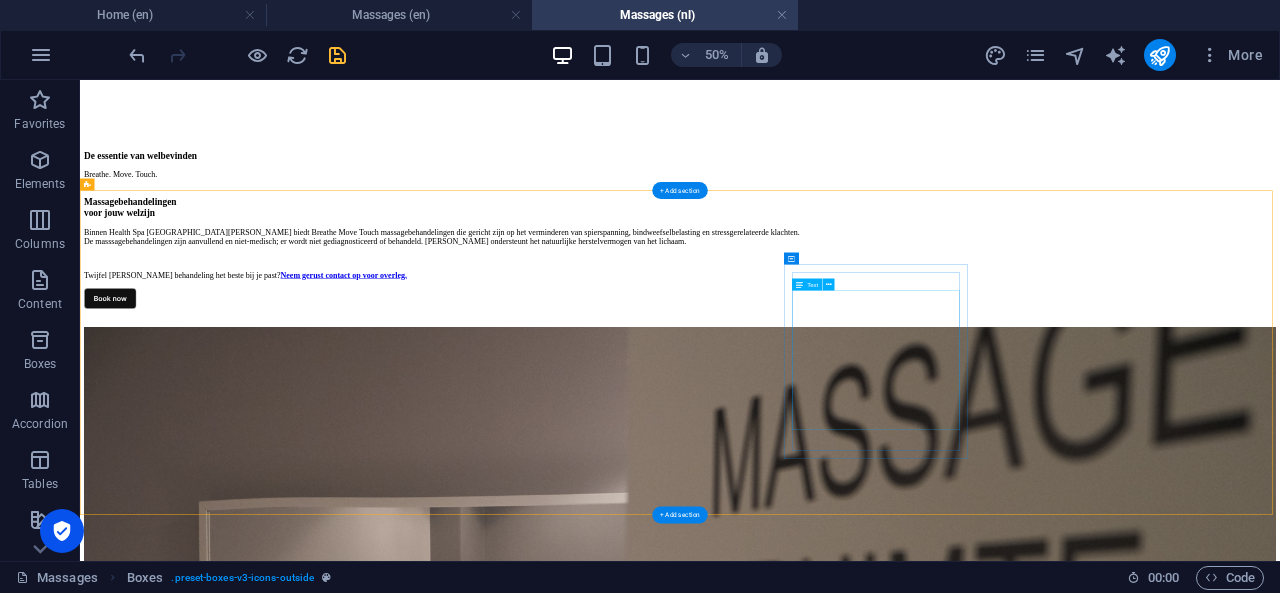 click on "Voor mensen met spanning, stijfheid of zeurende pijn in de onderrug en het bekkengebied. Deze sessie richt zich op het verminderen van spanning rond de lage rug, SI-zone en heupstructuren. Technieken zoals [MEDICAL_DATA]-release, cupping en stretch [PERSON_NAME] ingezet om mobiliteit en circulatie te verbeteren. 30 minuten €49,- 60 minuten €79,- 90 minuten €119,-" at bounding box center (1280, 3126) 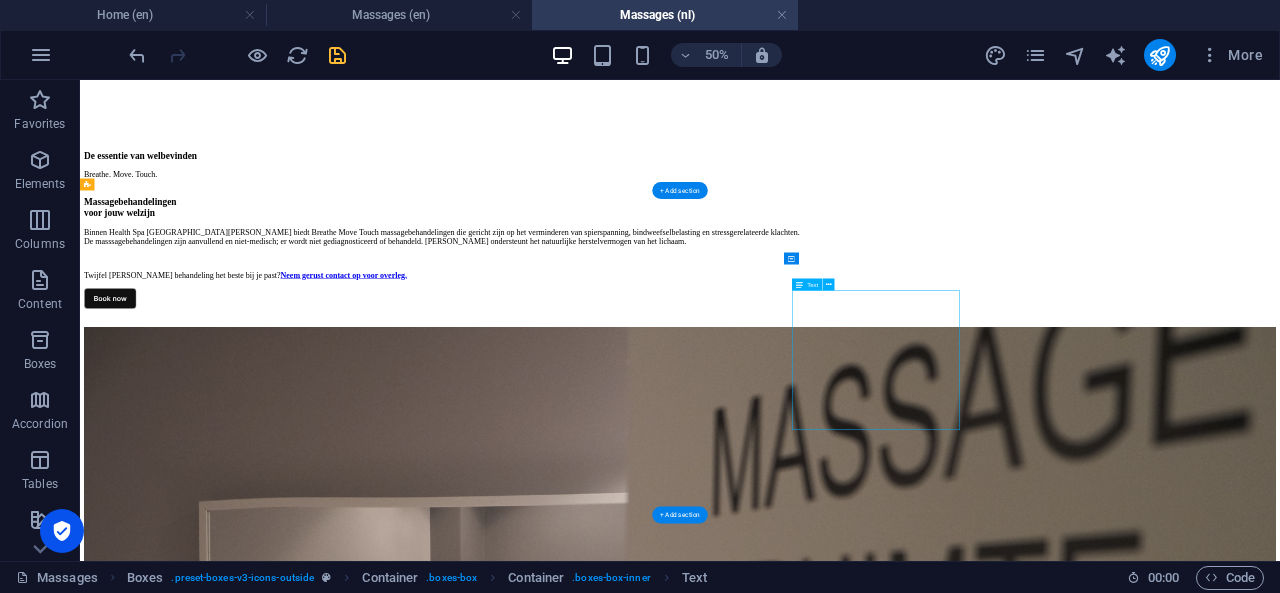 click on "Voor mensen met spanning, stijfheid of zeurende pijn in de onderrug en het bekkengebied. Deze sessie richt zich op het verminderen van spanning rond de lage rug, SI-zone en heupstructuren. Technieken zoals [MEDICAL_DATA]-release, cupping en stretch [PERSON_NAME] ingezet om mobiliteit en circulatie te verbeteren. 30 minuten €49,- 60 minuten €79,- 90 minuten €119,-" at bounding box center (1280, 3126) 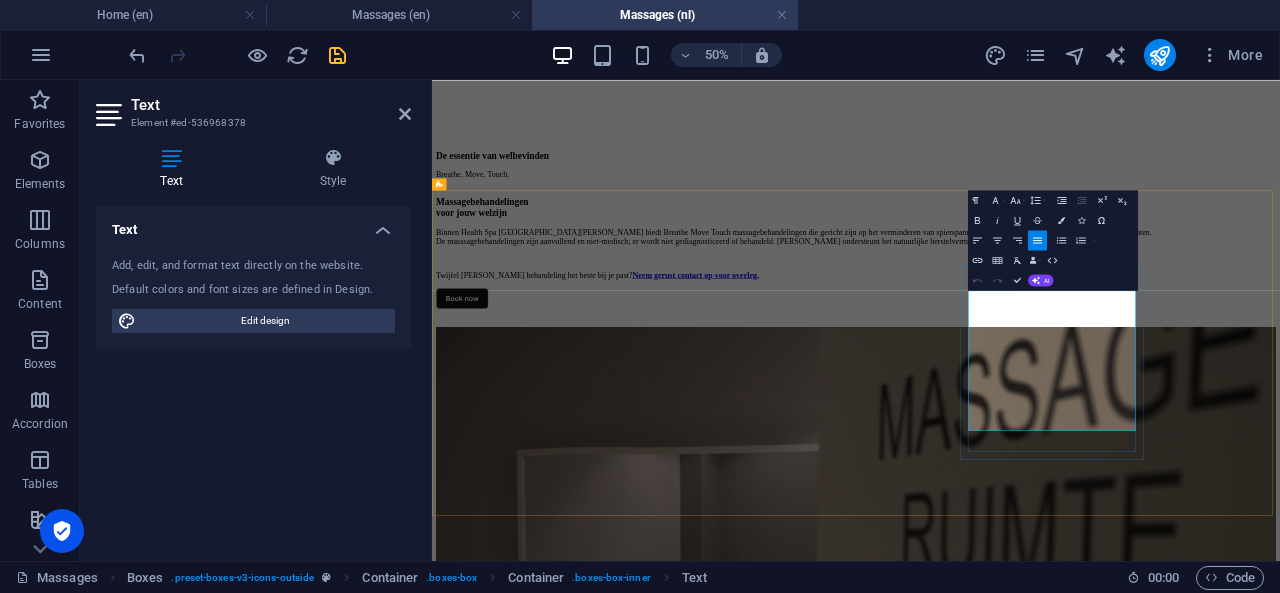 click on "Voor mensen met spanning, stijfheid of zeurende pijn in de onderrug en het bekkengebied. Deze sessie richt zich op het verminderen van spanning rond de lage rug, SI-zone en heupstructuren. Technieken zoals [MEDICAL_DATA]-release, cupping en stretch [PERSON_NAME] ingezet om mobiliteit en circulatie te verbeteren." at bounding box center [1280, 2535] 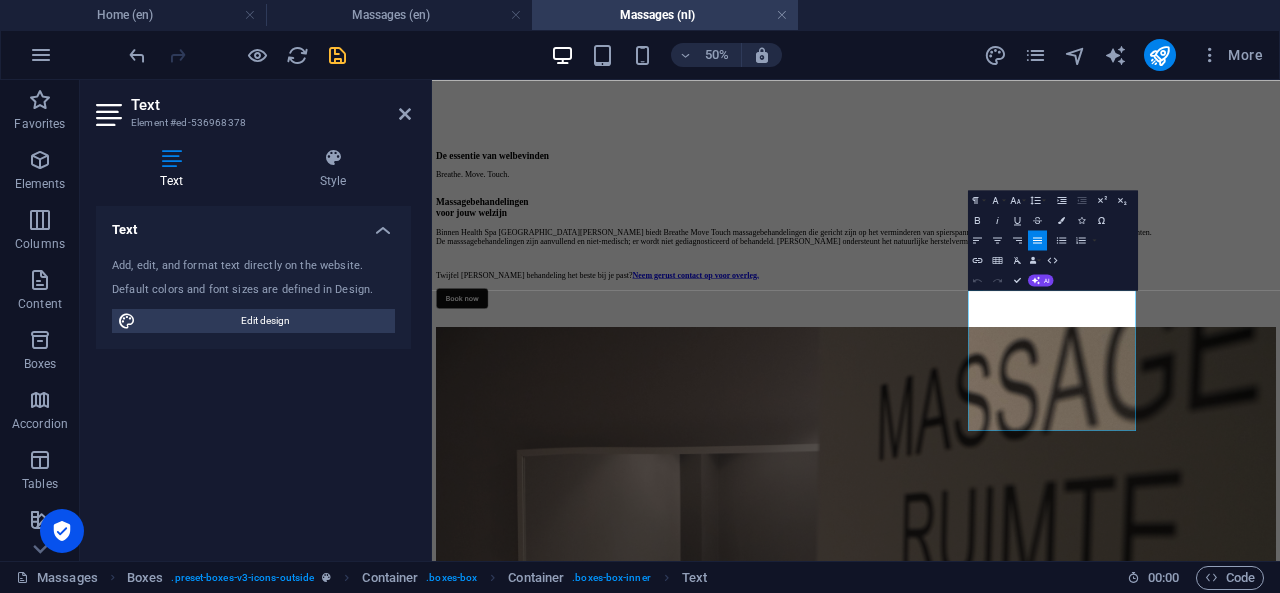 type 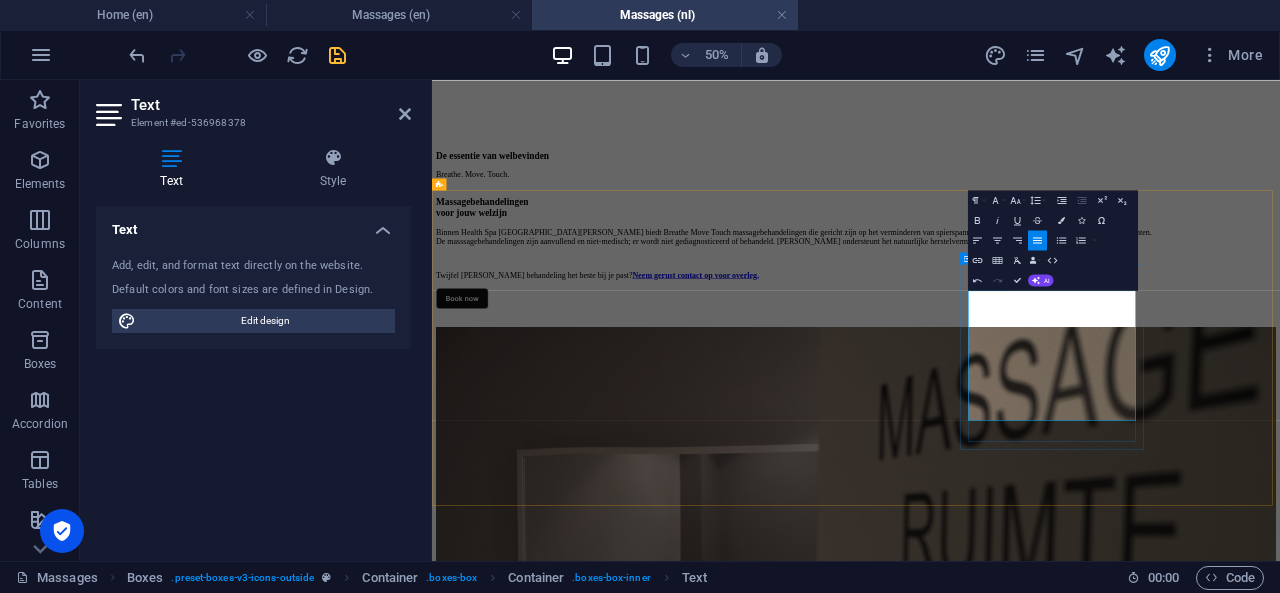 drag, startPoint x: 1630, startPoint y: 564, endPoint x: 1758, endPoint y: 632, distance: 144.94136 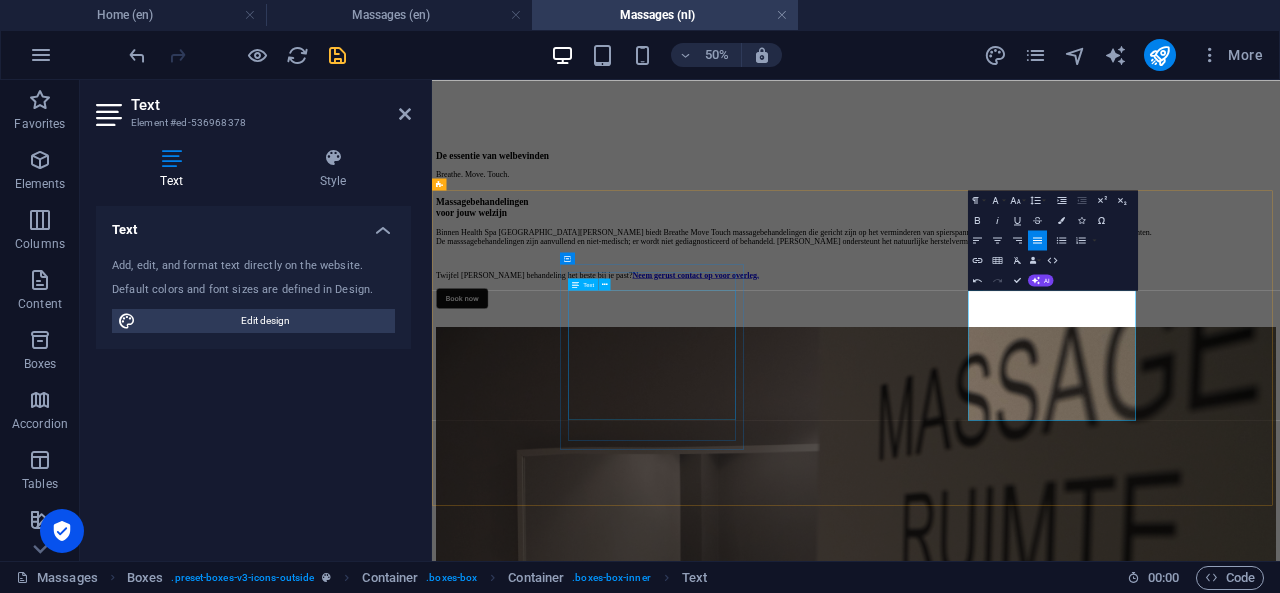 click on "Speciaal voor mensen die langdurige [PERSON_NAME] de hun bureau zitten en hierdoor een onaangename spanning in rug, nek en schouders ontwikkelen. Deze sessie richt zich op het verminderen van lokale spierbelasting, veroorzaakt door een statische 'kantoor'-/zithouding. 30 minuten €49,- 60 minuten €79,- 90 minuten €119,-" at bounding box center [1280, 1942] 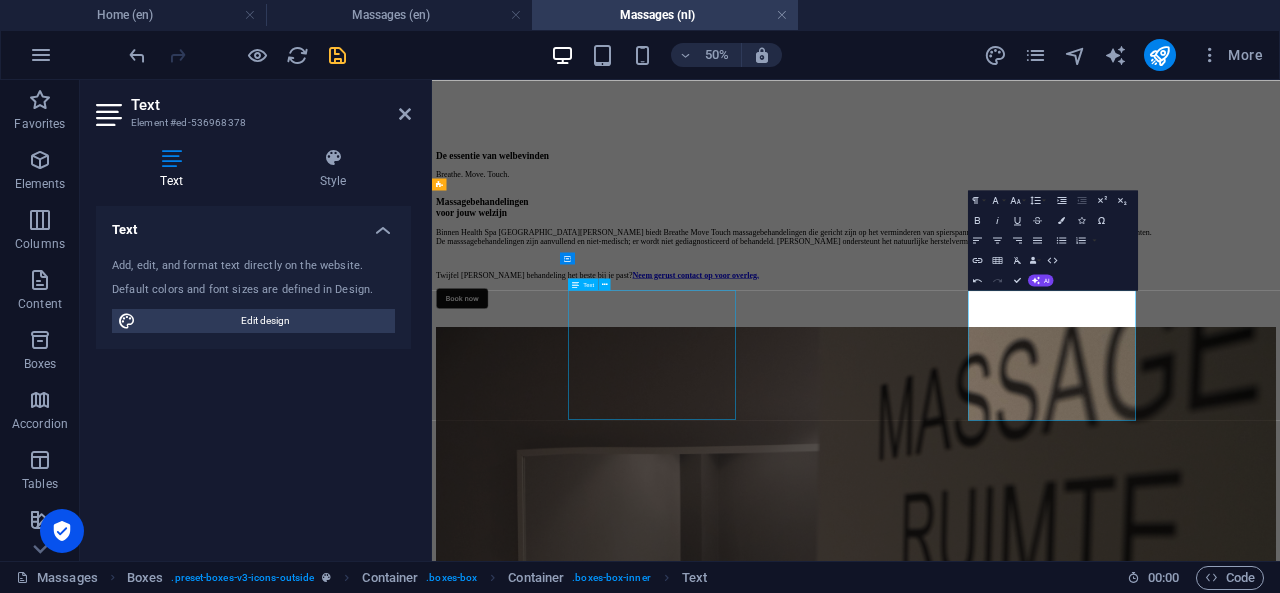 click on "Speciaal voor mensen die langdurige [PERSON_NAME] de hun bureau zitten en hierdoor een onaangename spanning in rug, nek en schouders ontwikkelen. Deze sessie richt zich op het verminderen van lokale spierbelasting, veroorzaakt door een statische 'kantoor'-/zithouding. 30 minuten €49,- 60 minuten €79,- 90 minuten €119,-" at bounding box center [1280, 1942] 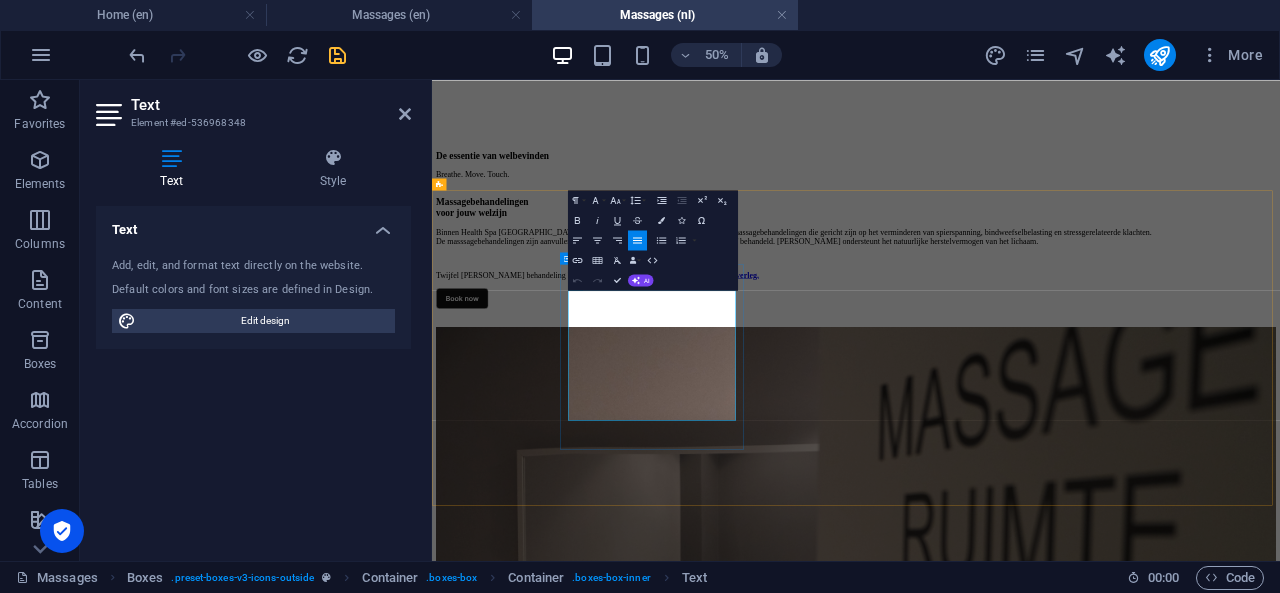drag, startPoint x: 948, startPoint y: 634, endPoint x: 698, endPoint y: 602, distance: 252.03967 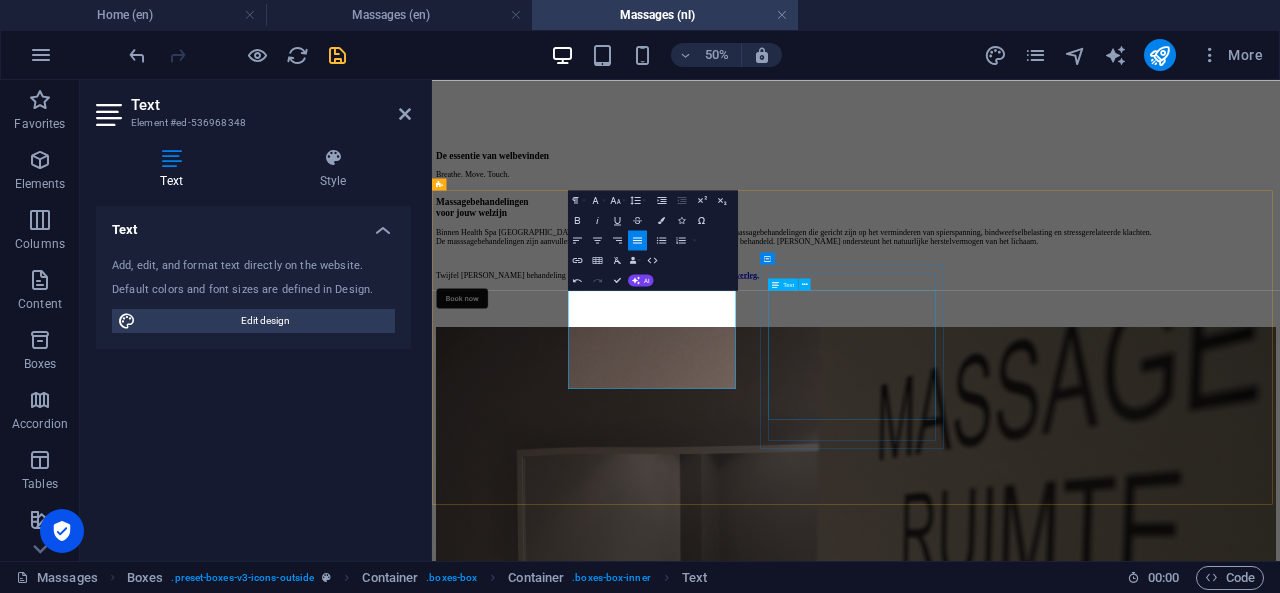 click on "De Focused Recovery-massage is een massage op maat, waarbij we vooraf samen onderzoeken wat jij nodig hebt. Heb je een specifieke hulpvraag? [PERSON_NAME] stemmen we daar de sessie op af.   30 minuten €49,- 60 minuten €79,- 90 minuten €119,-" at bounding box center [1280, 2265] 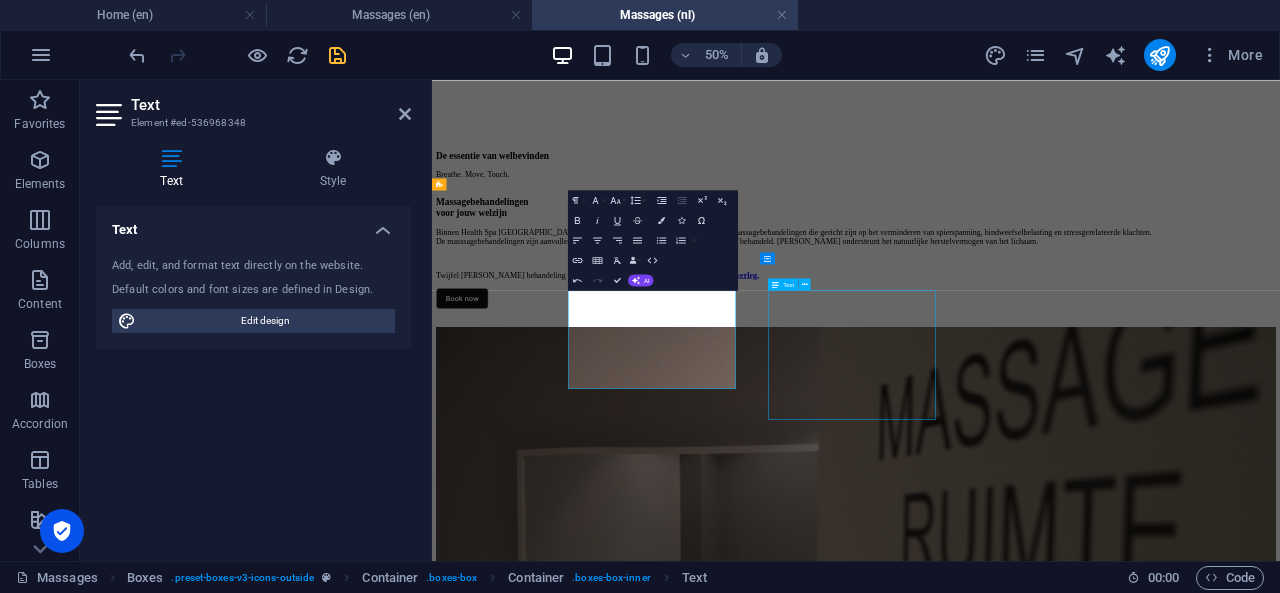 click on "De Focused Recovery-massage is een massage op maat, waarbij we vooraf samen onderzoeken wat jij nodig hebt. Heb je een specifieke hulpvraag? [PERSON_NAME] stemmen we daar de sessie op af.   30 minuten €49,- 60 minuten €79,- 90 minuten €119,-" at bounding box center (1280, 2265) 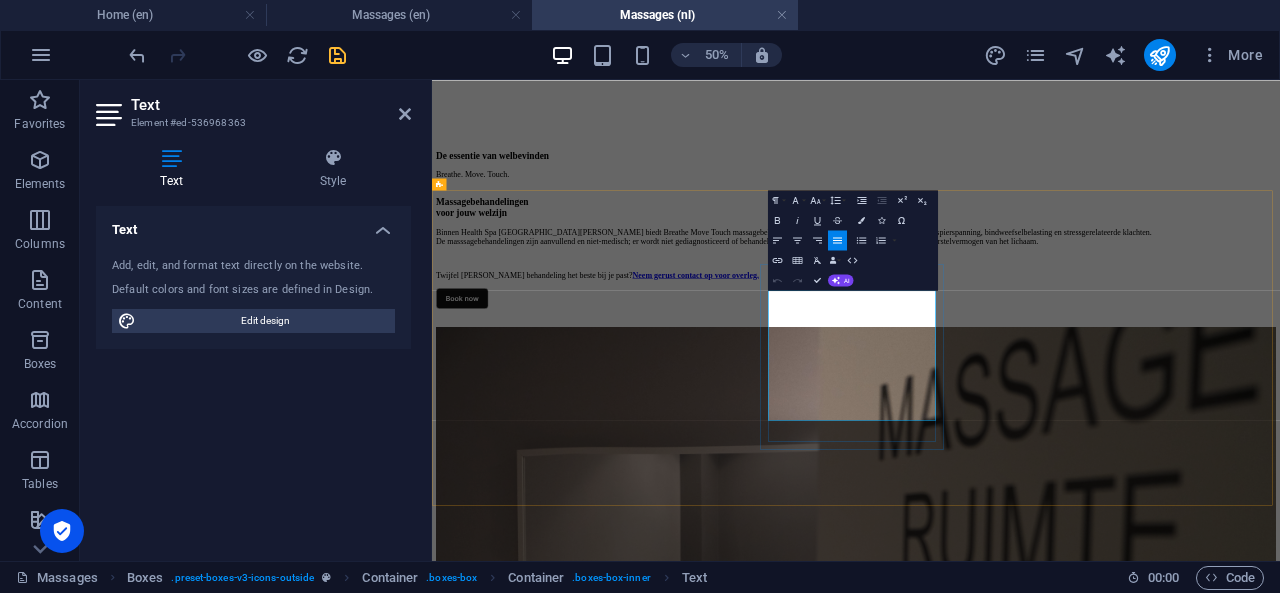 click at bounding box center (1280, 2217) 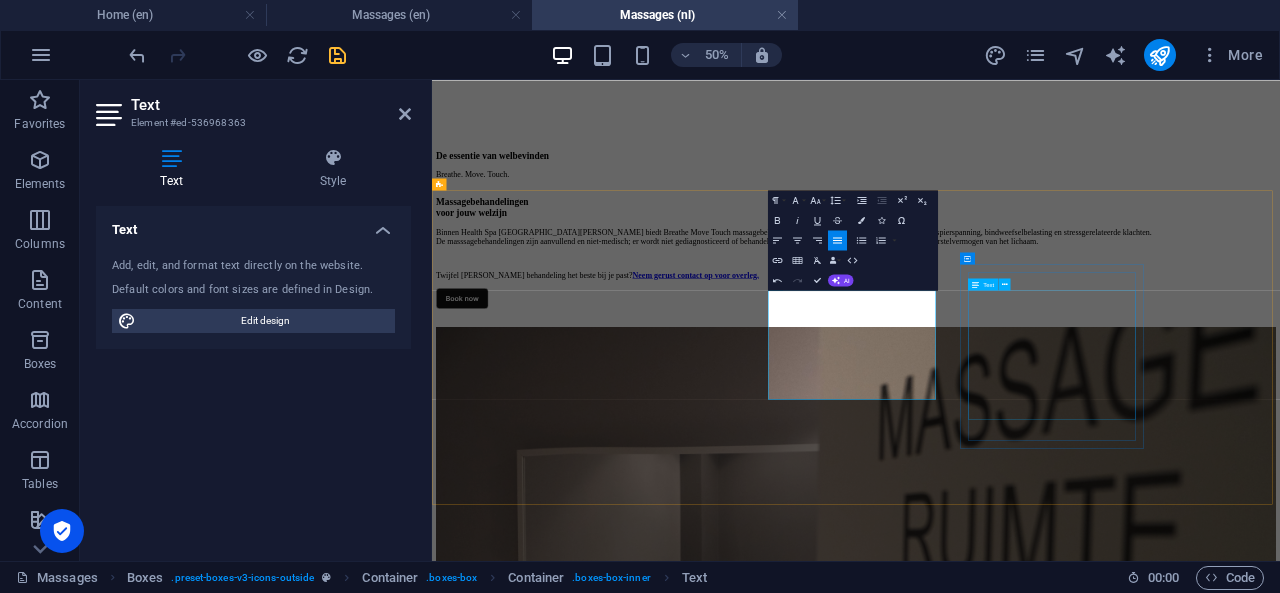 click on "Voor mensen die last van de onderrug ervaren. Deze sessie richt zich op het verminderen van spanning rond de lage rug, SI-zone en heupstructuren.  30 minuten €49,- 60 minuten €79,- 90 minuten €119,-" at bounding box center [1280, 2573] 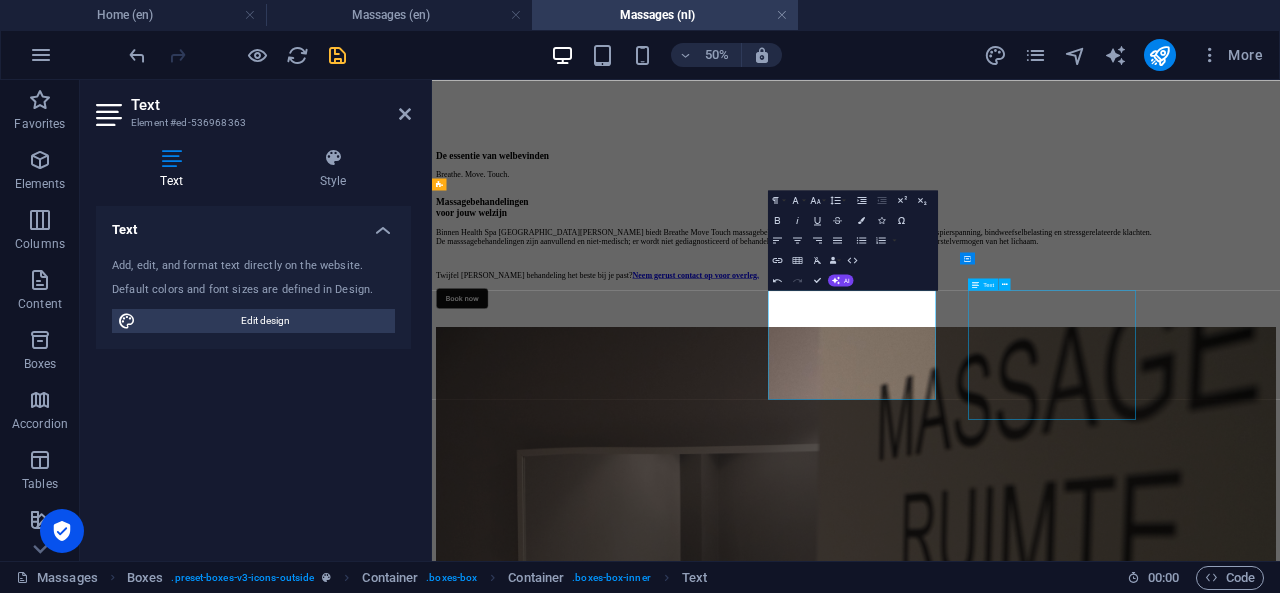 click on "Voor mensen die last van de onderrug ervaren. Deze sessie richt zich op het verminderen van spanning rond de lage rug, SI-zone en heupstructuren.  30 minuten €49,- 60 minuten €79,- 90 minuten €119,-" at bounding box center (1280, 2573) 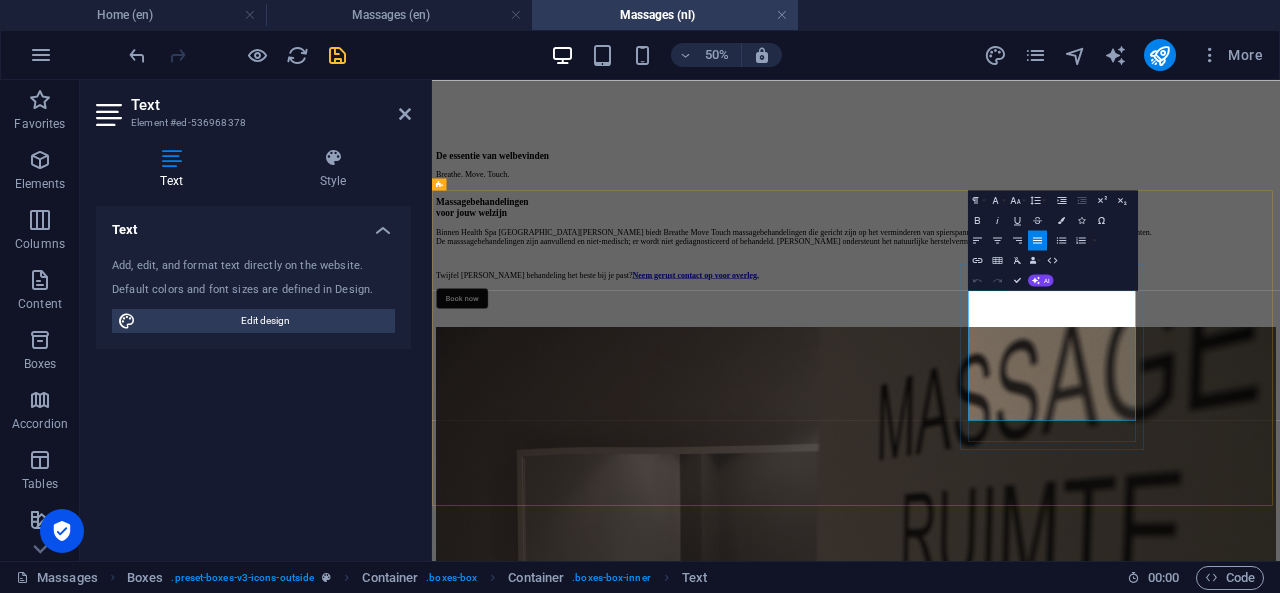 click at bounding box center [1280, 2542] 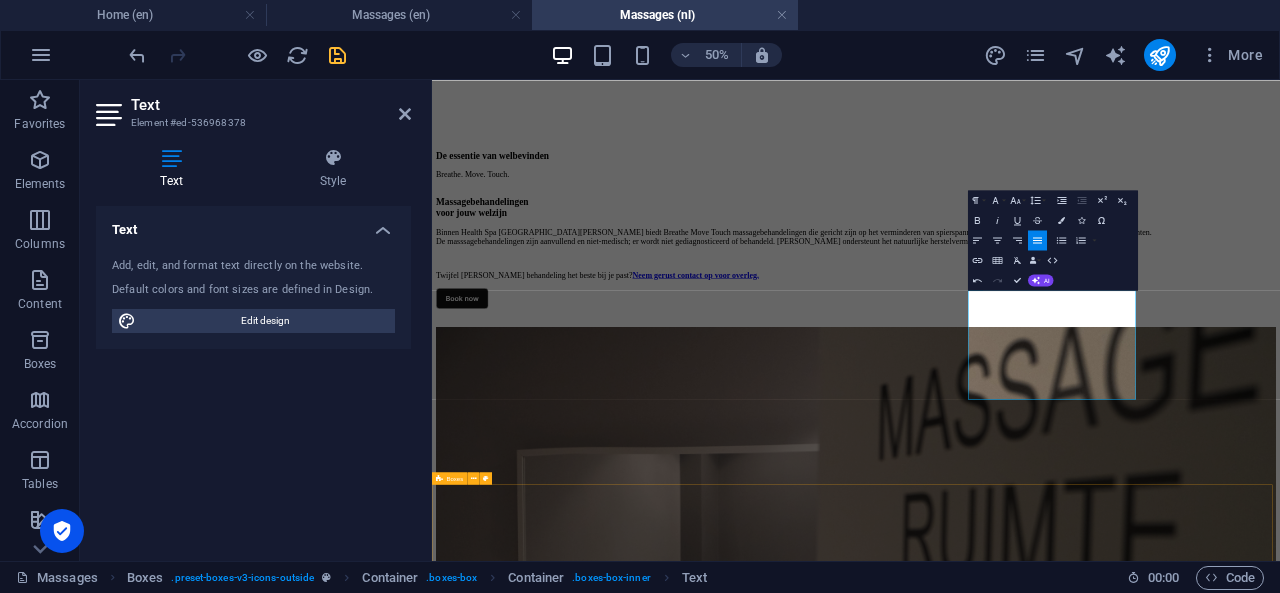click on "Relax and Restore Een klassieke ontspanningsmassage voor wie behoefte heeft aan rust, gronding en herstel van het zenuwstelsel. Vloeiende, ritmische strijkingen kalmeren het lichaam en ondersteunen diepe ontspanning. Ideaal als je even [PERSON_NAME] vertragen en weer verbinding [PERSON_NAME] maken met jezelf. 30 minuten €49,- 60 minuten €79,- 90 minuten €119,- Deep Tissue Massage Een veelgevraagde behandeling voor wie behoefte heeft aan diepe druk en verlichting van chronische spierspanning. Deze massage werkt in op de diepere spierlagen en is geschikt voor hardnekkige knopen en gespannen zones. 30 minuten €49,- 60 minuten €79,- 90 minuten €119,- Connective Tissue  Deze bindweefselbehandeling richt zich op verklevingen, littekens en stug weefsel. De massage verbetert de doorbloeding, vermindert spanning en helpt het weefsel soepeler en beweeglijker te maken. 30 minuten €49,- 60 minuten €79,- 90 minuten €119,-" at bounding box center [1280, 3183] 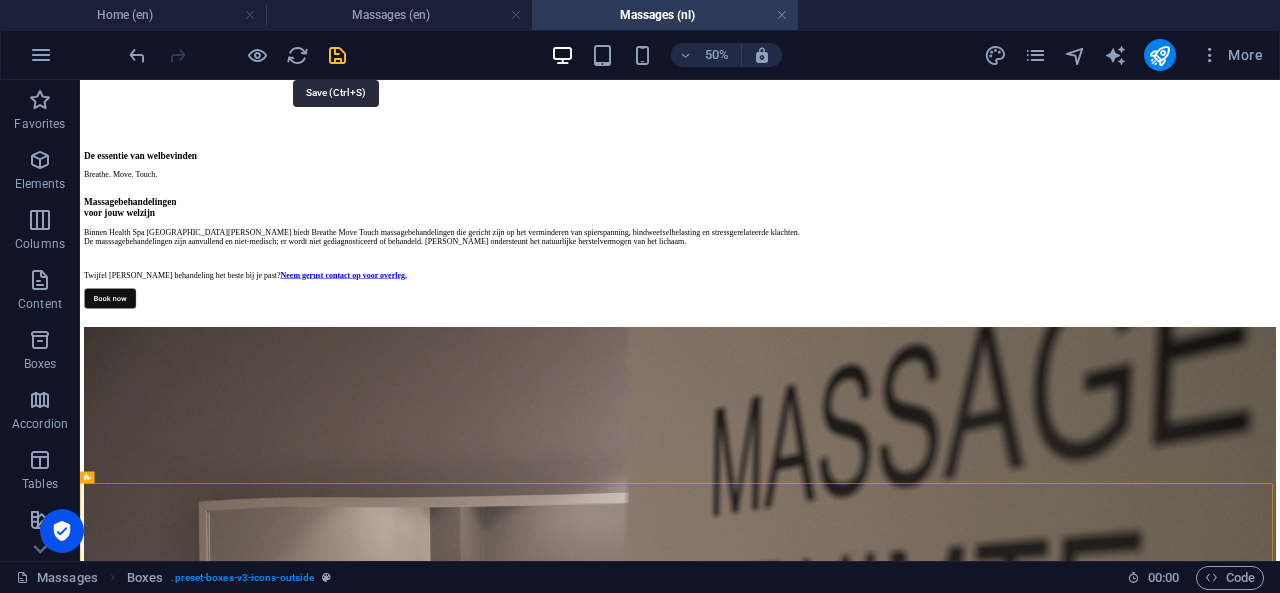 click at bounding box center [337, 55] 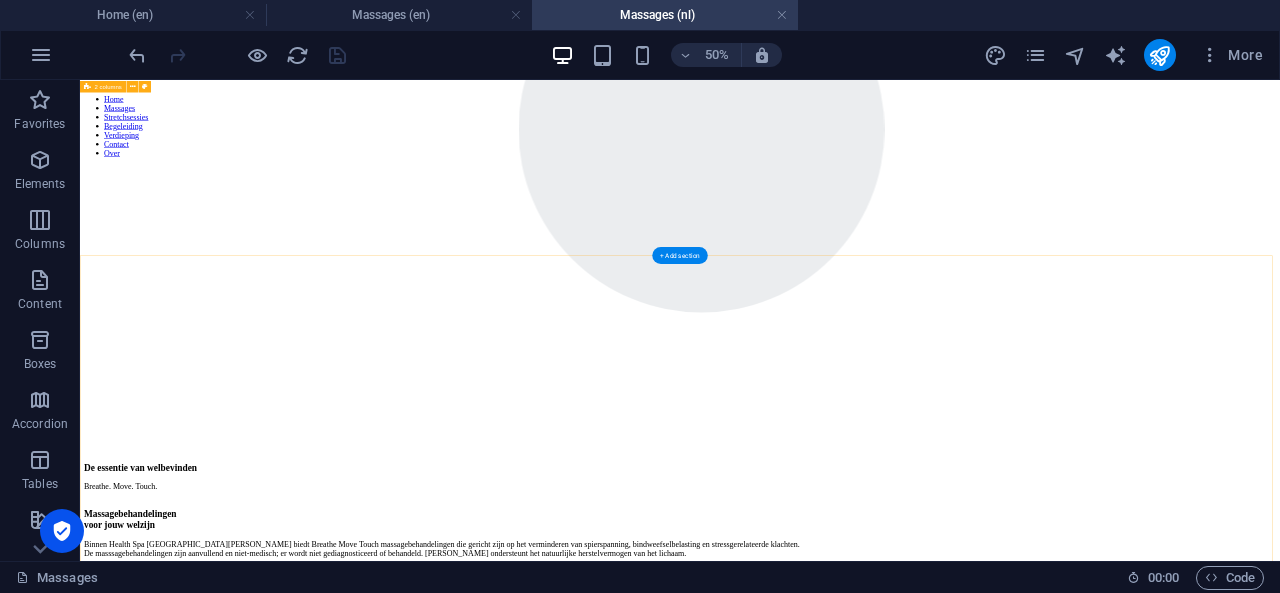 scroll, scrollTop: 0, scrollLeft: 0, axis: both 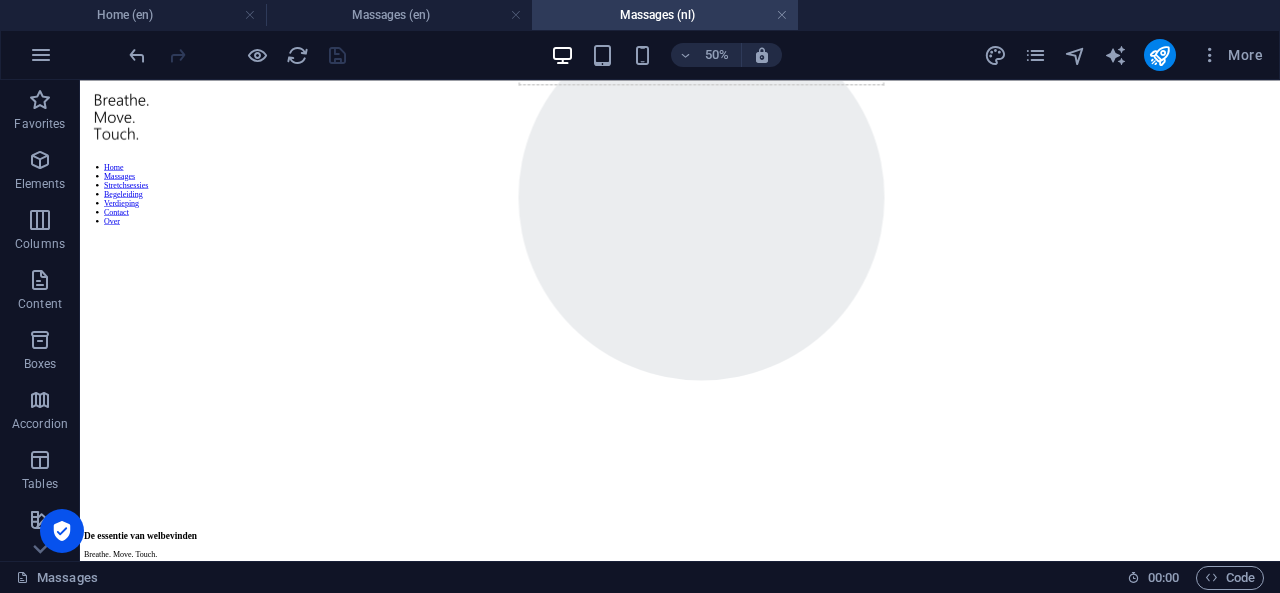 click on "Massages (nl)" at bounding box center [665, 15] 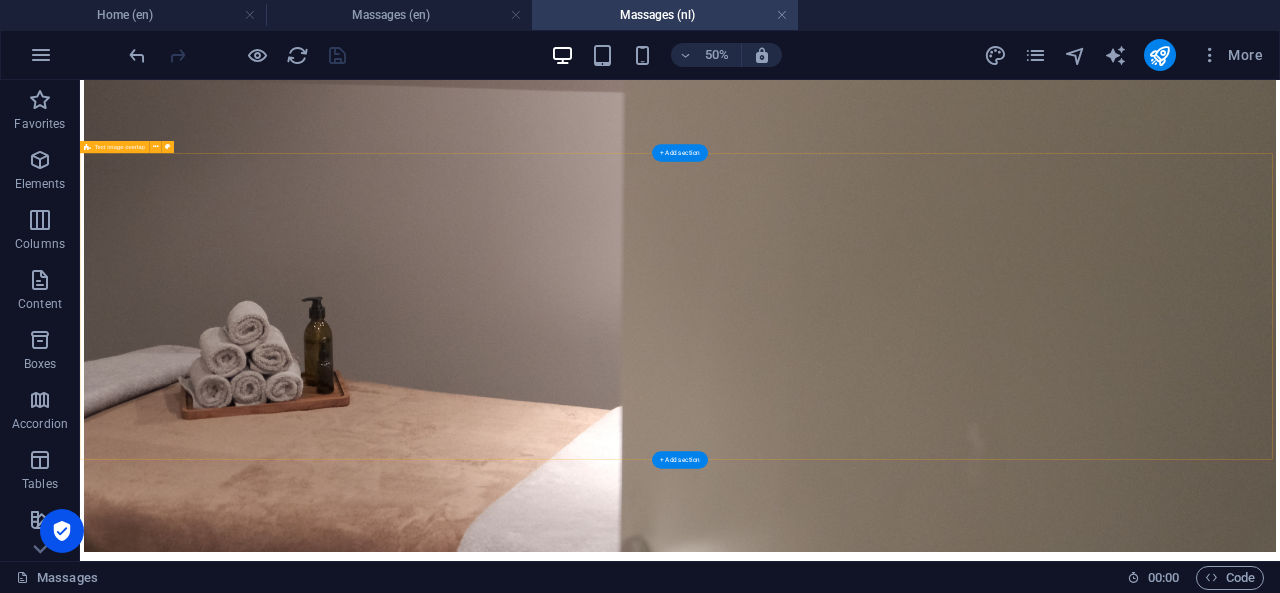 scroll, scrollTop: 2027, scrollLeft: 0, axis: vertical 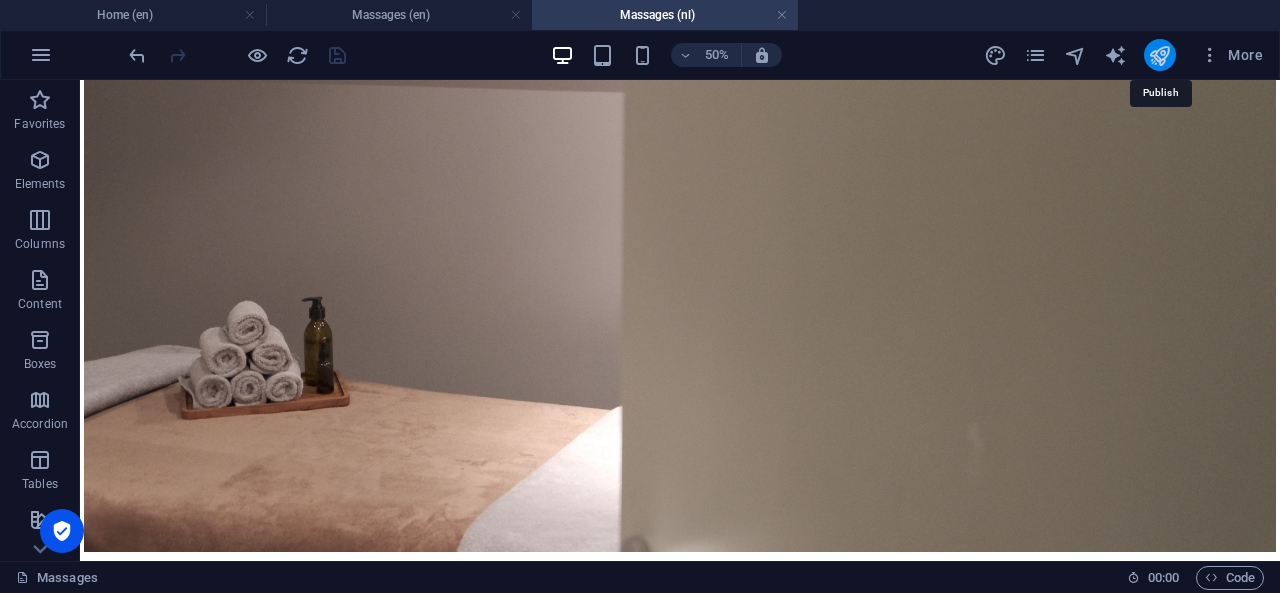 click at bounding box center (1159, 55) 